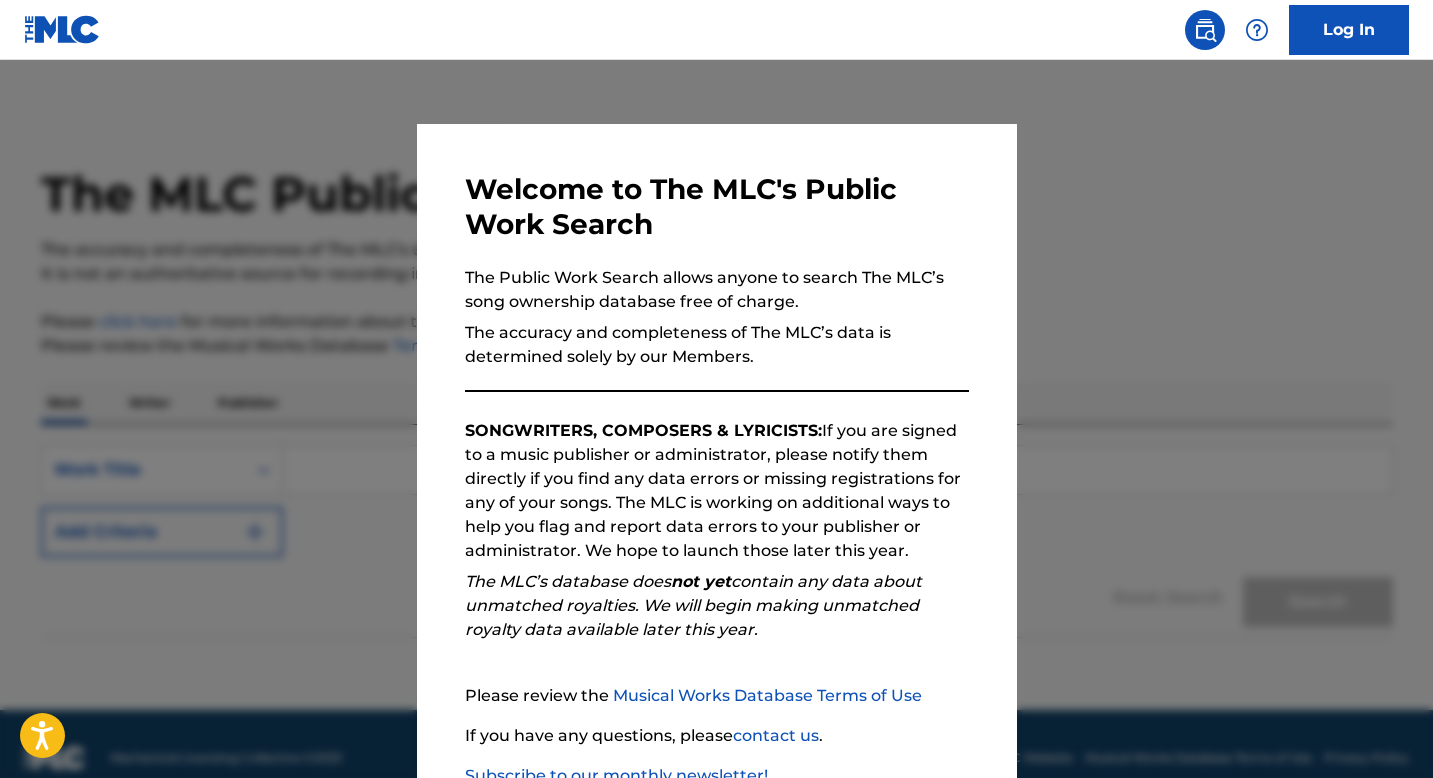 scroll, scrollTop: 0, scrollLeft: 0, axis: both 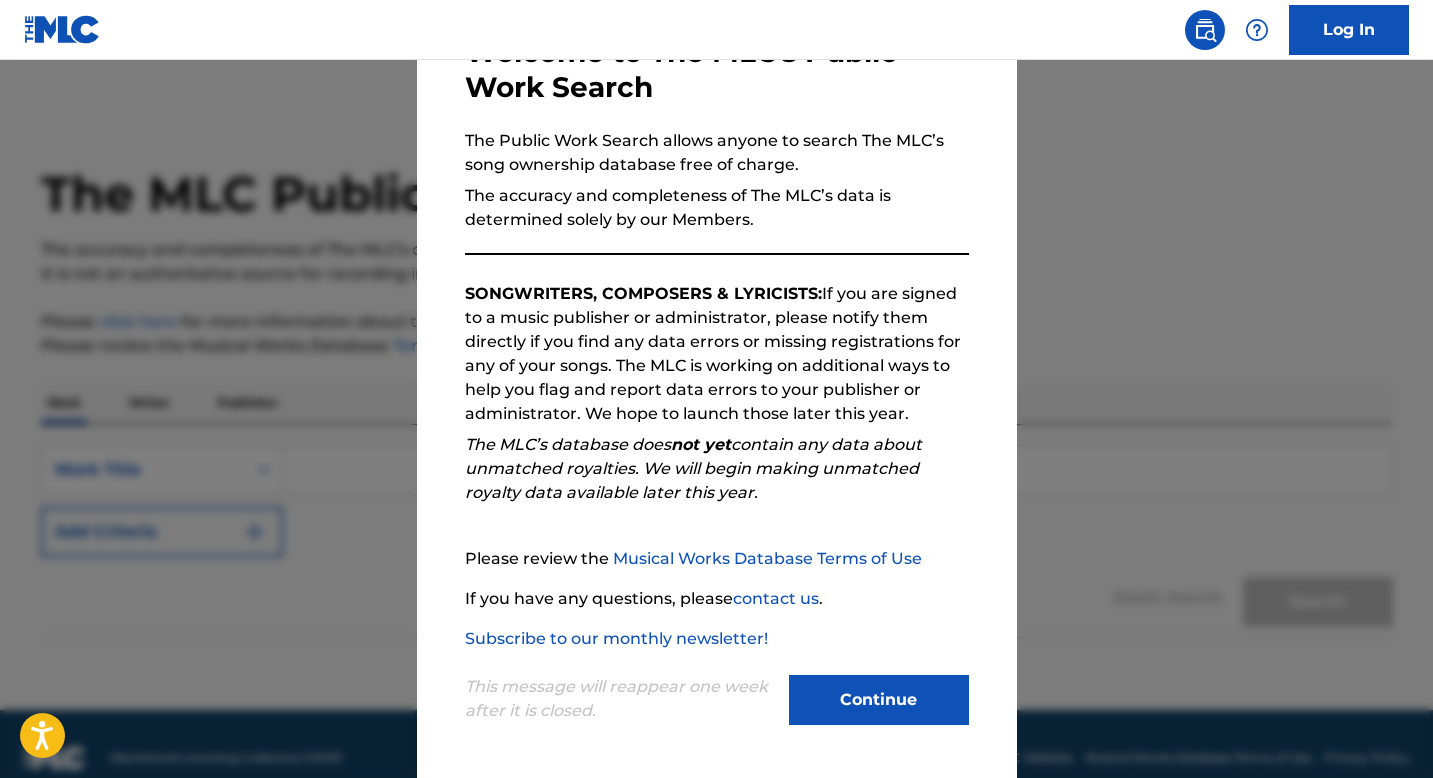 click on "Continue" at bounding box center (879, 700) 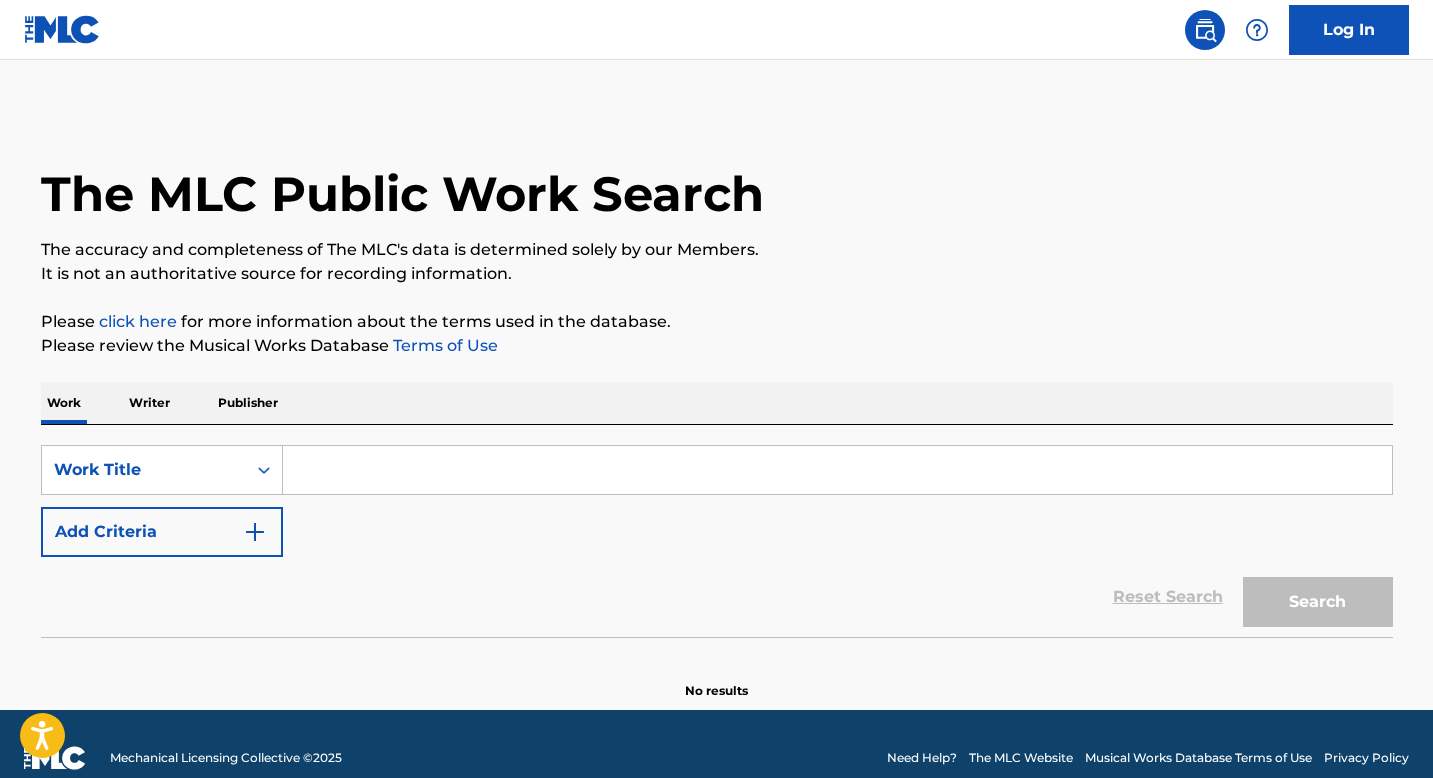 scroll, scrollTop: 28, scrollLeft: 0, axis: vertical 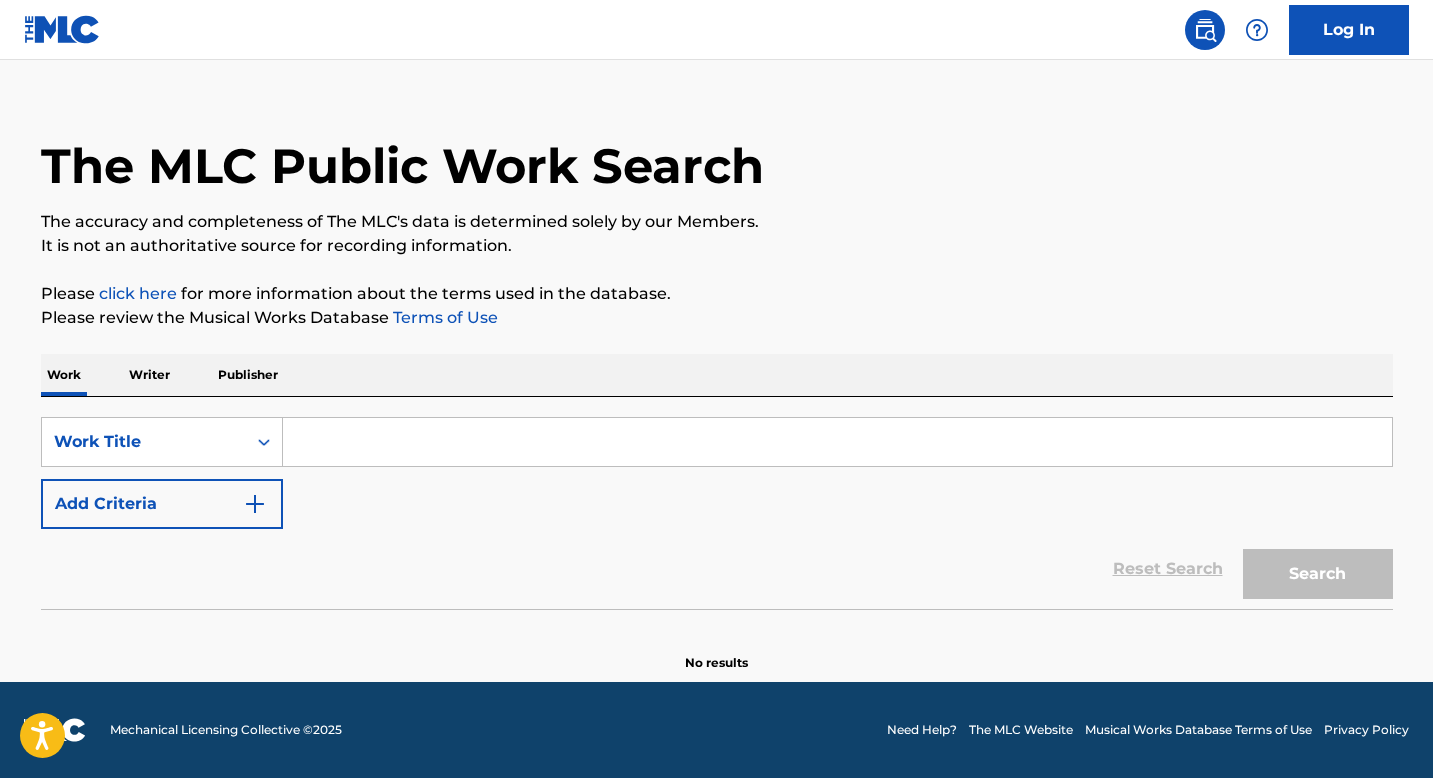 click on "Writer" at bounding box center [149, 375] 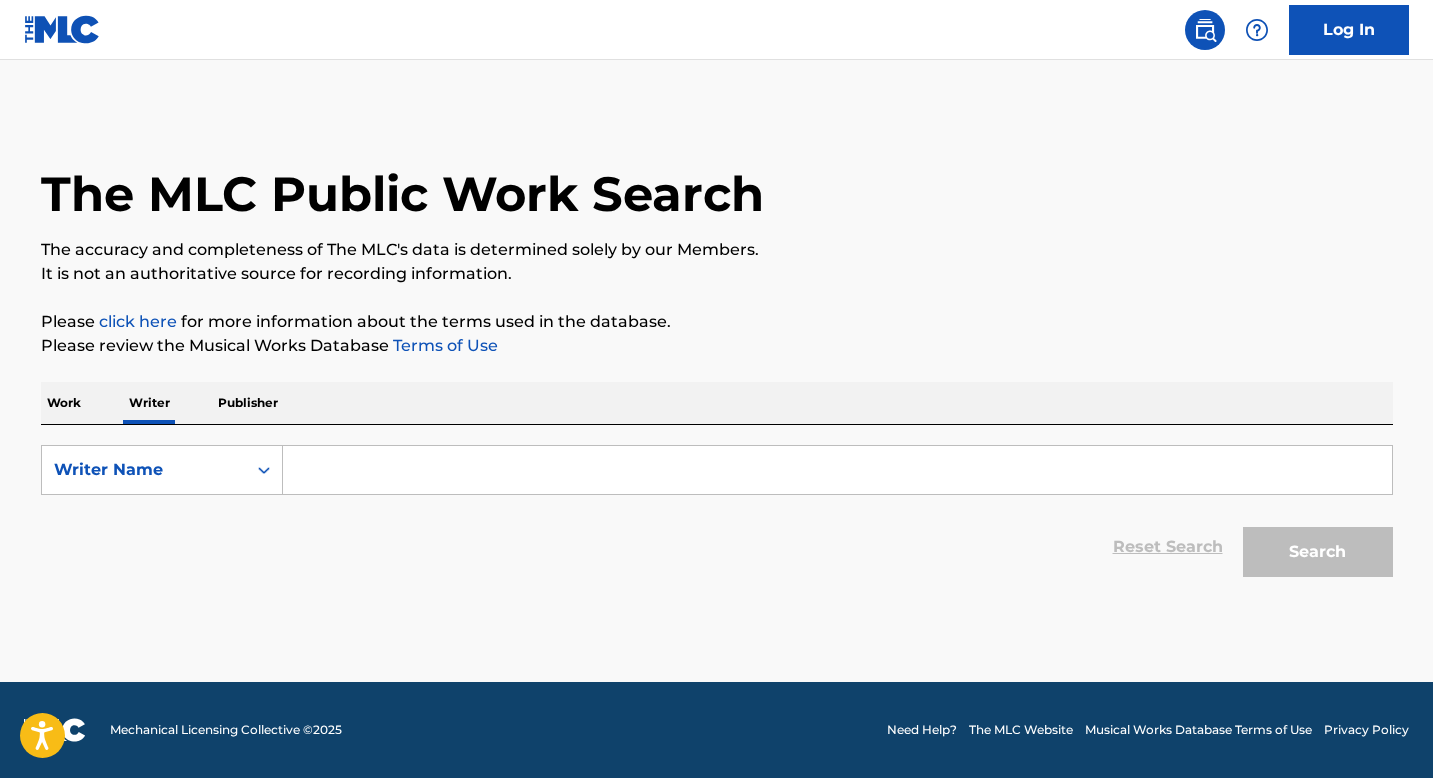 scroll, scrollTop: 0, scrollLeft: 0, axis: both 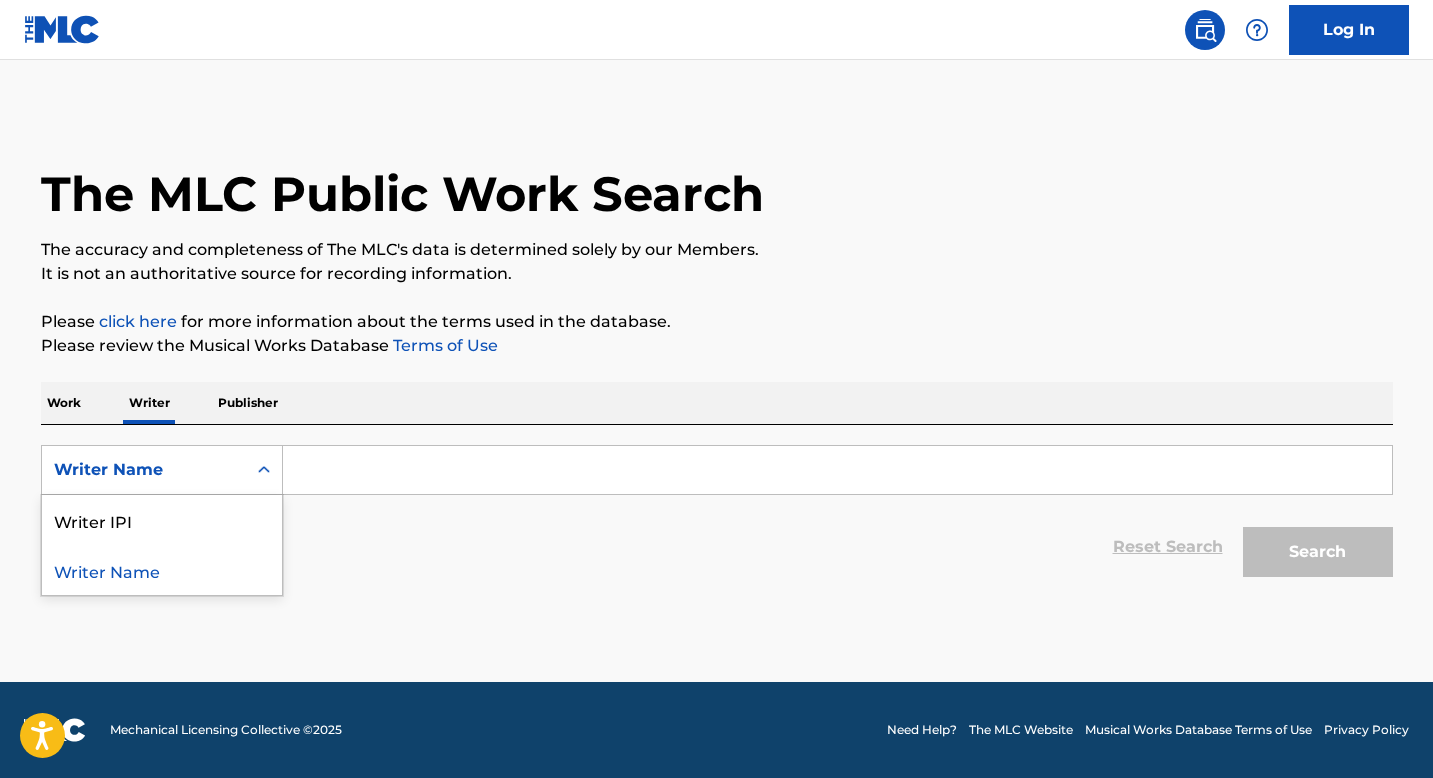 click on "Writer Name" at bounding box center (144, 470) 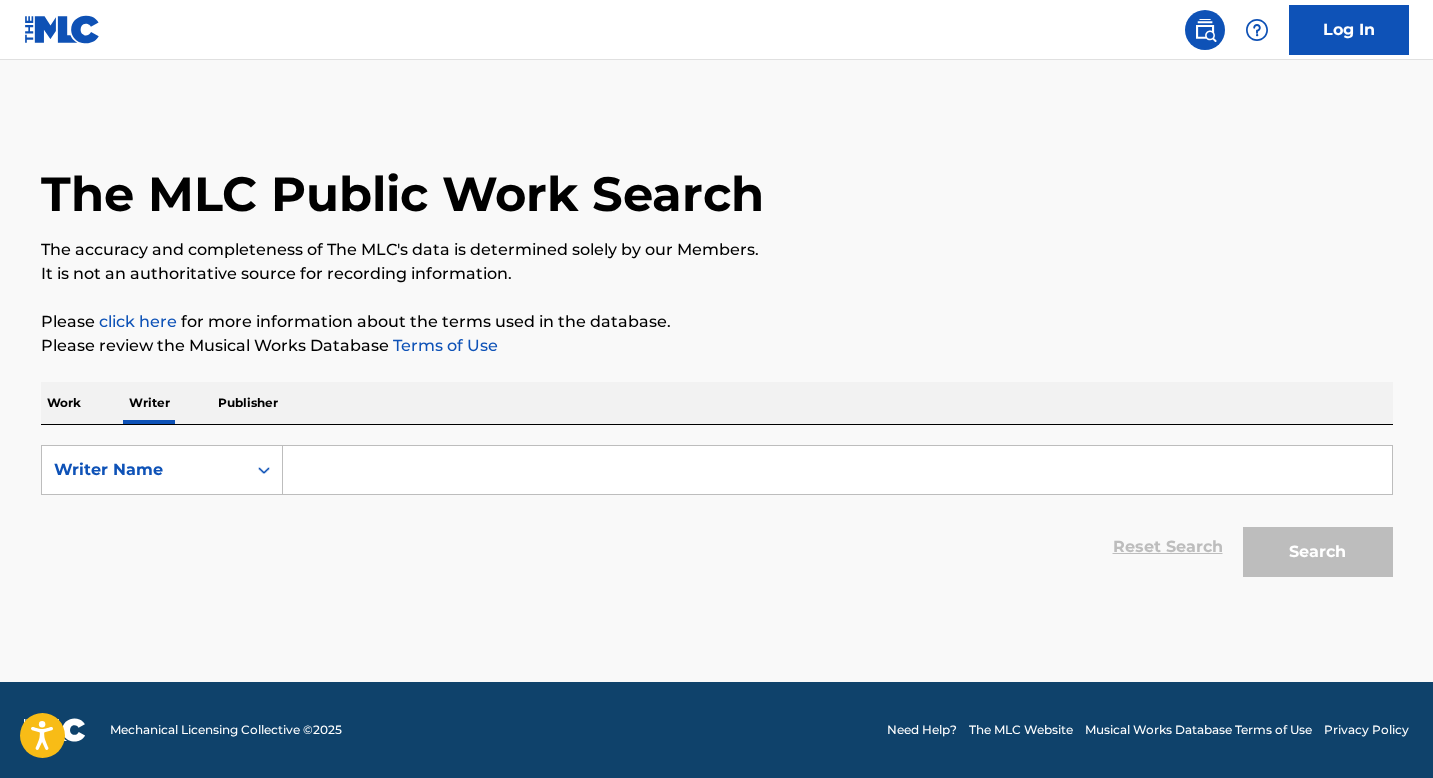 click at bounding box center [837, 470] 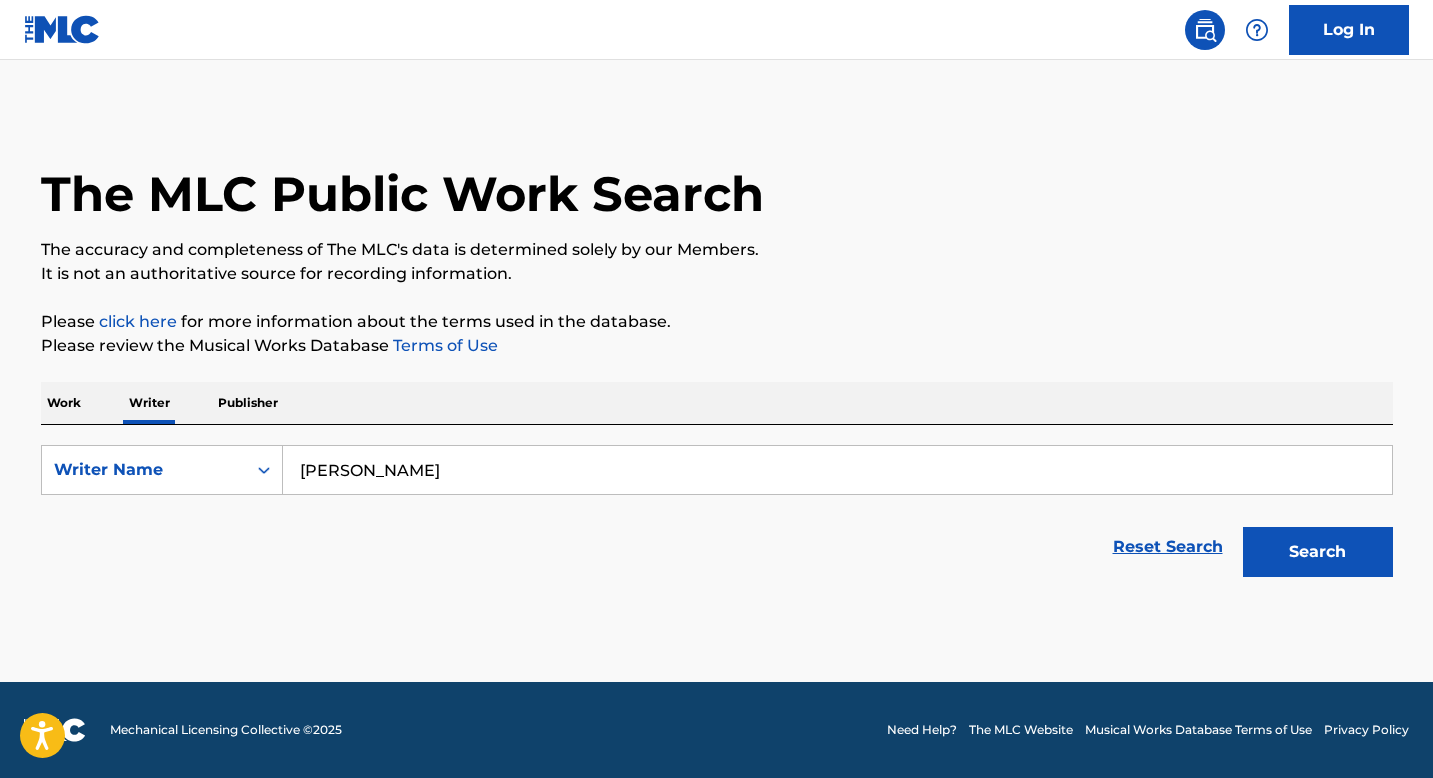 type on "Mr.Huntley" 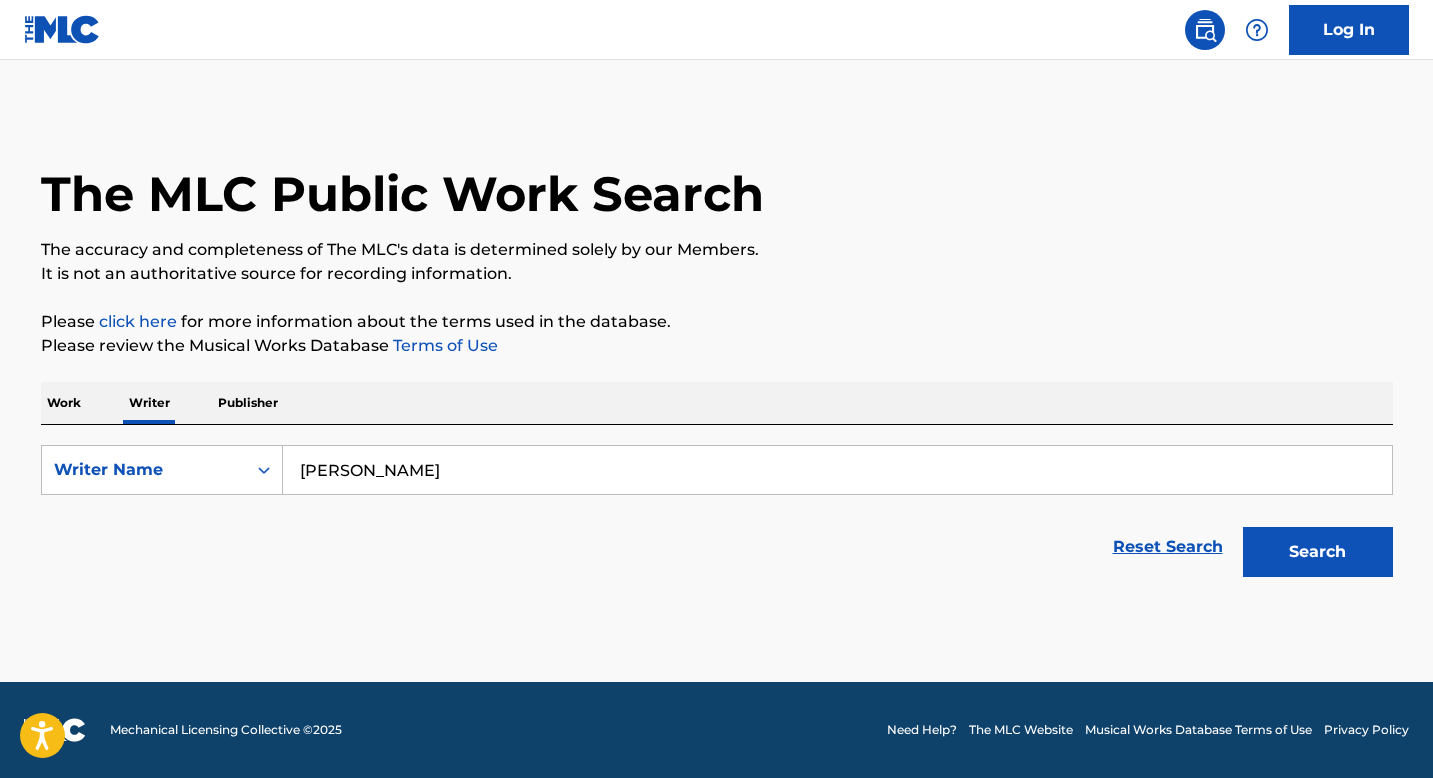 click on "Search" at bounding box center [1318, 552] 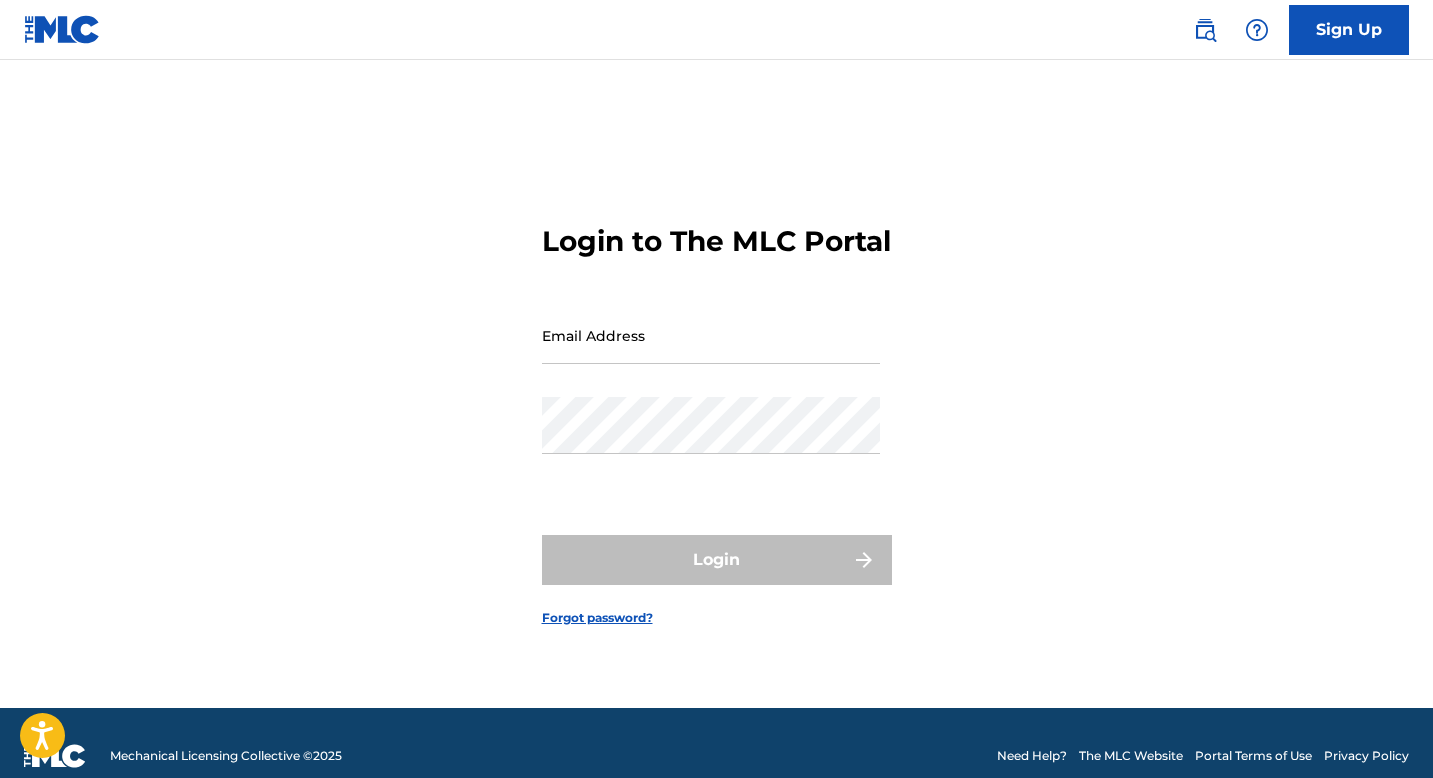 click at bounding box center (62, 29) 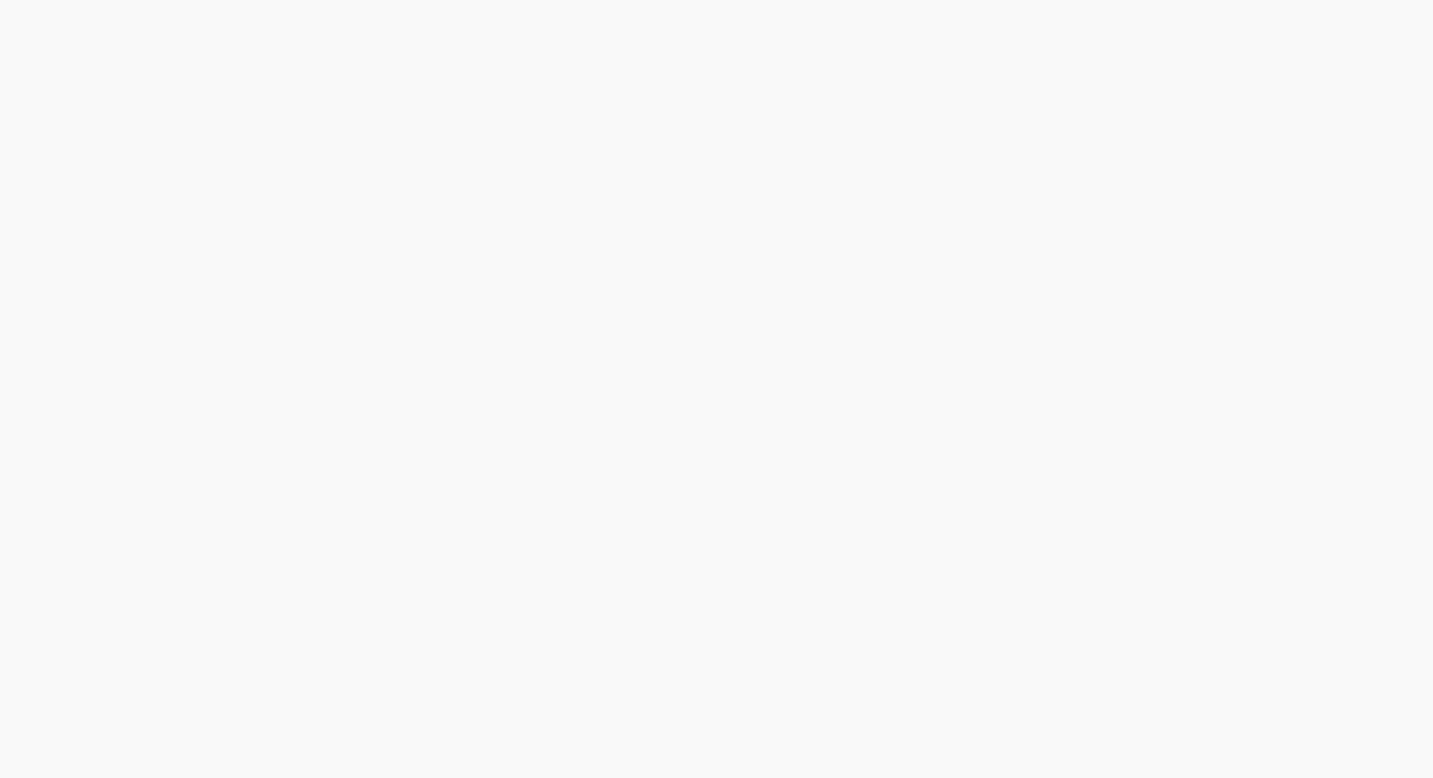 scroll, scrollTop: 0, scrollLeft: 0, axis: both 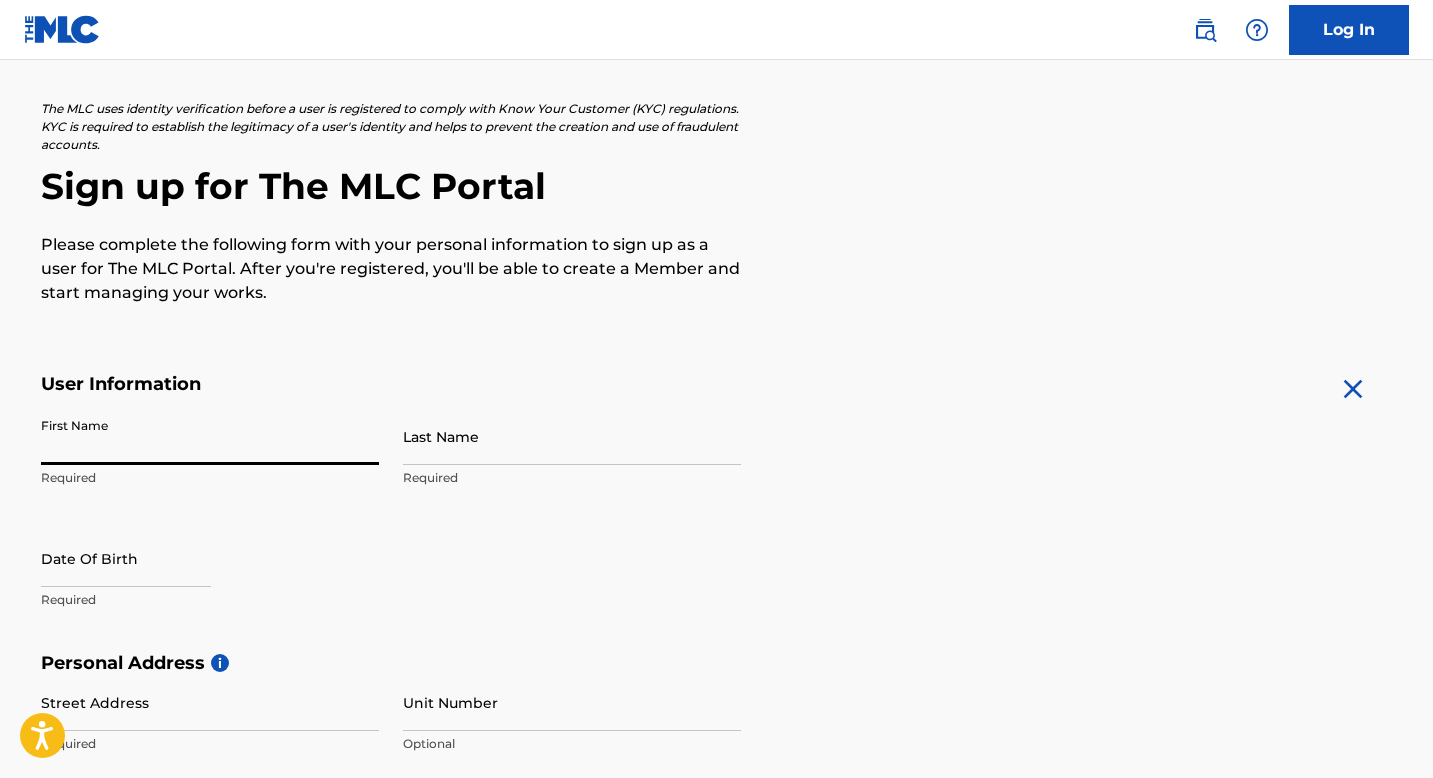 click on "First Name" at bounding box center (210, 436) 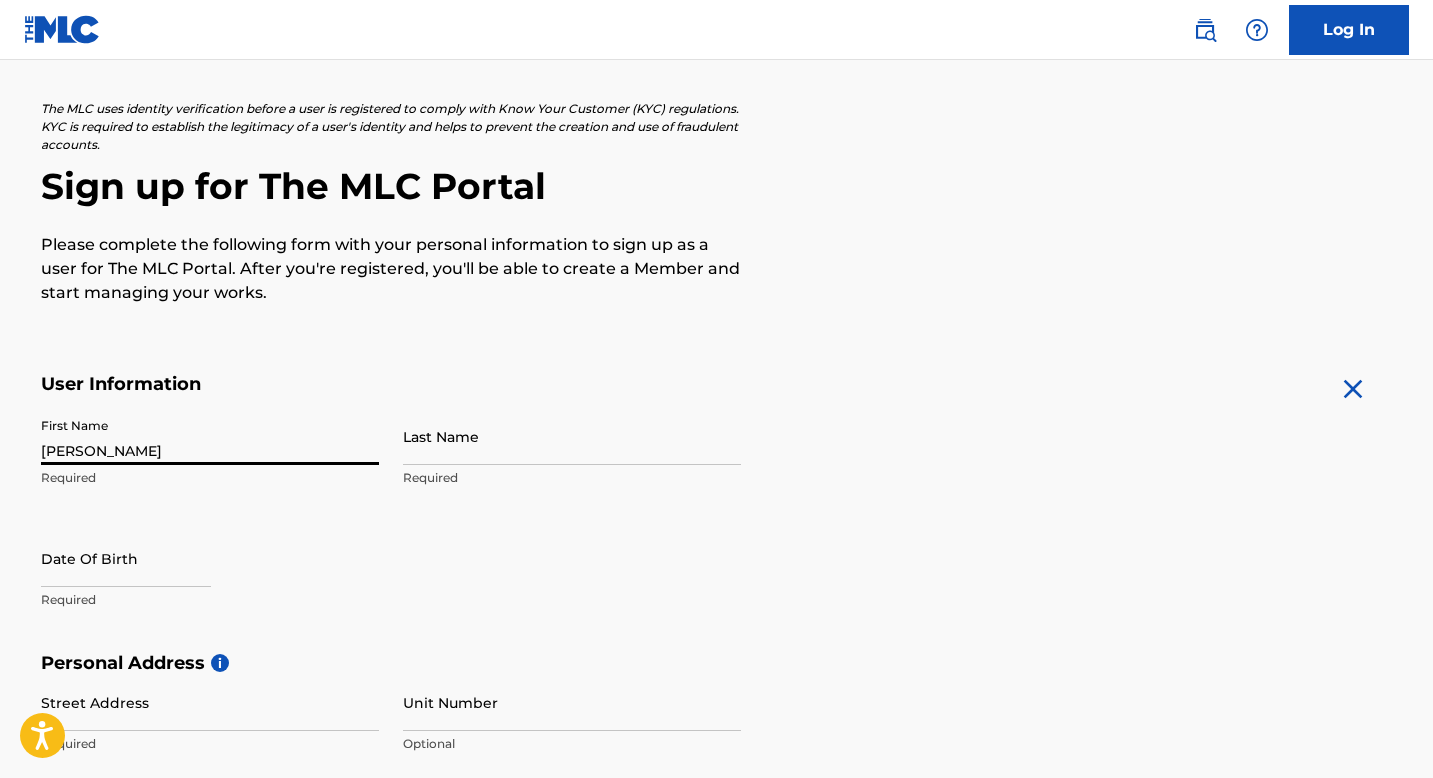 type on "Huntley" 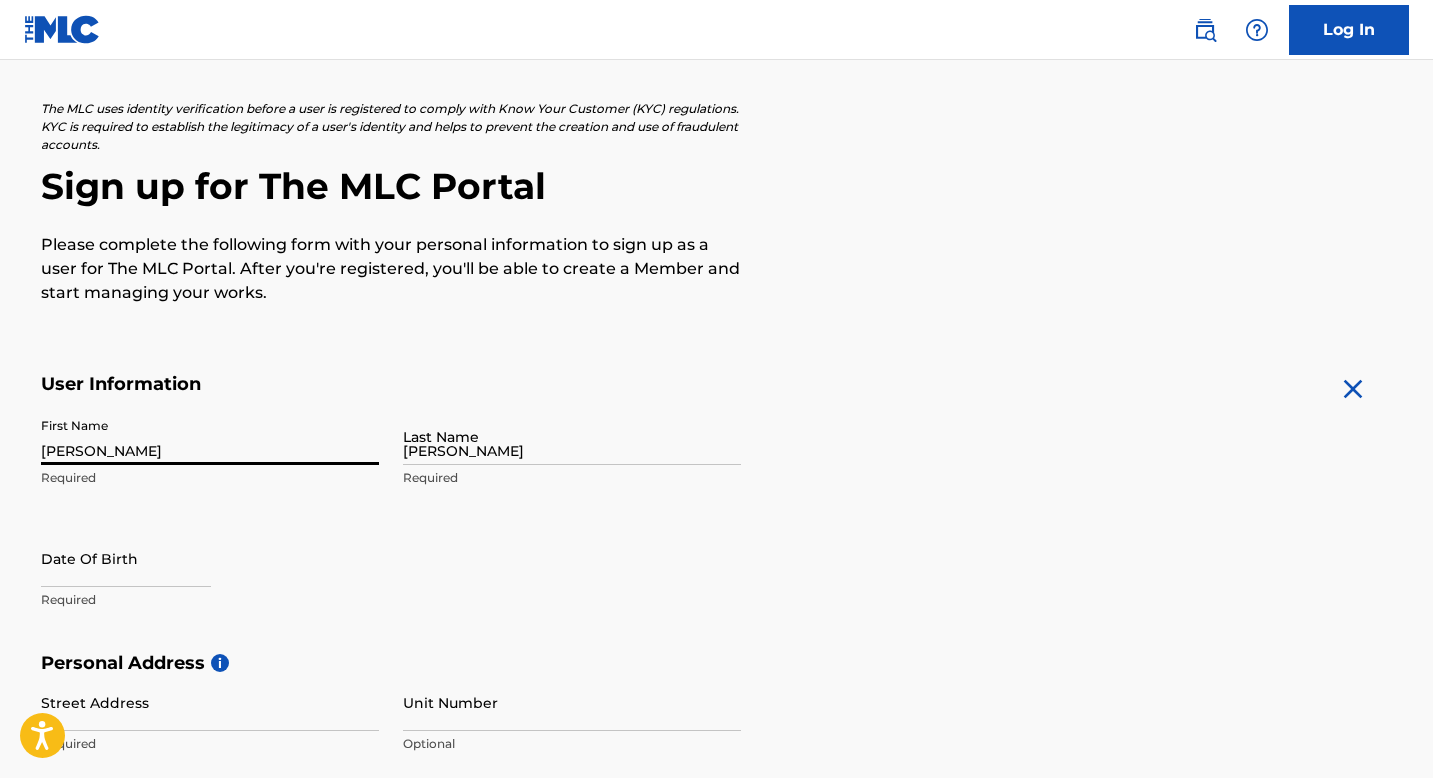 type on "[STREET_ADDRESS][PERSON_NAME]" 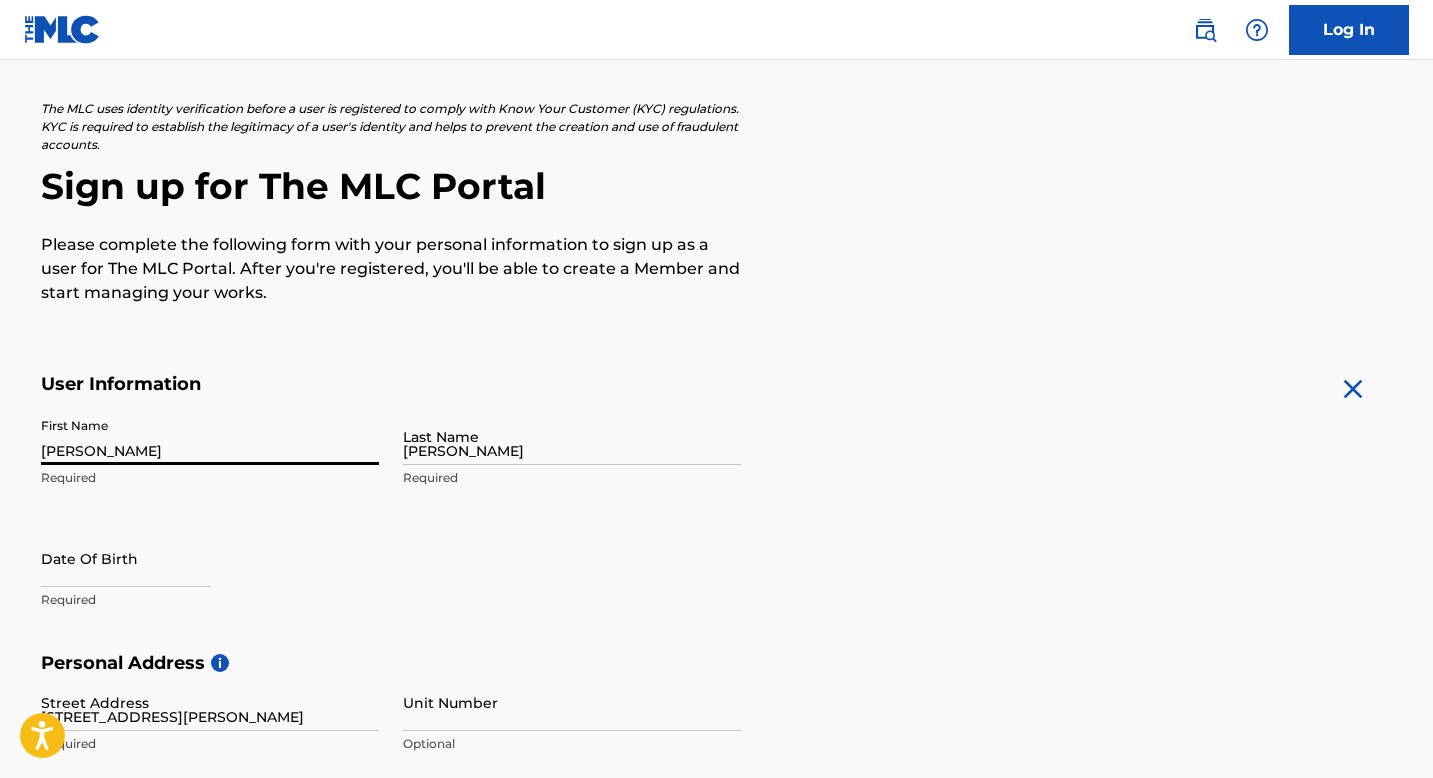 type on "charlotte" 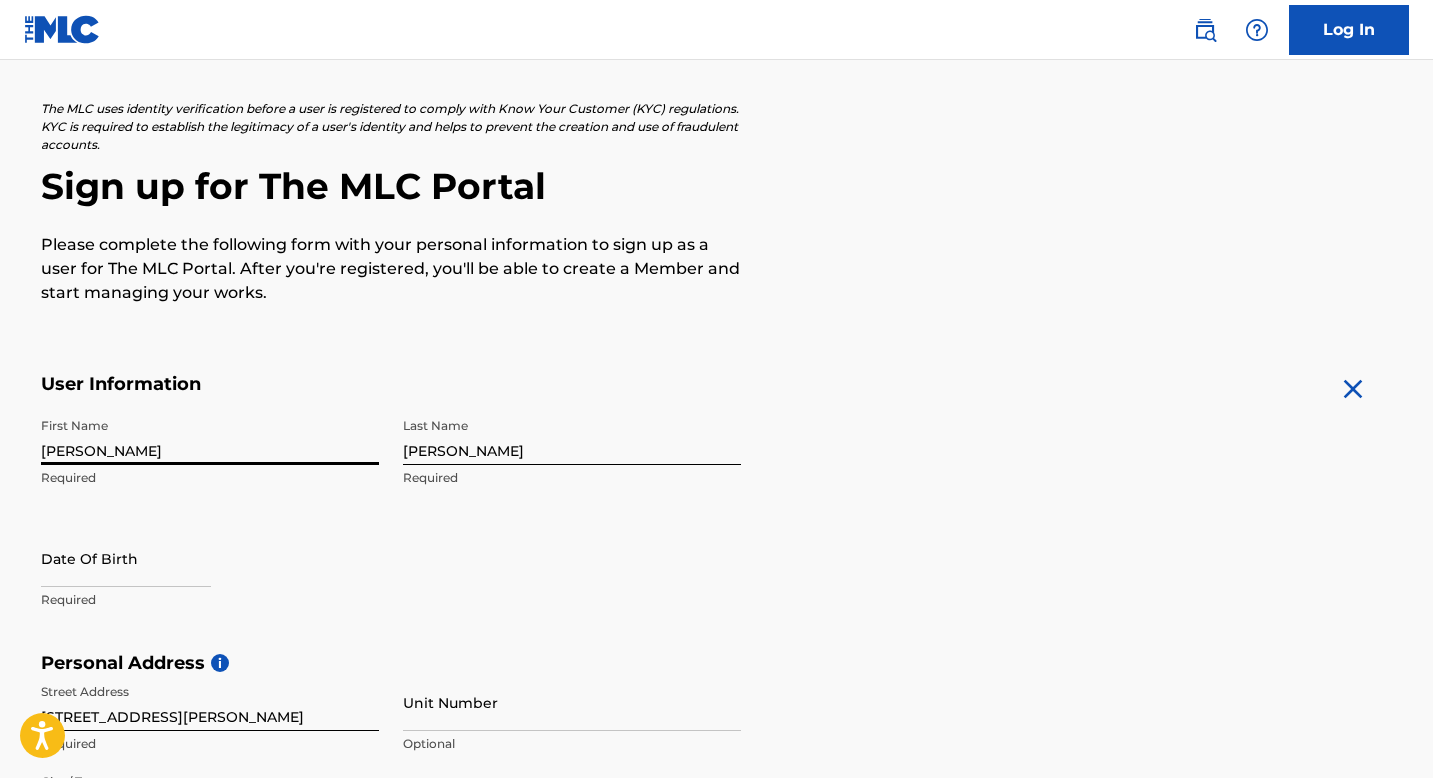 scroll, scrollTop: 657, scrollLeft: 0, axis: vertical 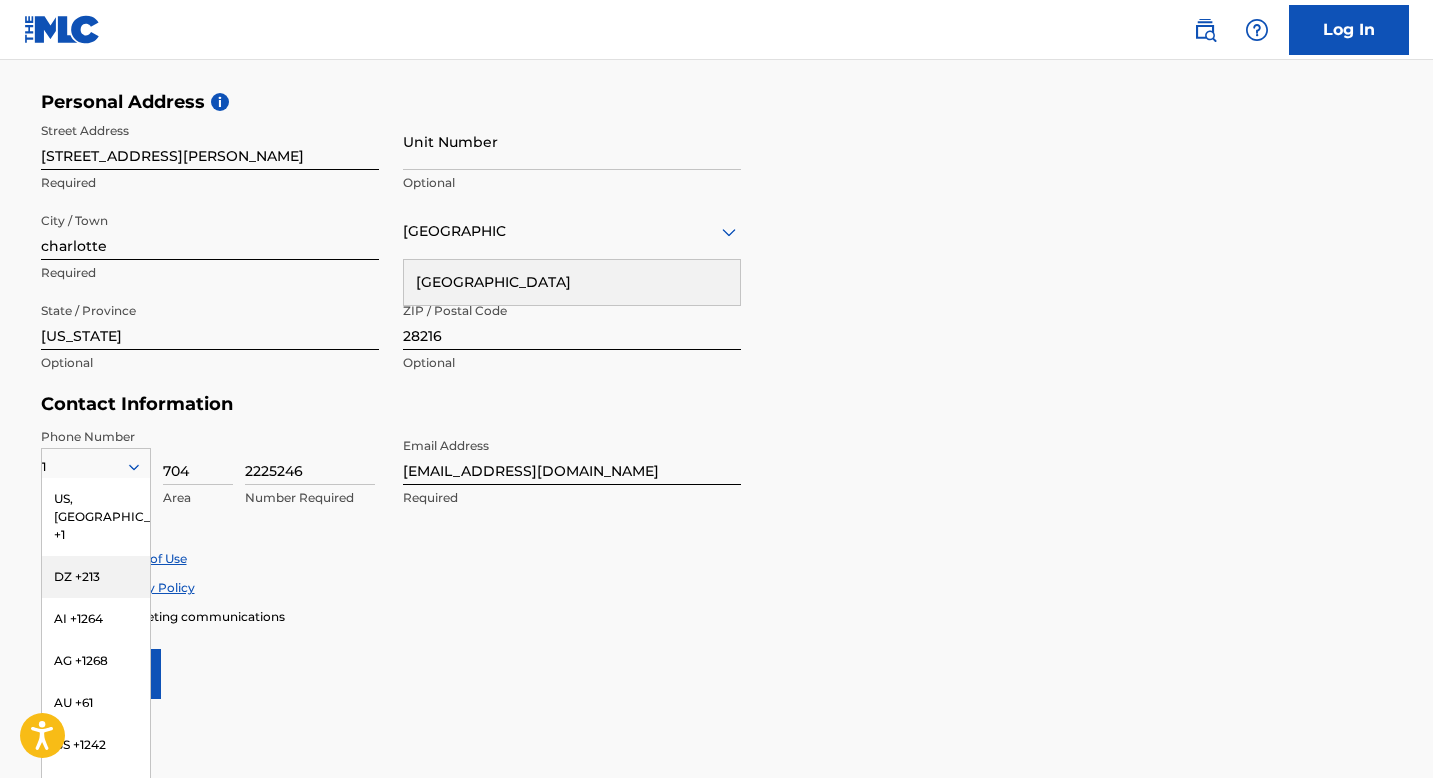 click on "Street Address 3218 sutton drive Required" at bounding box center (210, 158) 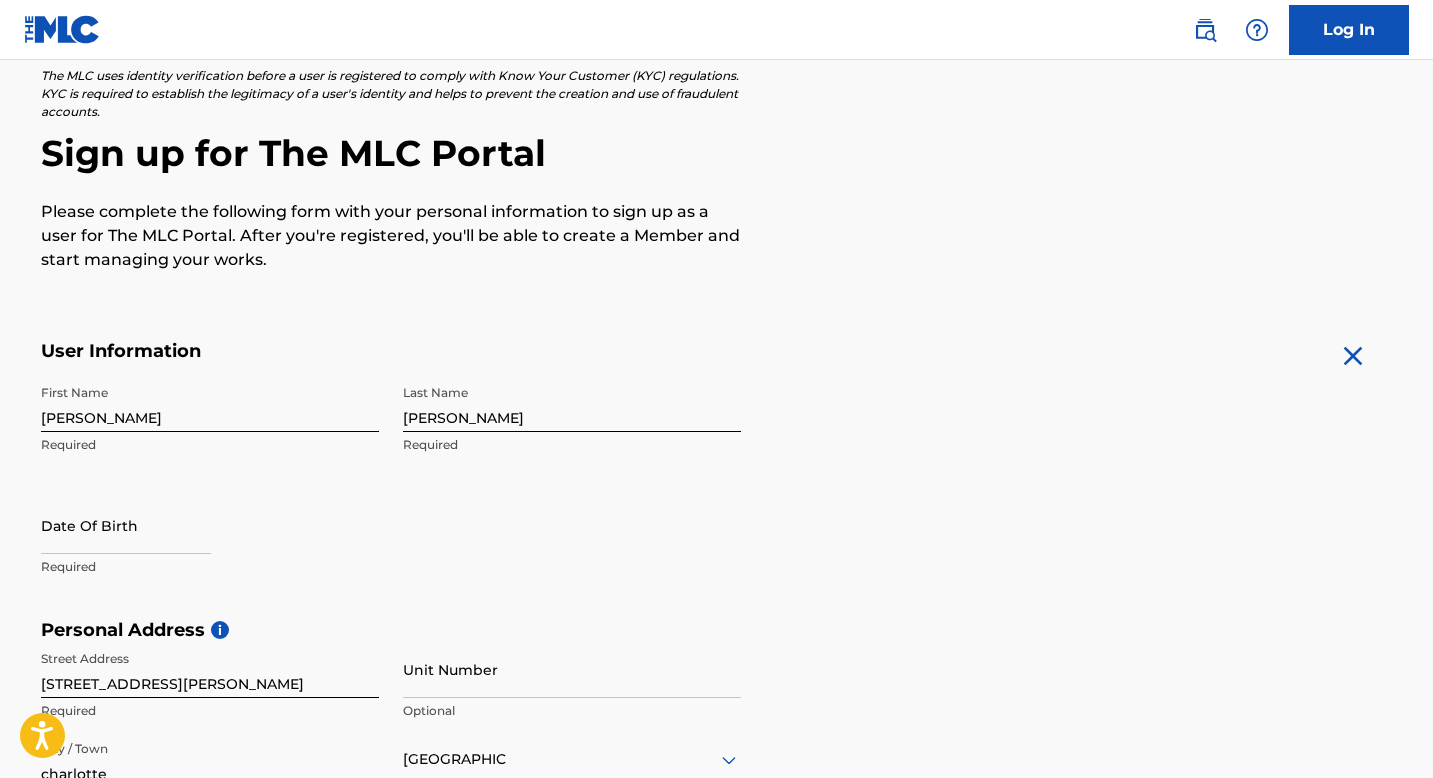 scroll, scrollTop: 122, scrollLeft: 0, axis: vertical 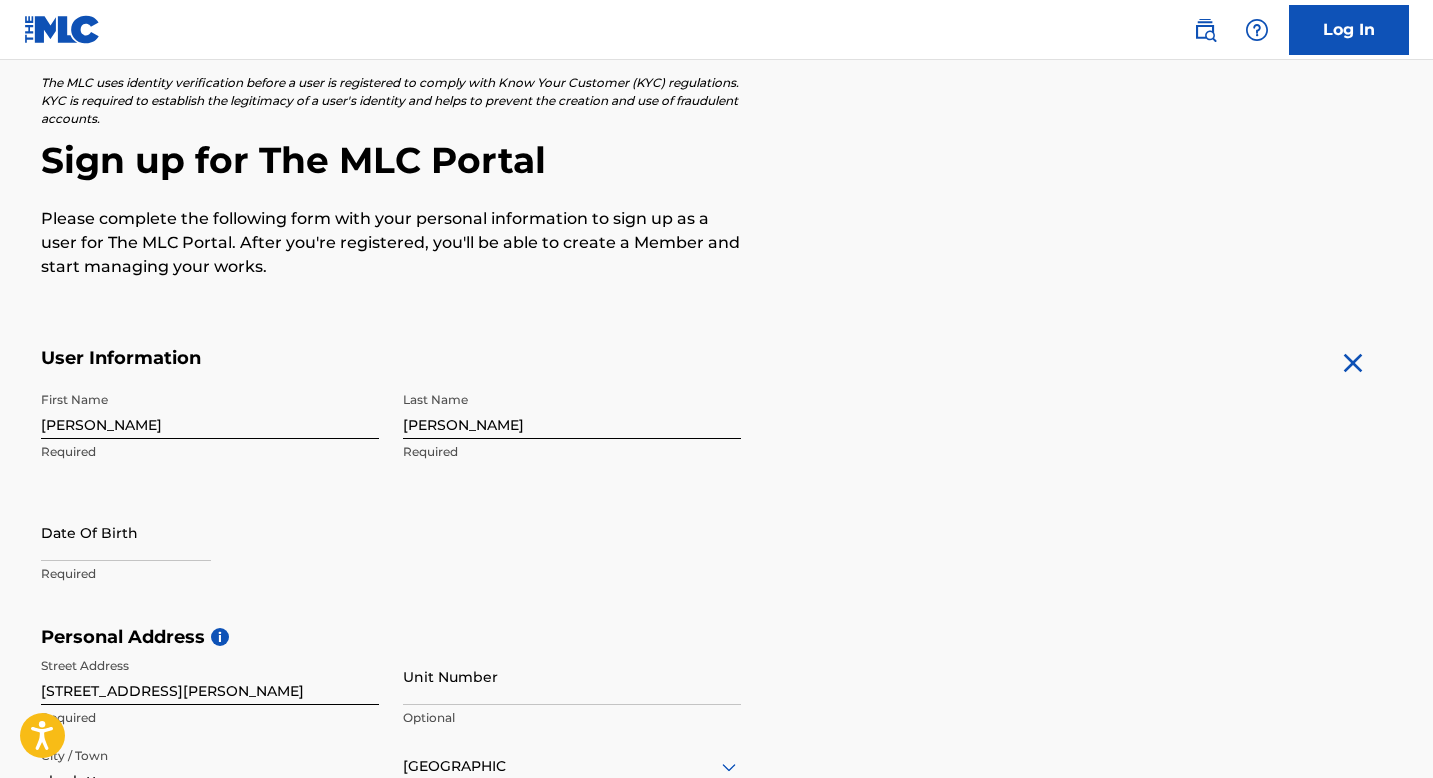 click at bounding box center [126, 532] 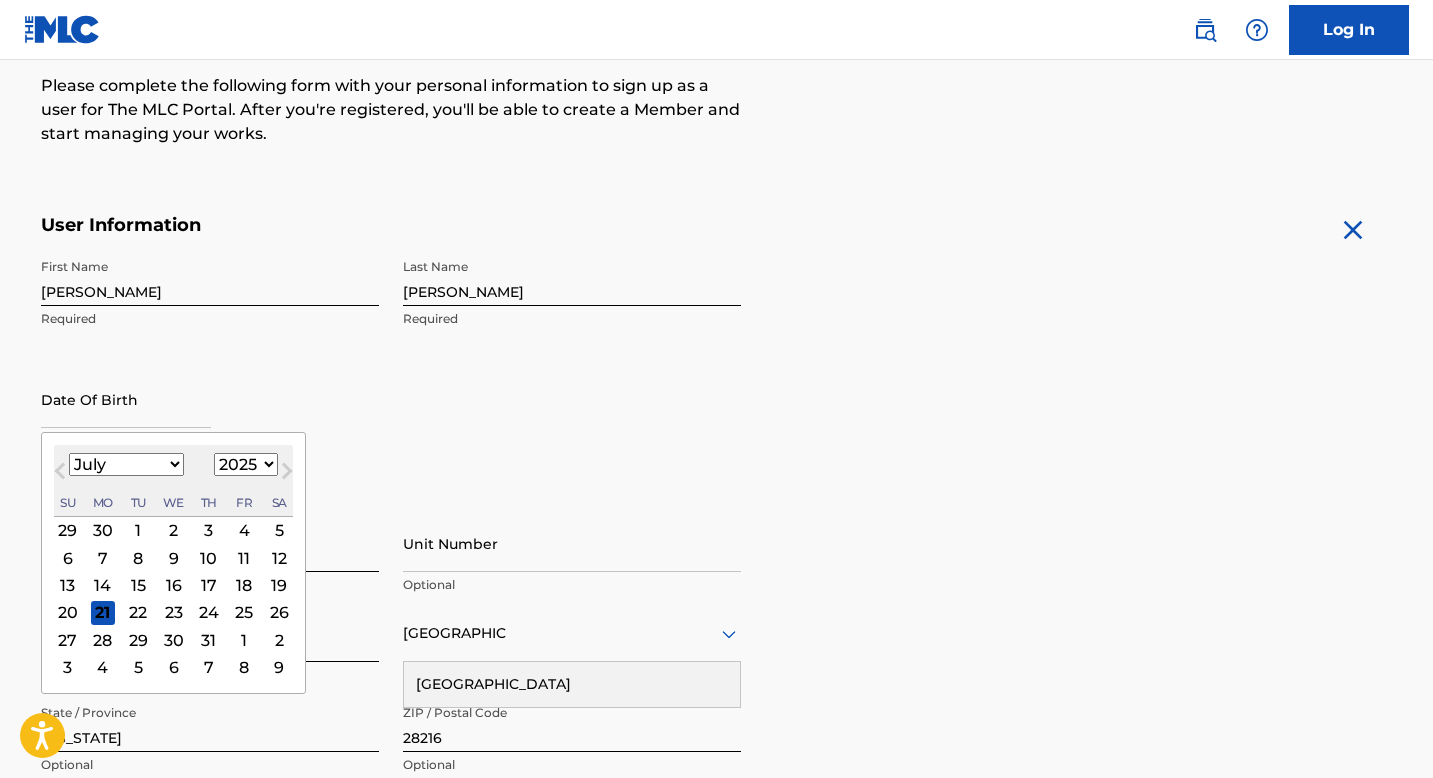 scroll, scrollTop: 303, scrollLeft: 0, axis: vertical 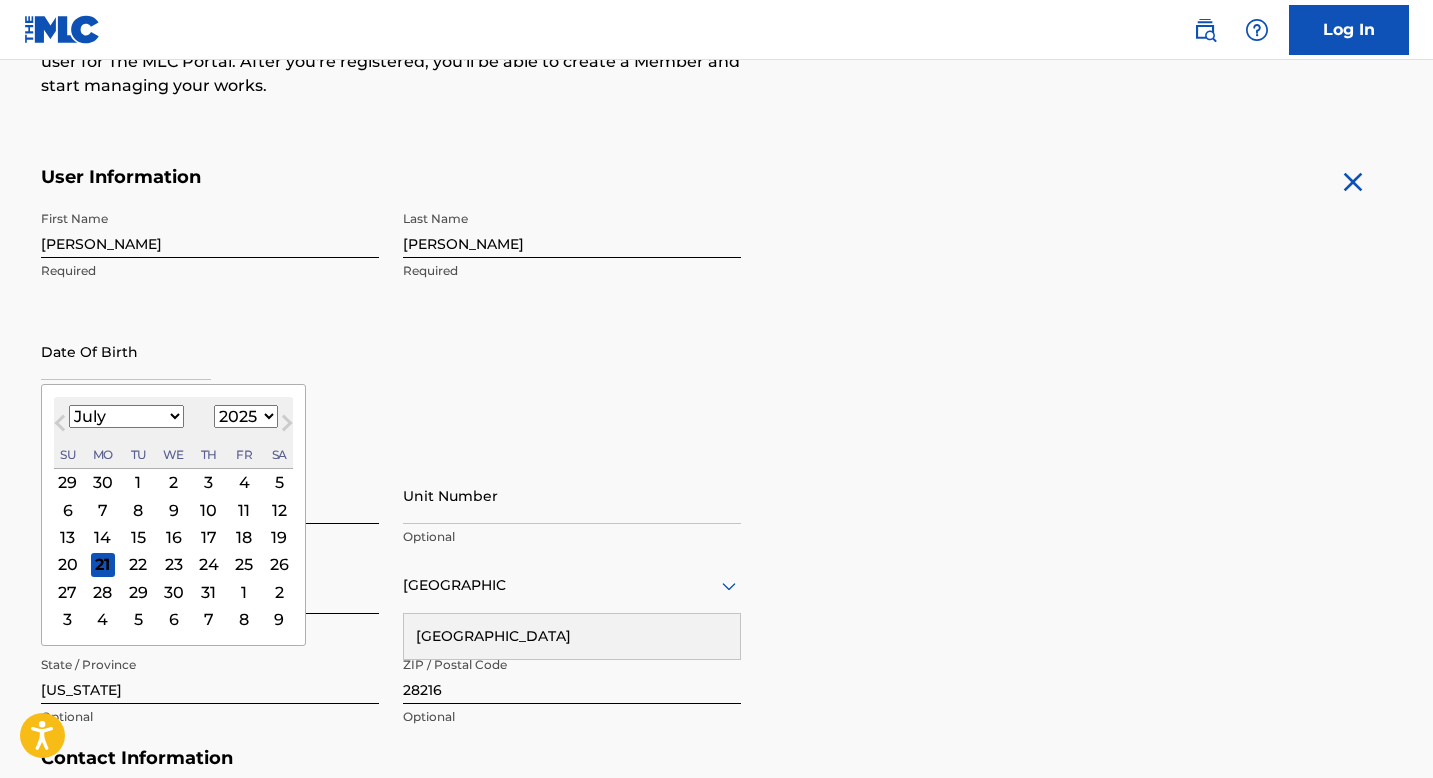 click on "January February March April May June July August September October November December" at bounding box center [126, 416] 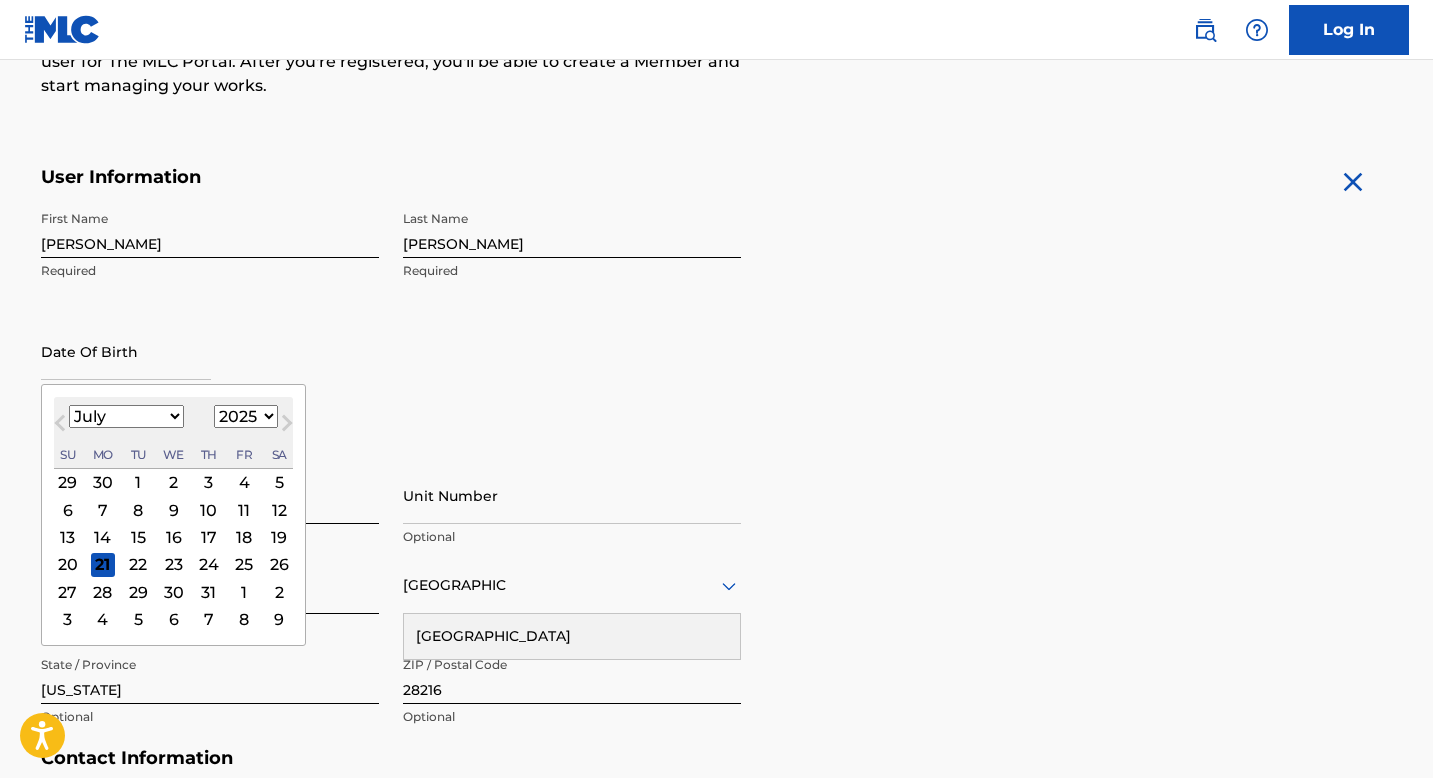 select on "11" 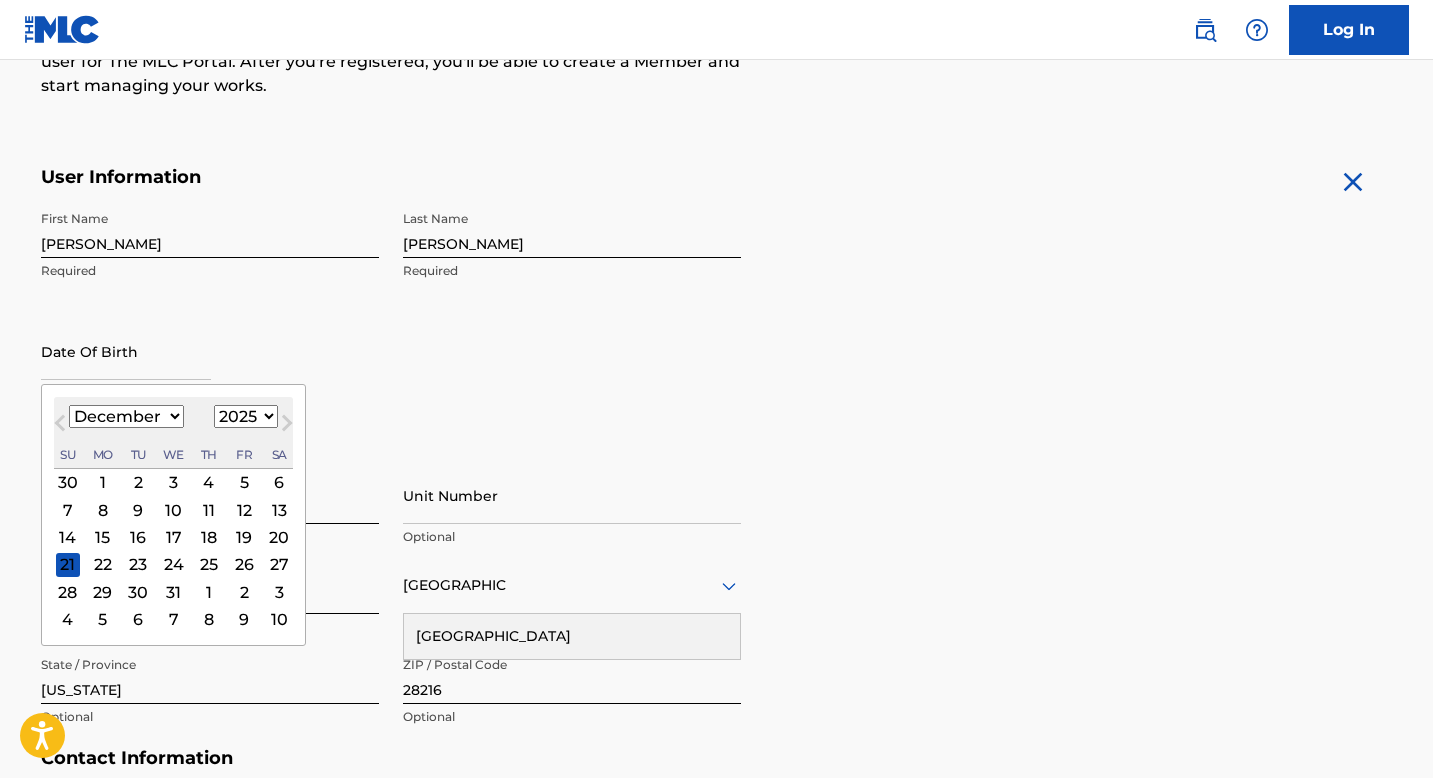 click on "13" at bounding box center (279, 510) 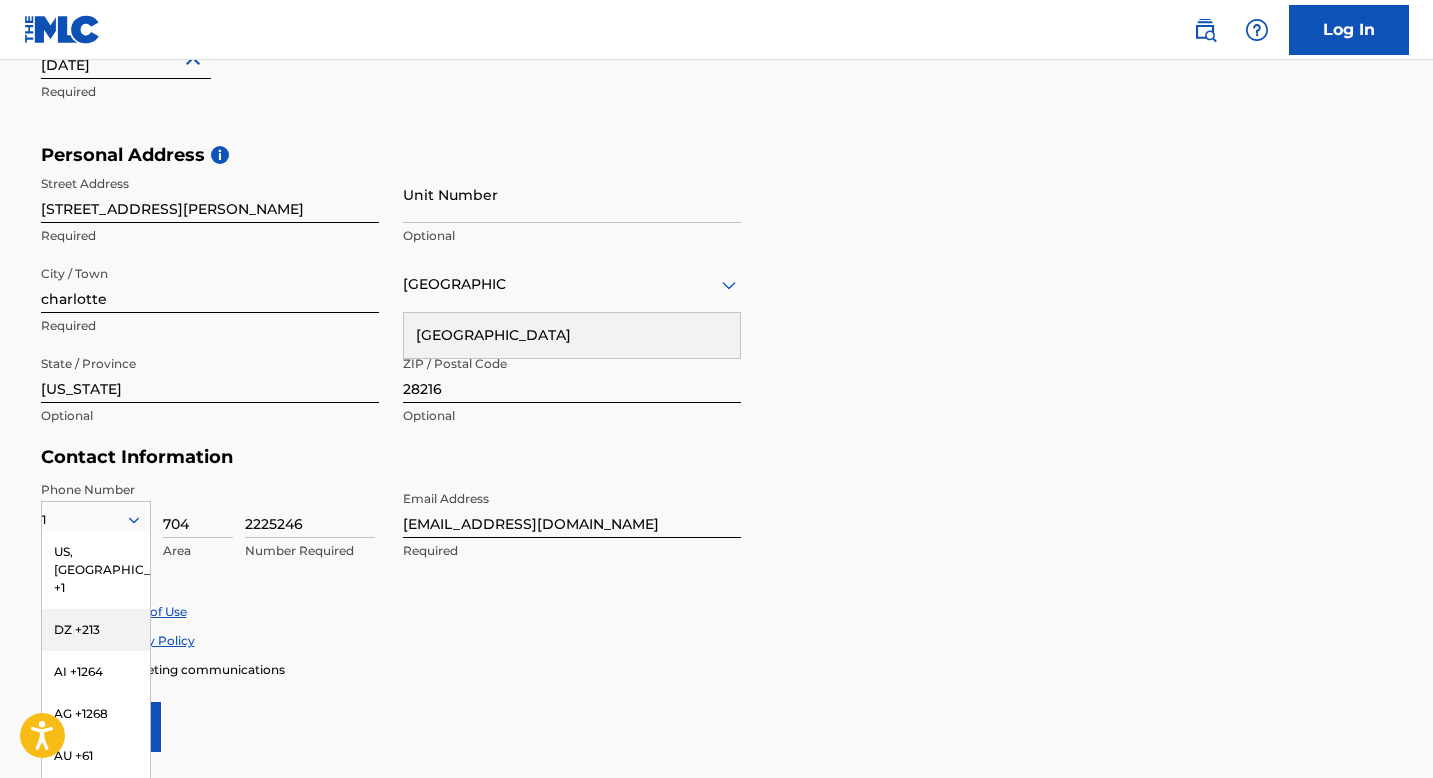 scroll, scrollTop: 605, scrollLeft: 0, axis: vertical 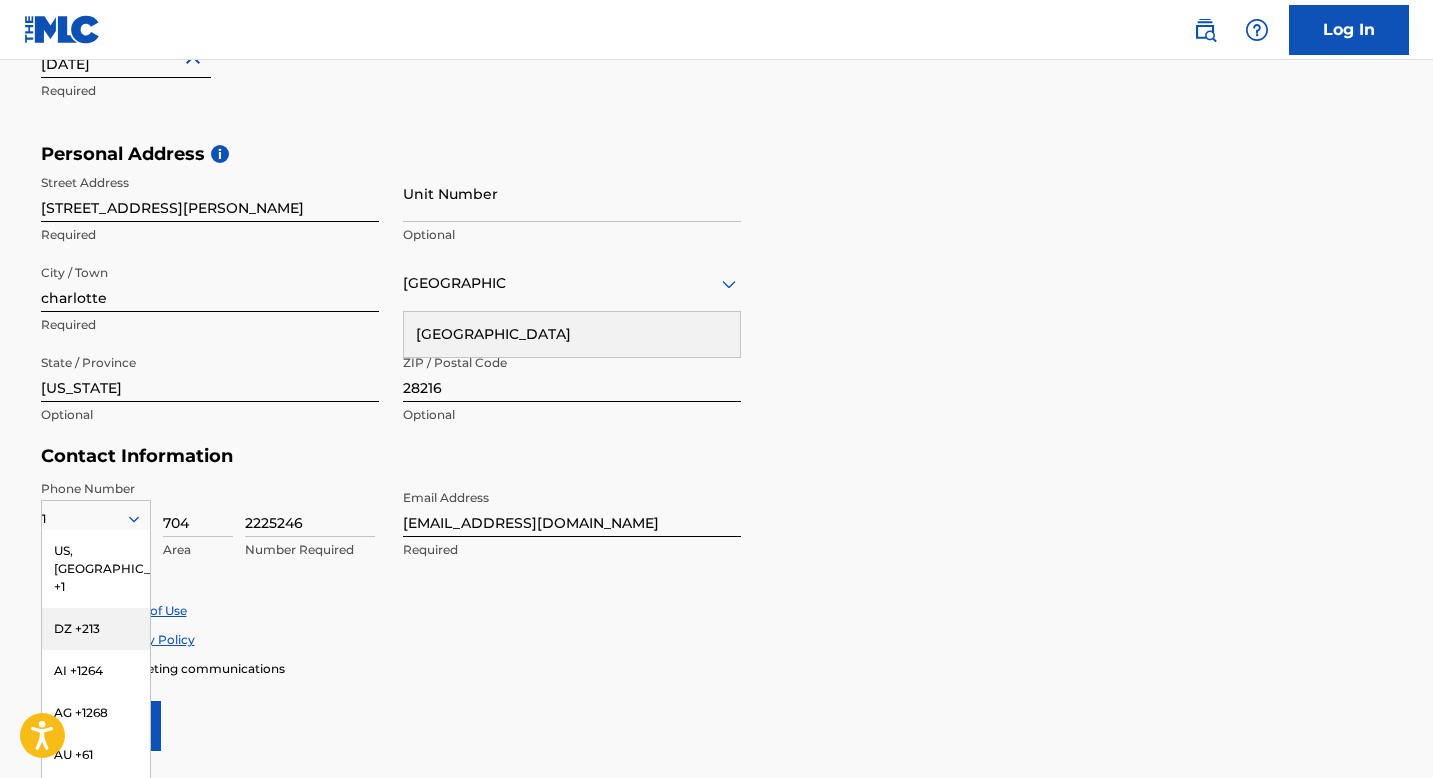 type on "December 13 1998" 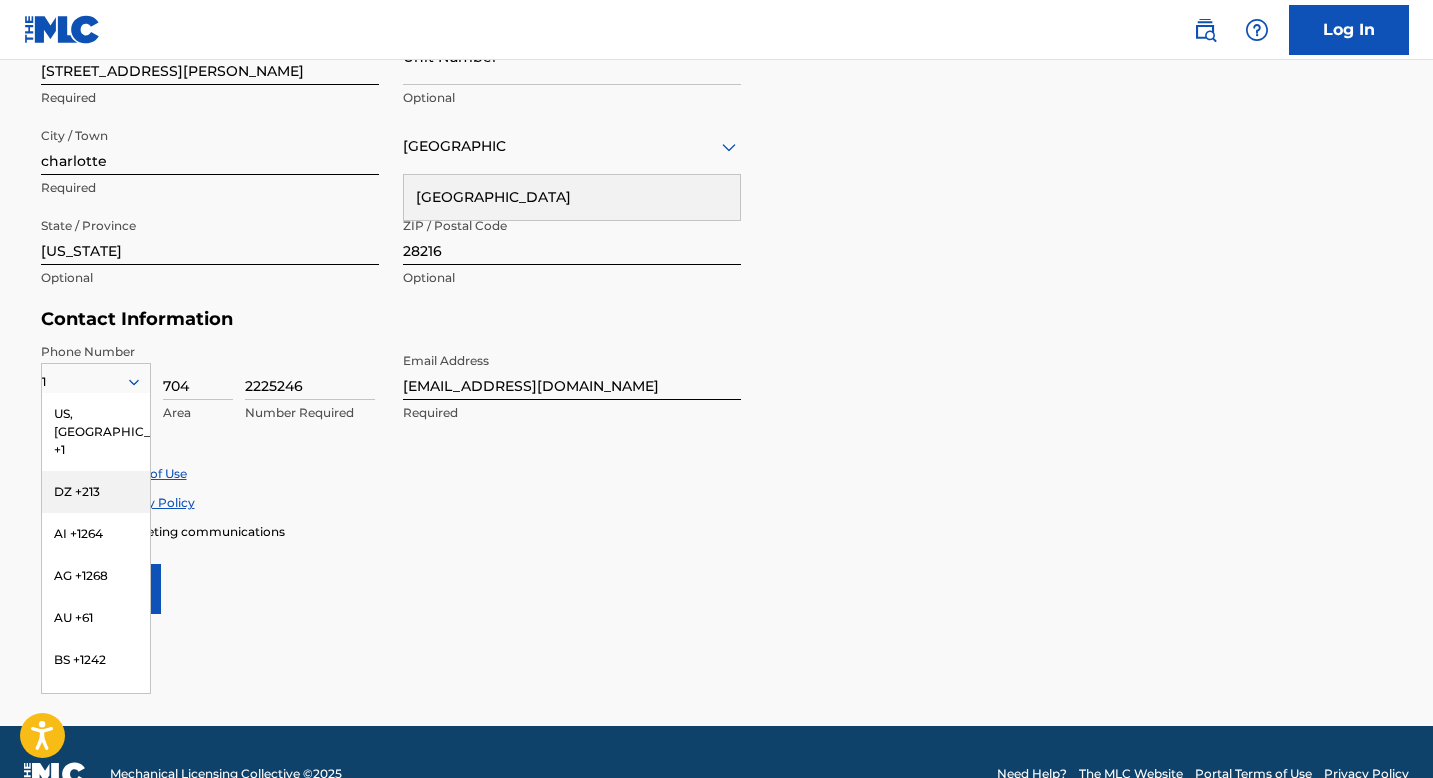 scroll, scrollTop: 769, scrollLeft: 0, axis: vertical 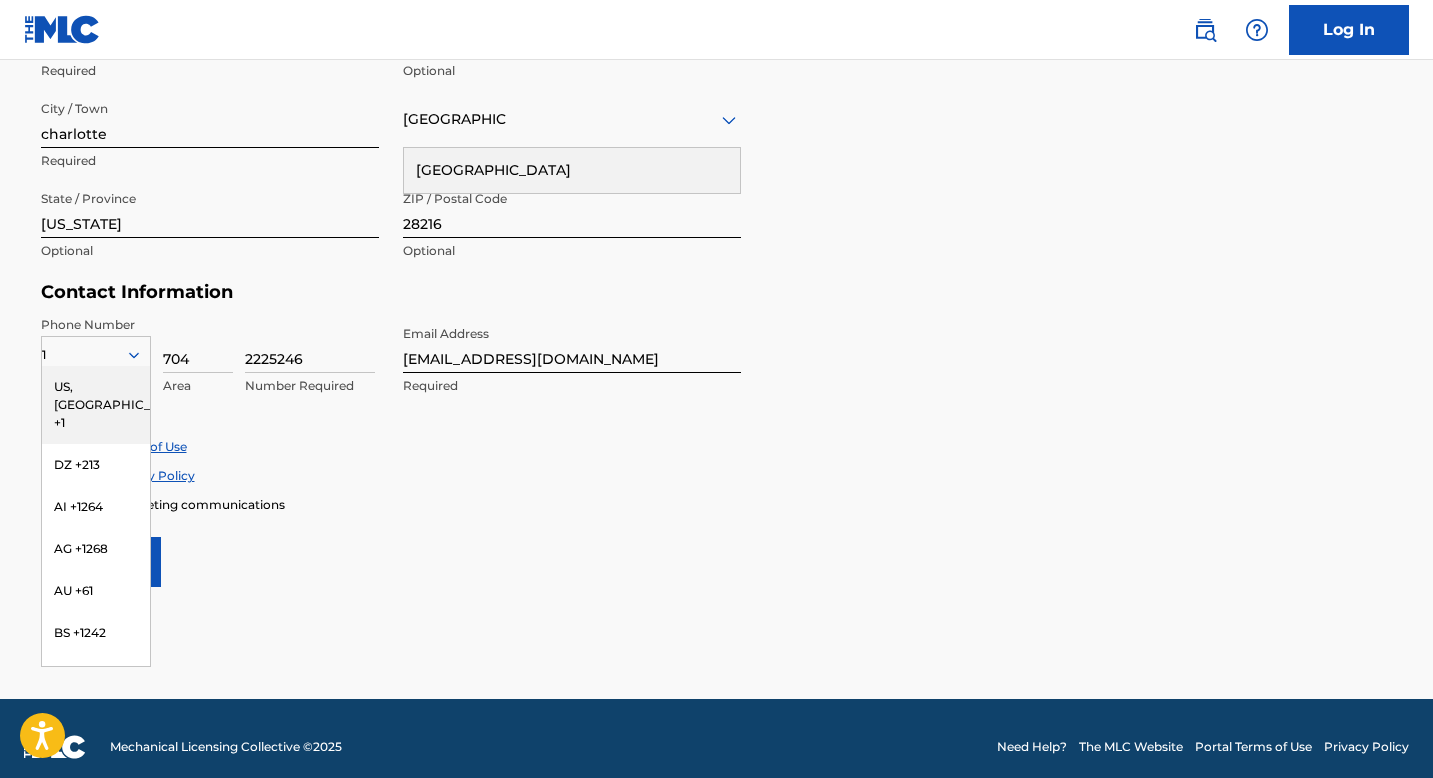 click on "US, [GEOGRAPHIC_DATA] +1" at bounding box center [96, 405] 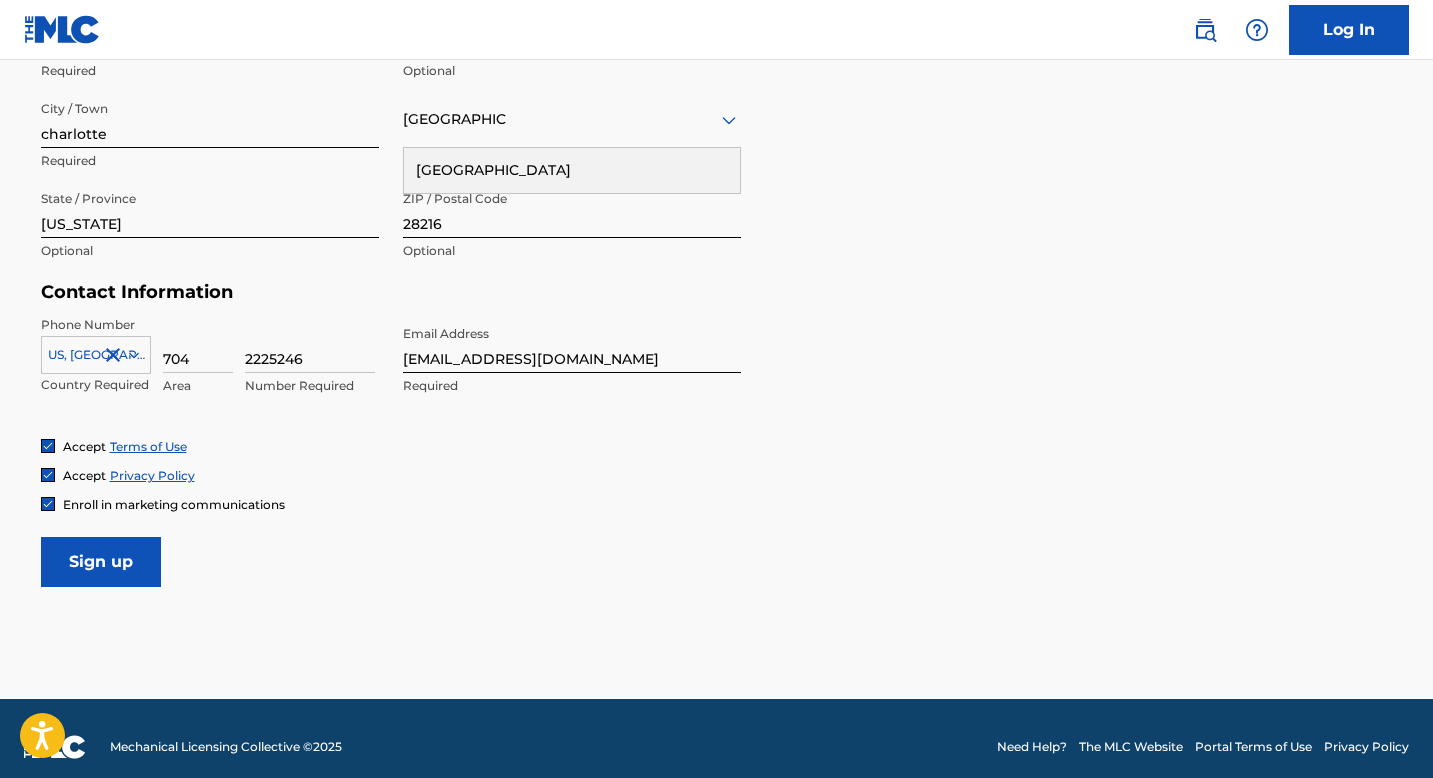 click on "Phone Number US, CA +1 Country Required 704 Area 2225246 Number Required Email Address melvhunt1213@gmail.com Required" at bounding box center (391, 377) 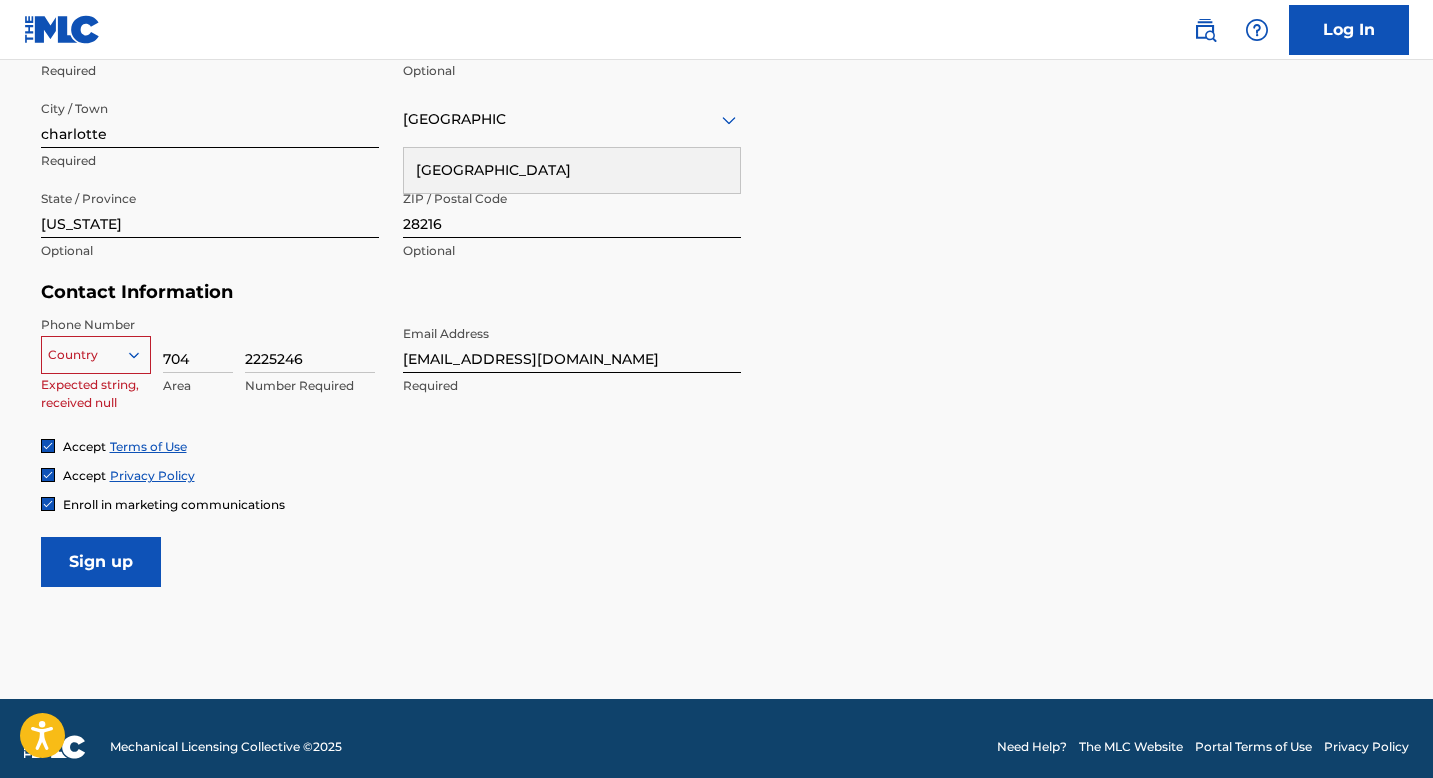 click 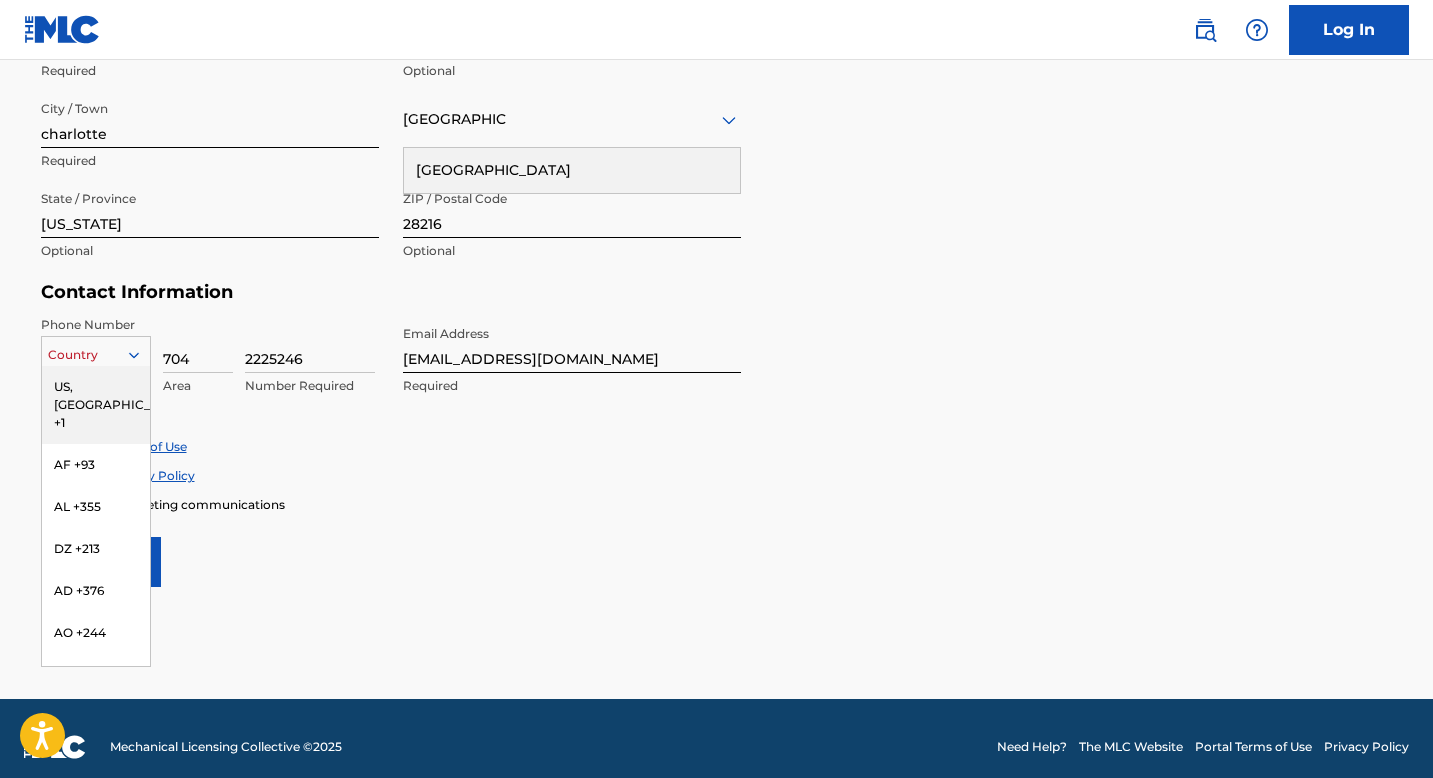 click on "US, [GEOGRAPHIC_DATA] +1" at bounding box center (96, 405) 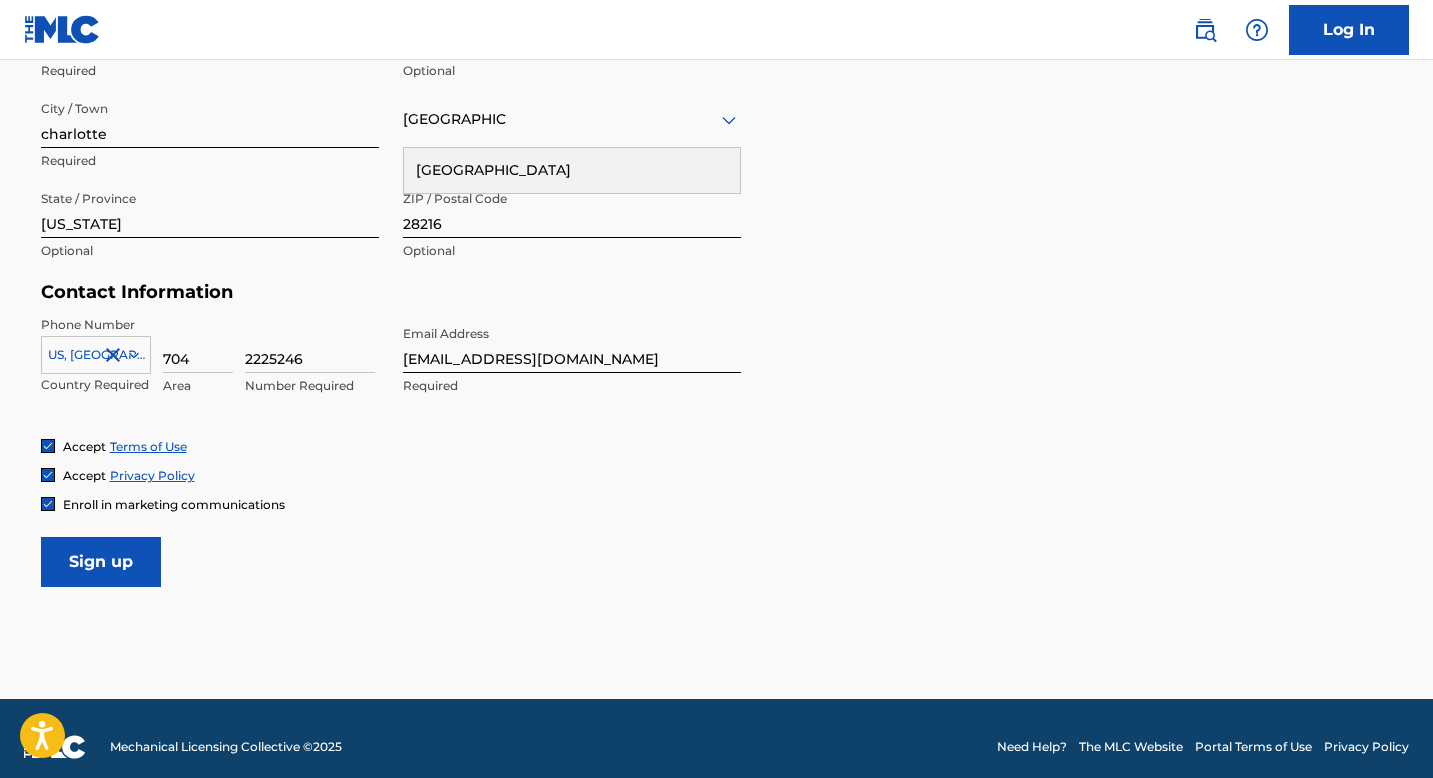 click on "Accept Terms of Use" at bounding box center [717, 446] 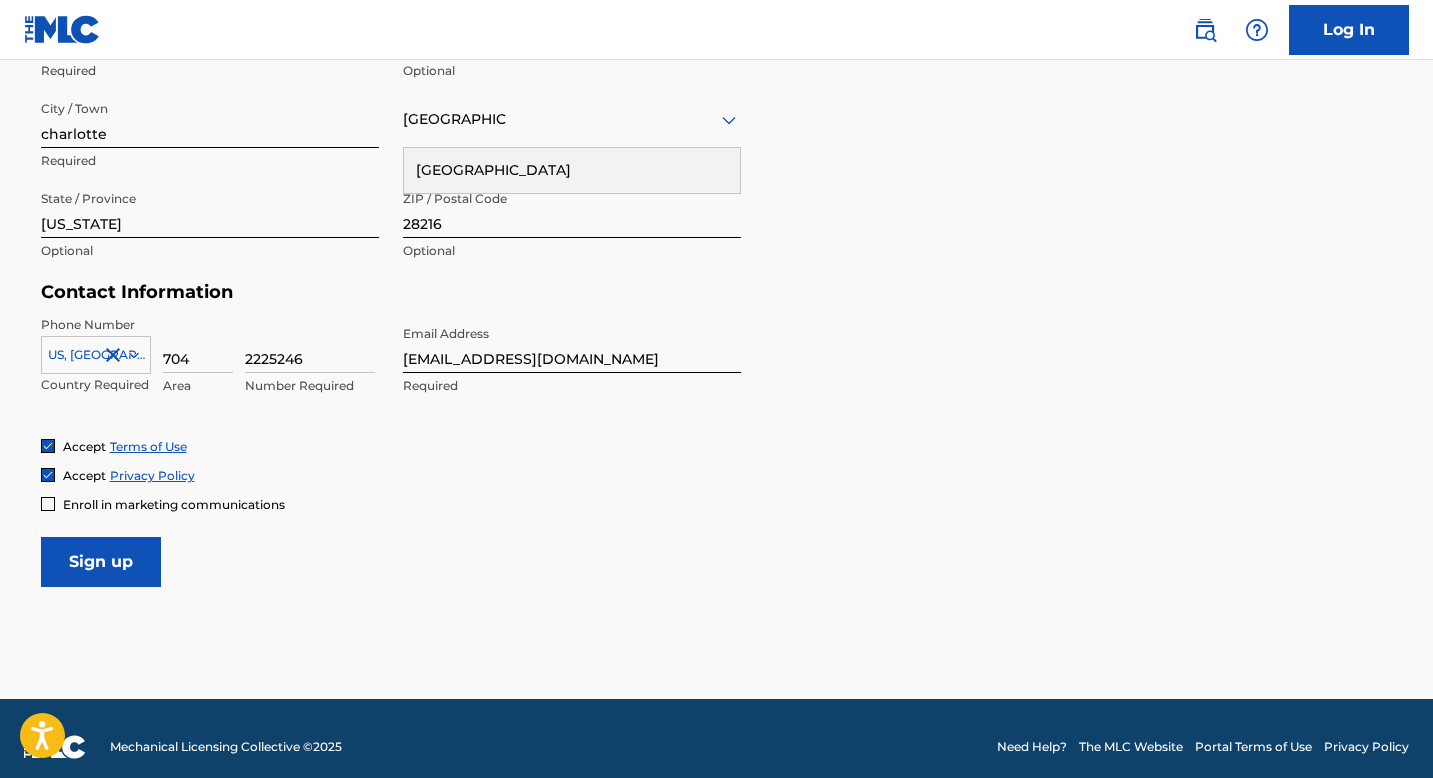 click on "Sign up" at bounding box center (101, 562) 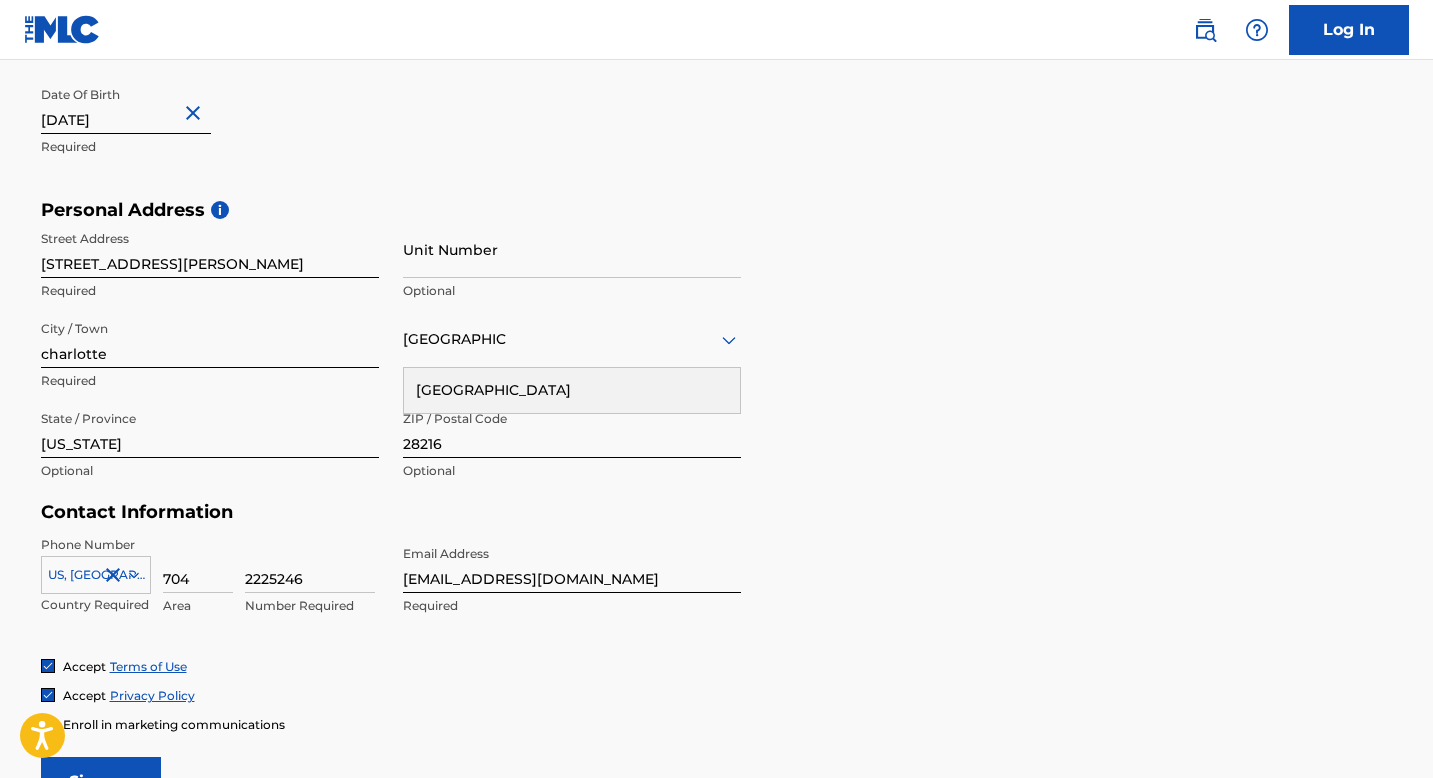 scroll, scrollTop: 785, scrollLeft: 0, axis: vertical 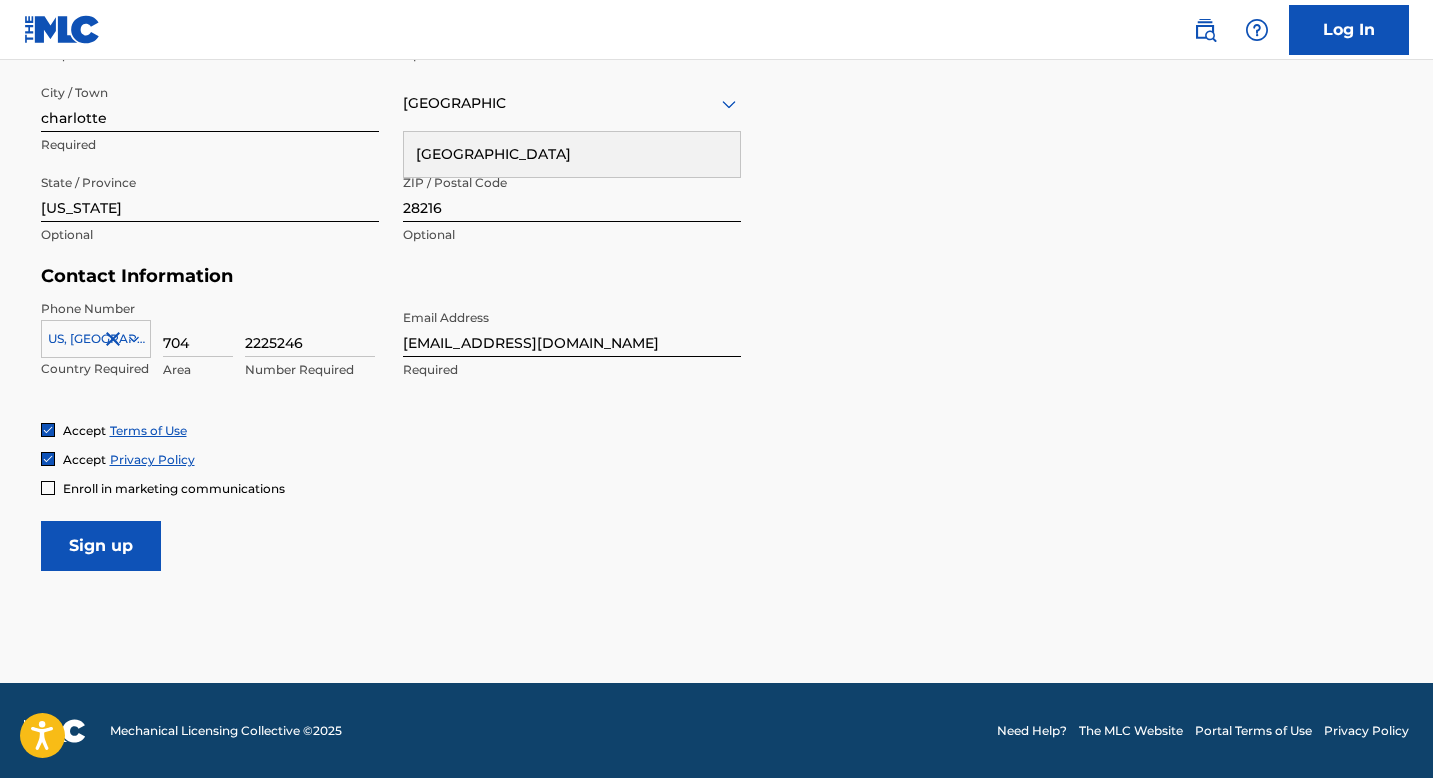 type 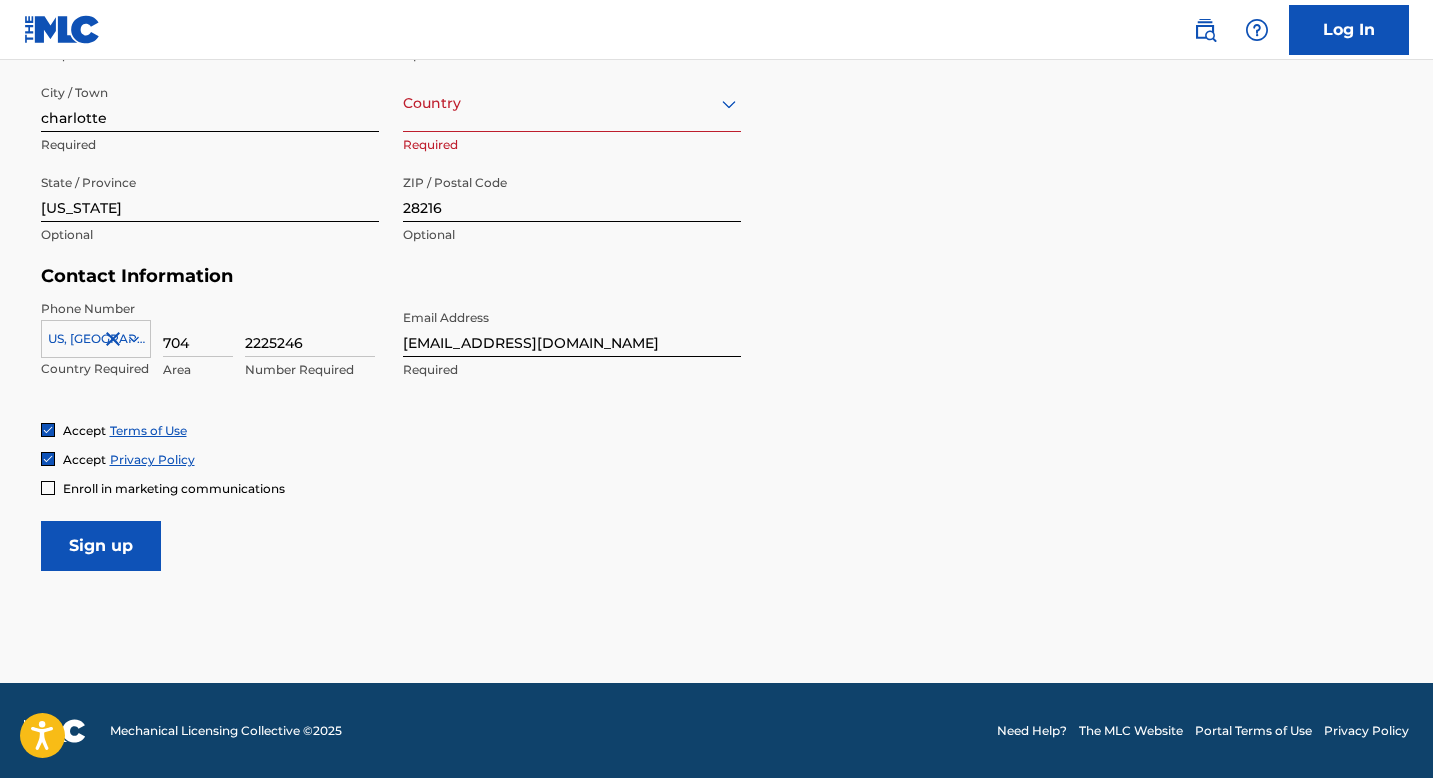 click on "Sign up" at bounding box center (101, 546) 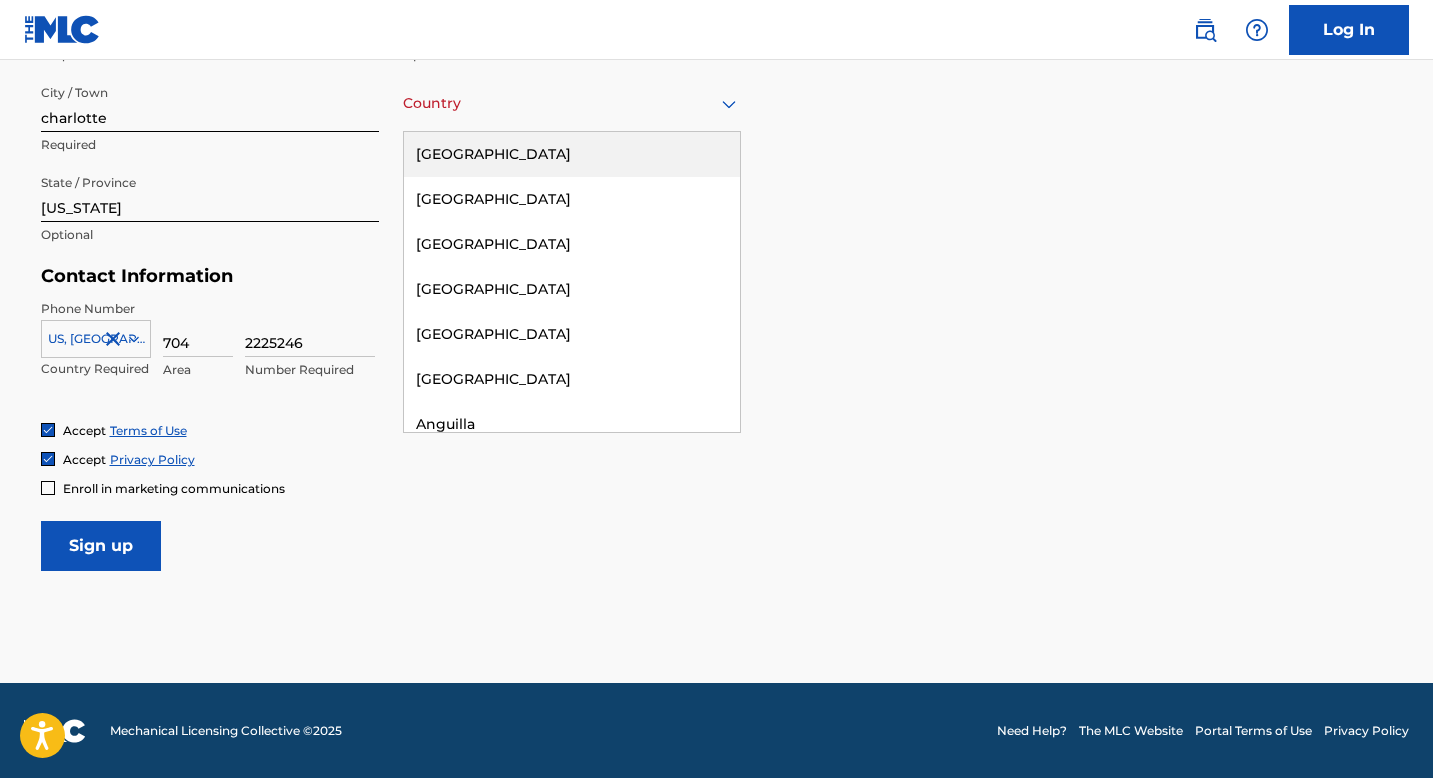 click on "[GEOGRAPHIC_DATA]" at bounding box center (572, 154) 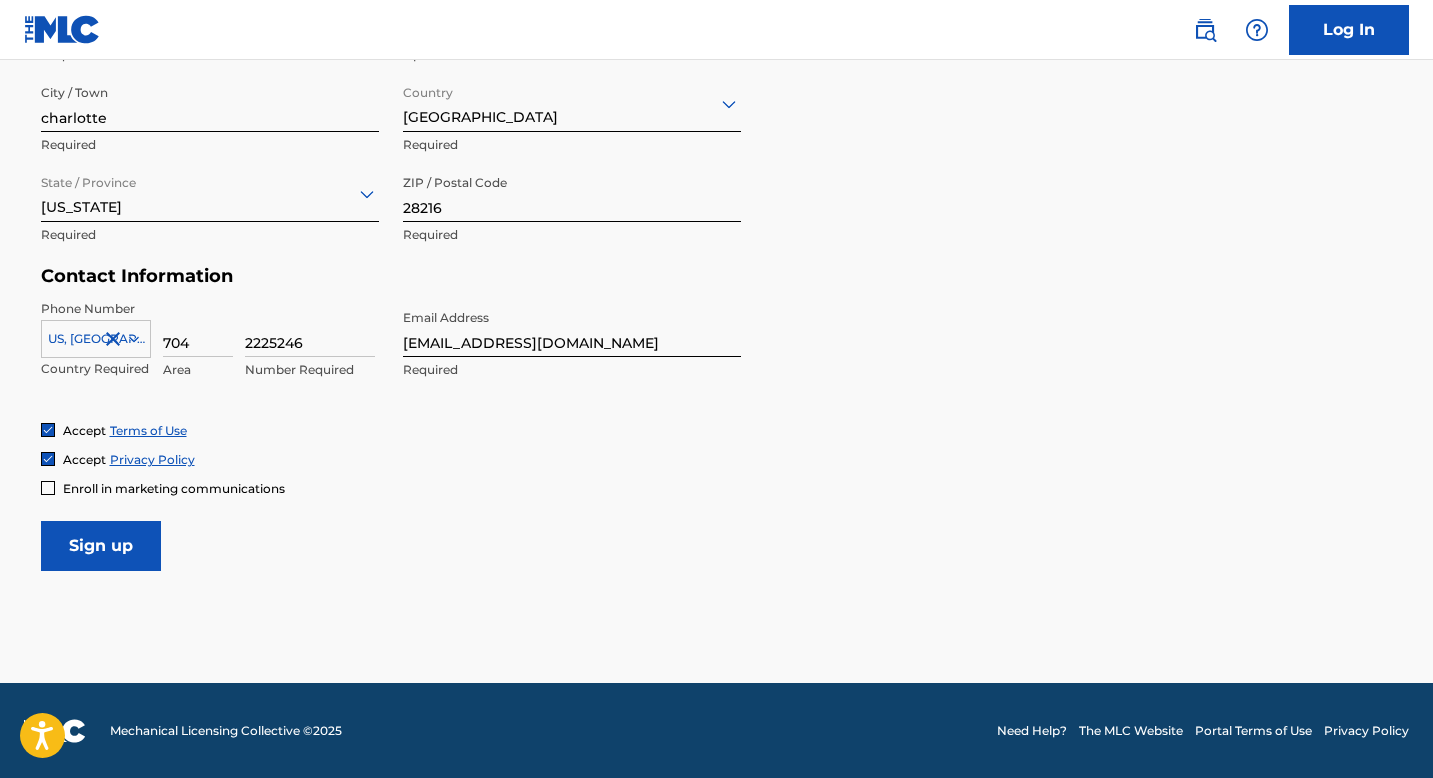 click on "Sign up" at bounding box center [101, 546] 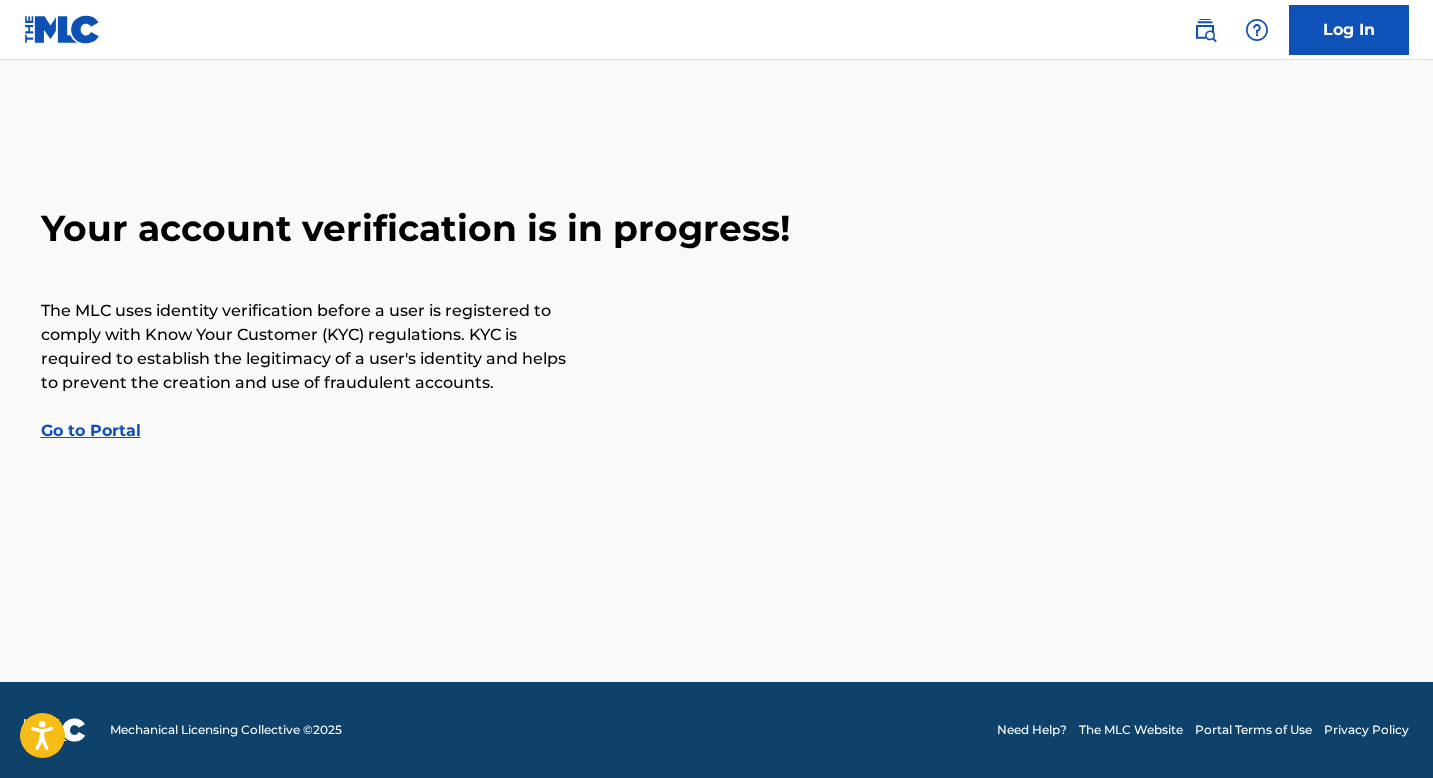 scroll, scrollTop: 0, scrollLeft: 0, axis: both 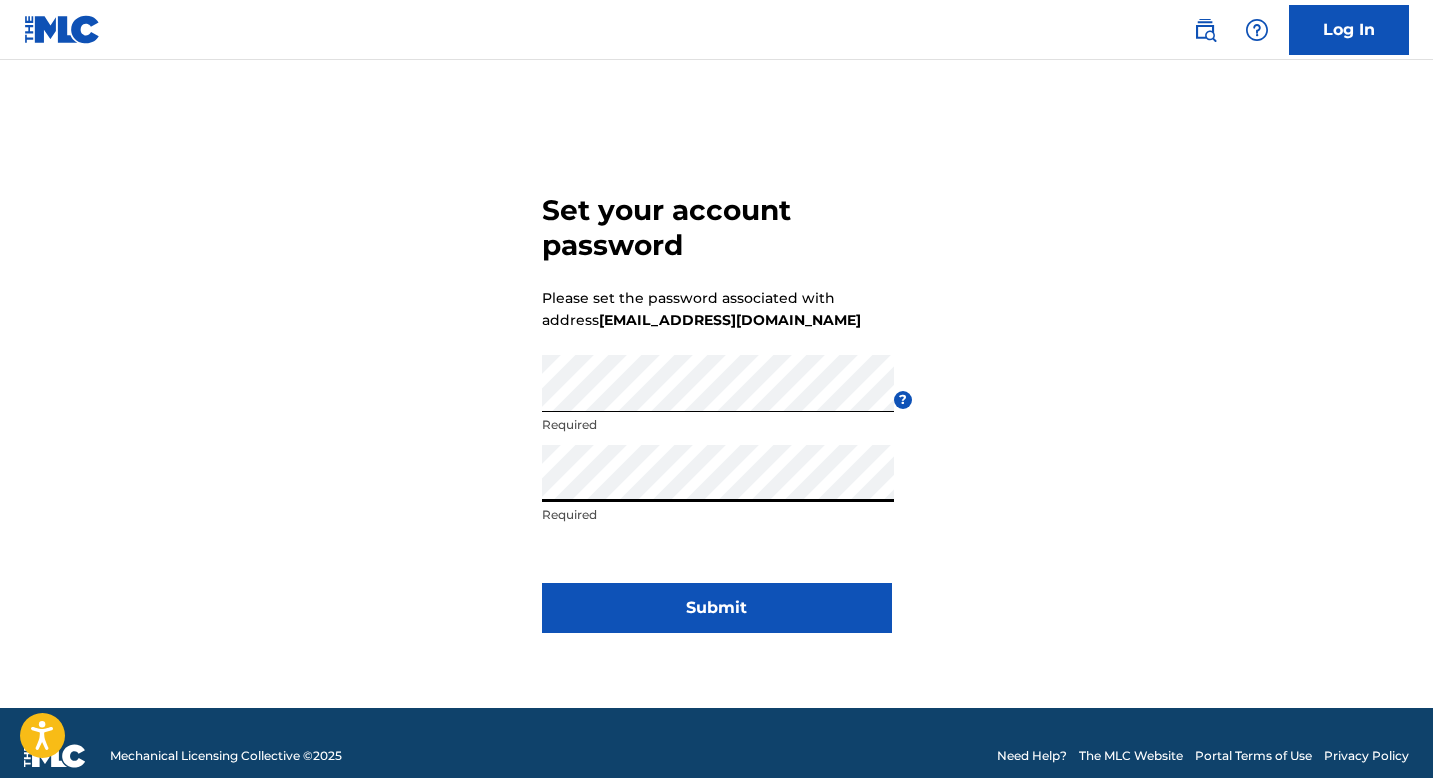 click on "Submit" at bounding box center [717, 608] 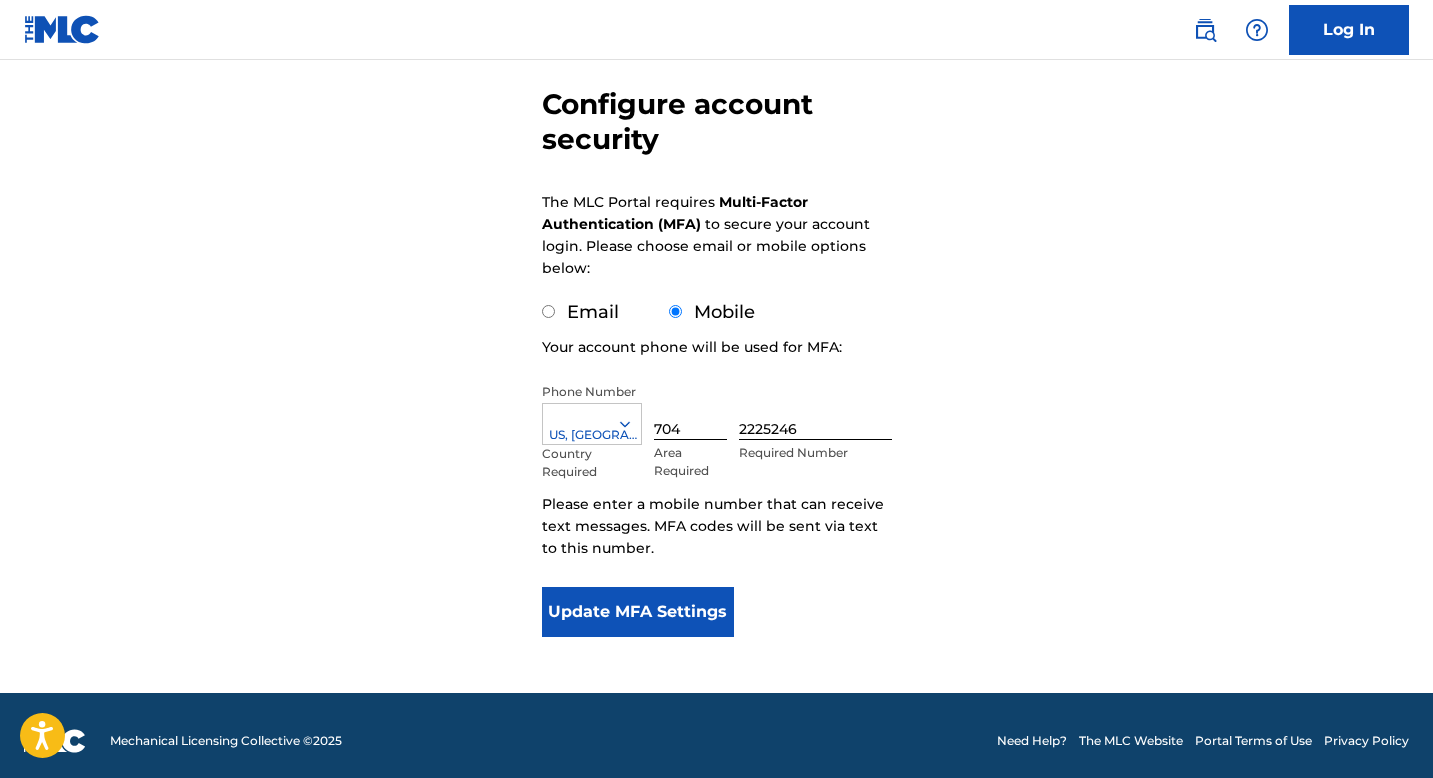 scroll, scrollTop: 184, scrollLeft: 0, axis: vertical 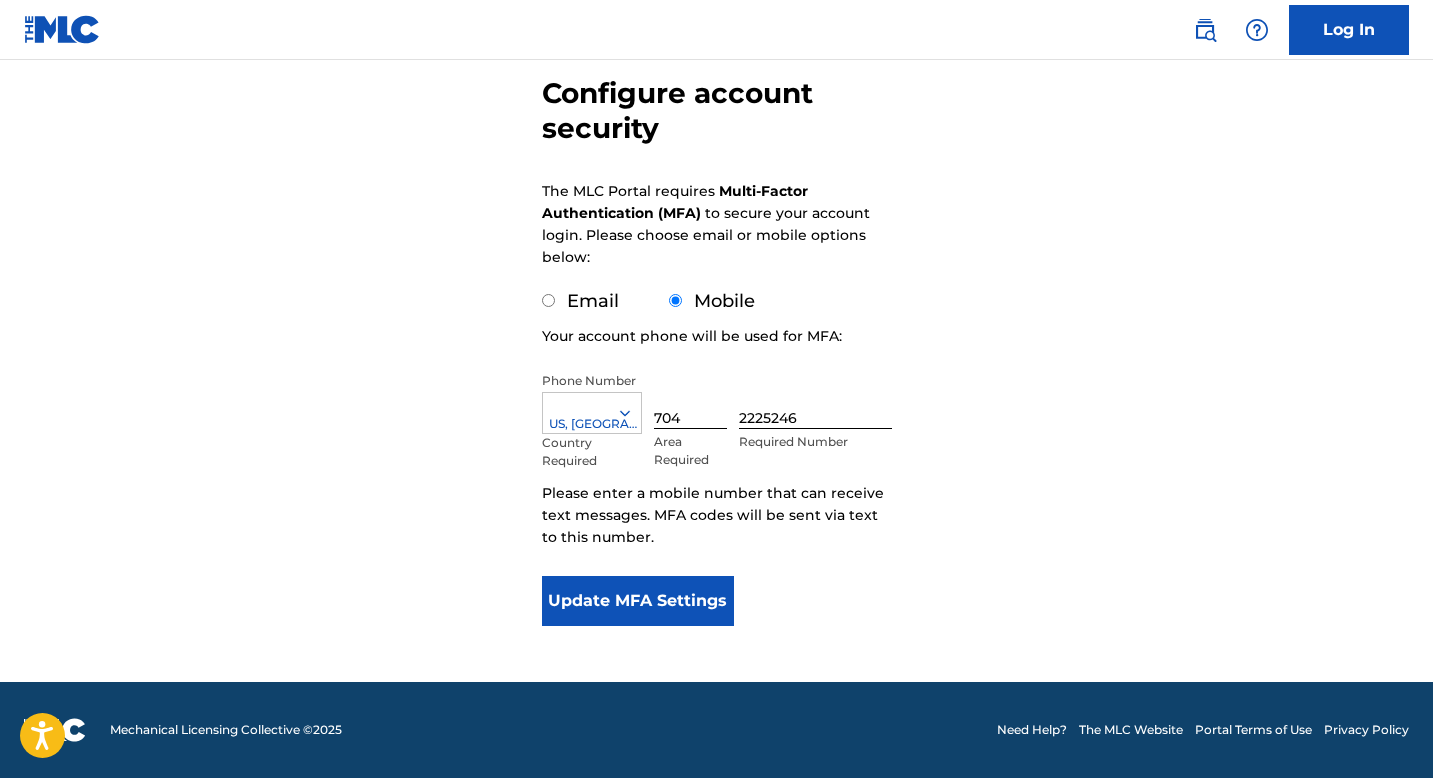 click on "Update MFA Settings" at bounding box center (638, 601) 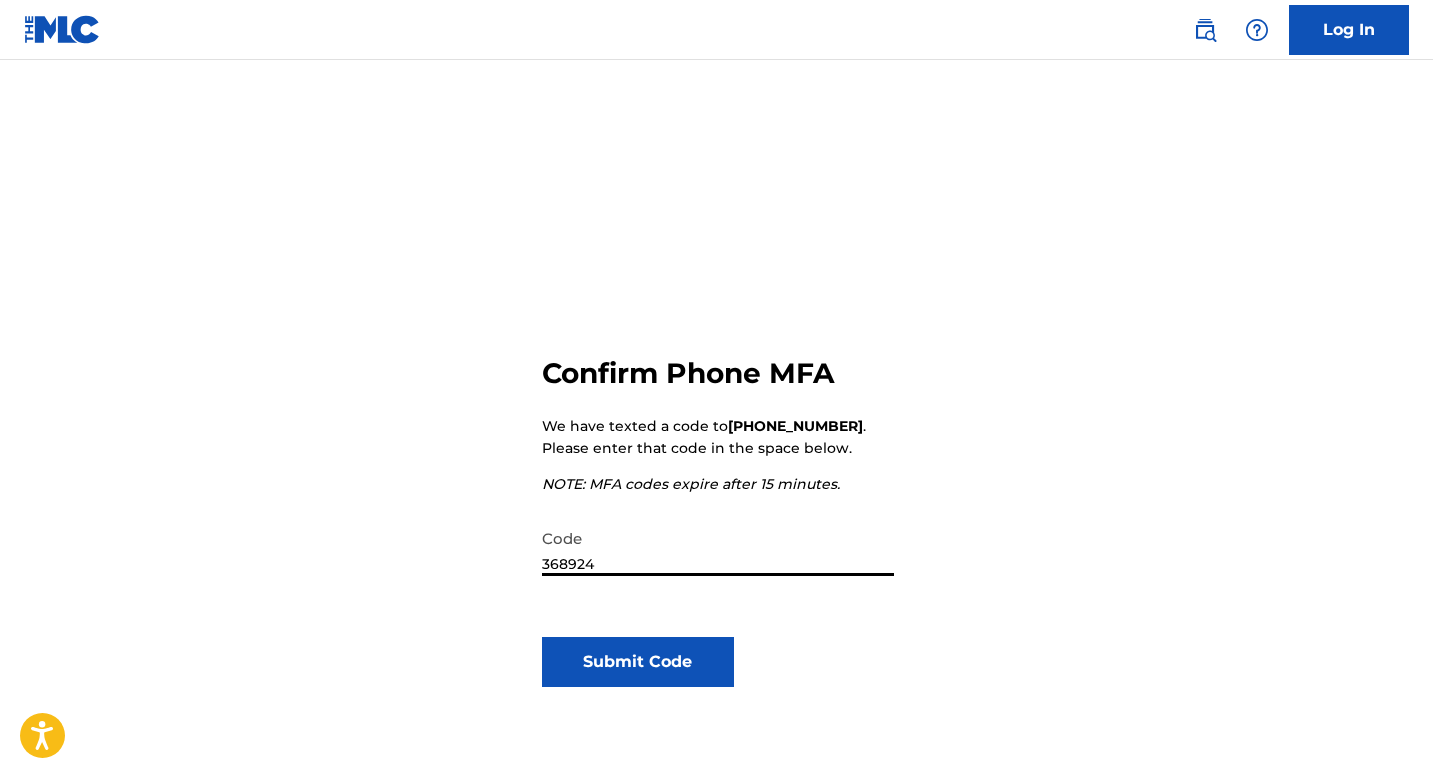 type on "368924" 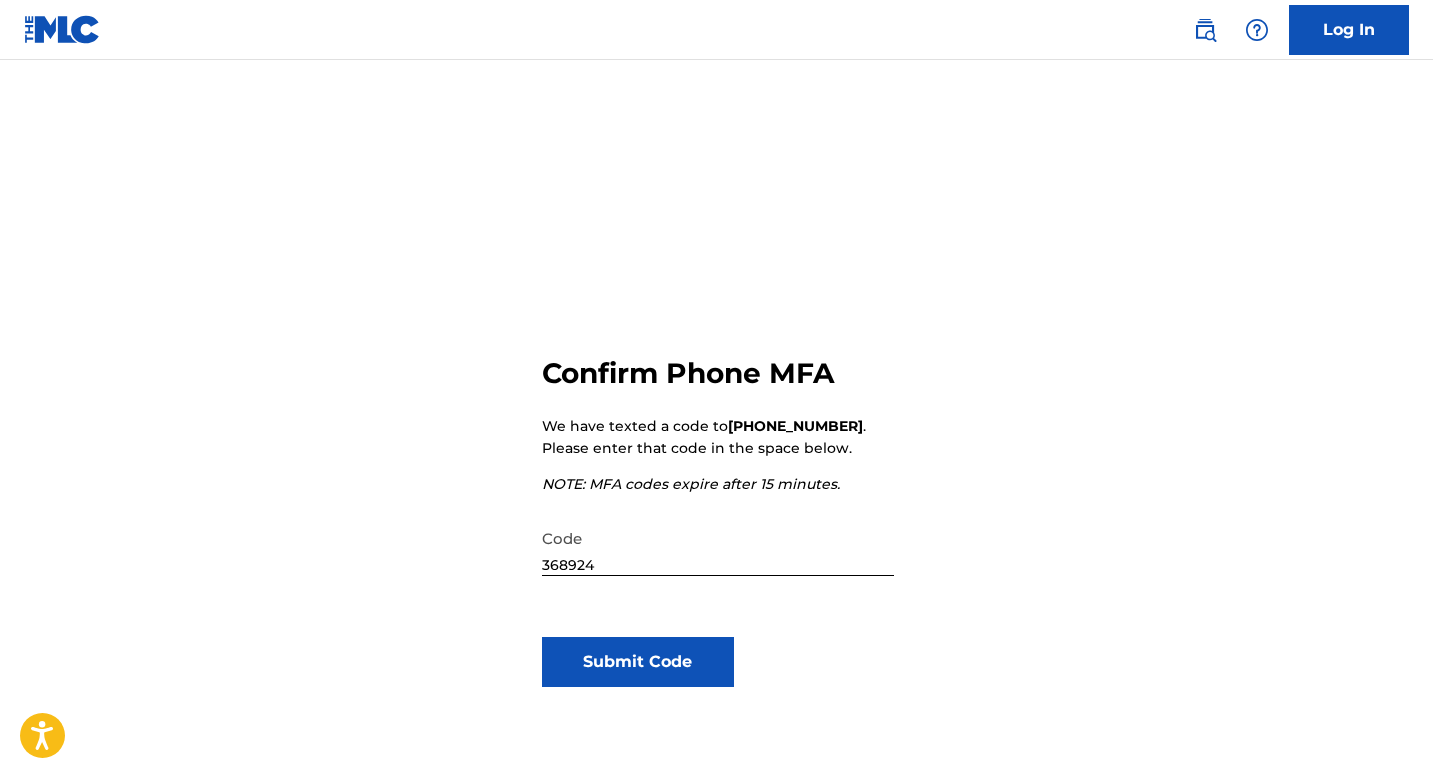 click on "Submit Code" at bounding box center [638, 662] 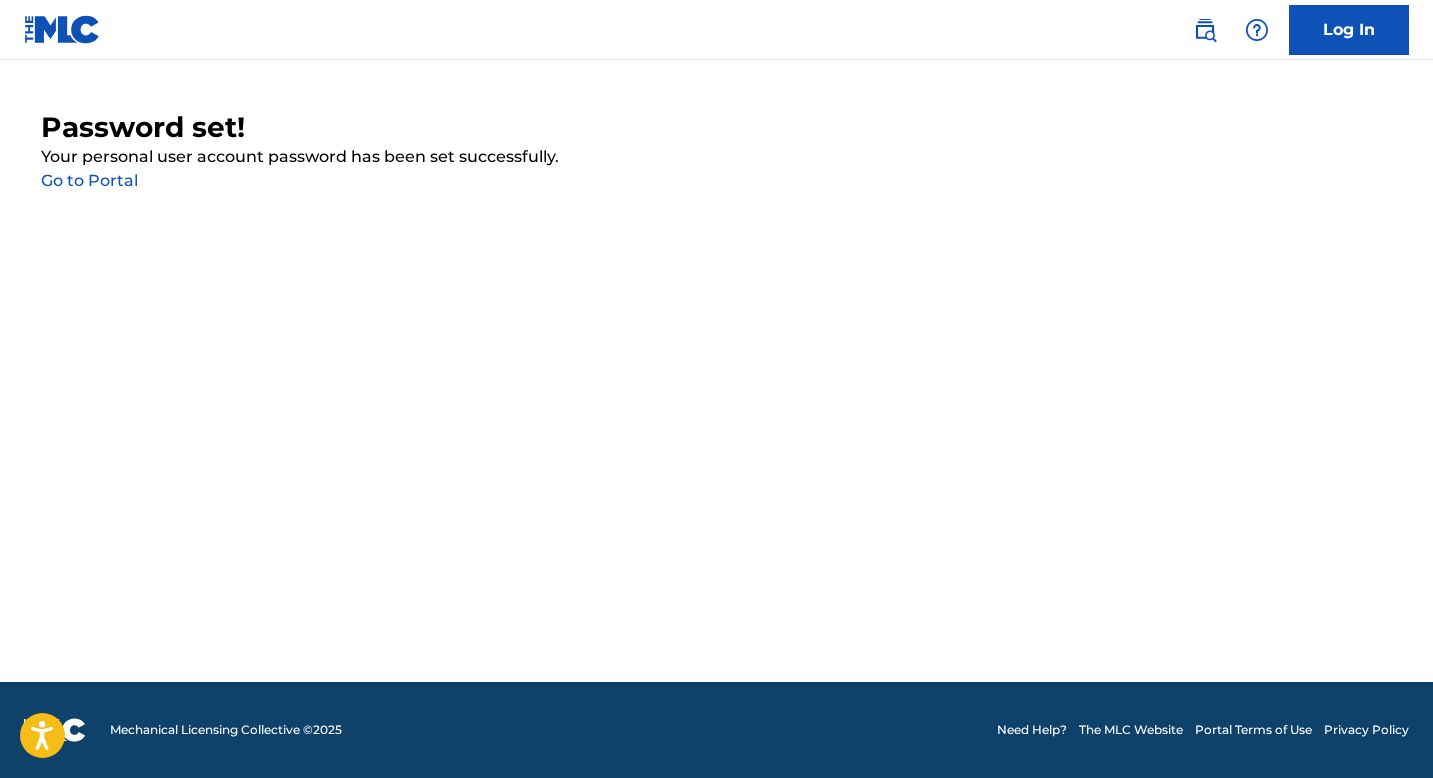 click on "Go to Portal" at bounding box center [89, 180] 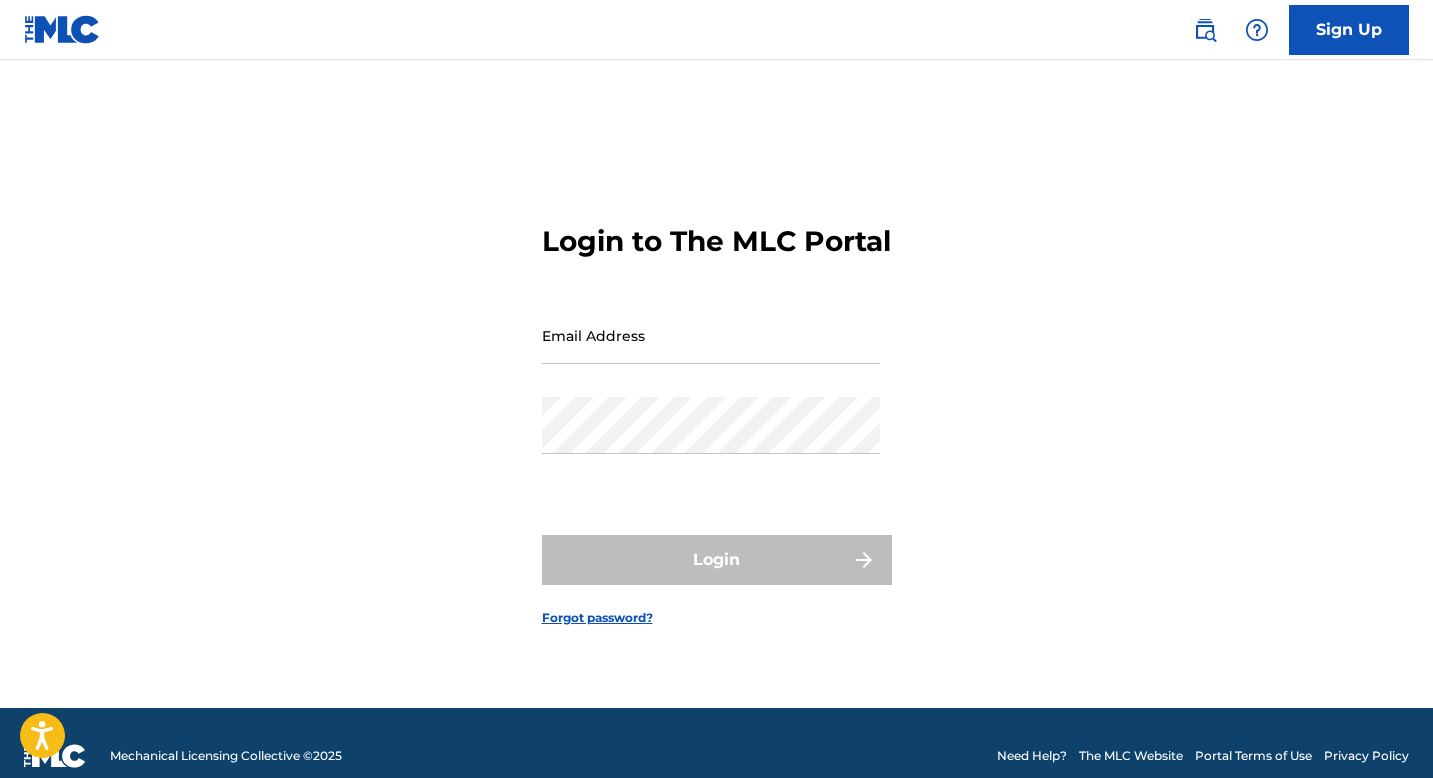 type on "[EMAIL_ADDRESS][DOMAIN_NAME]" 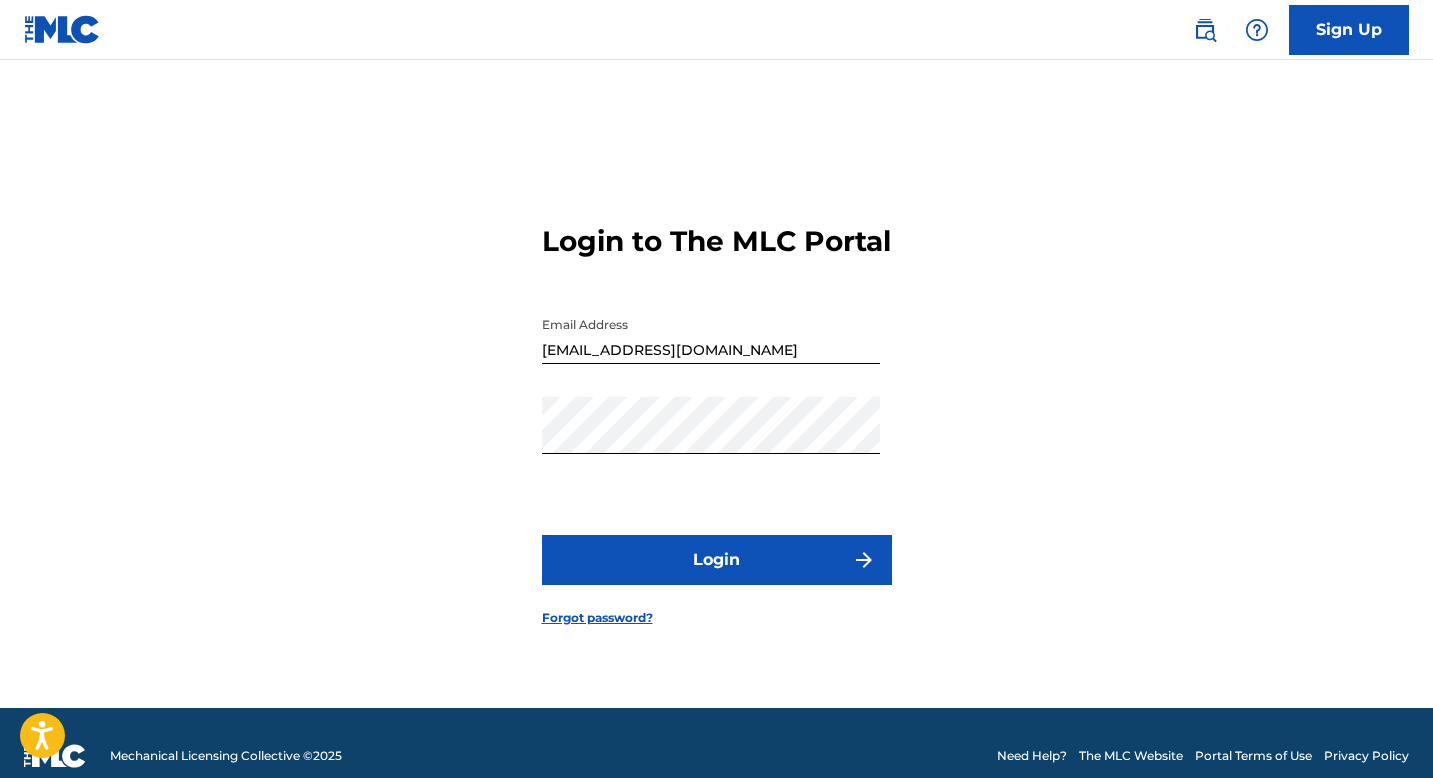 click on "Login" at bounding box center [717, 560] 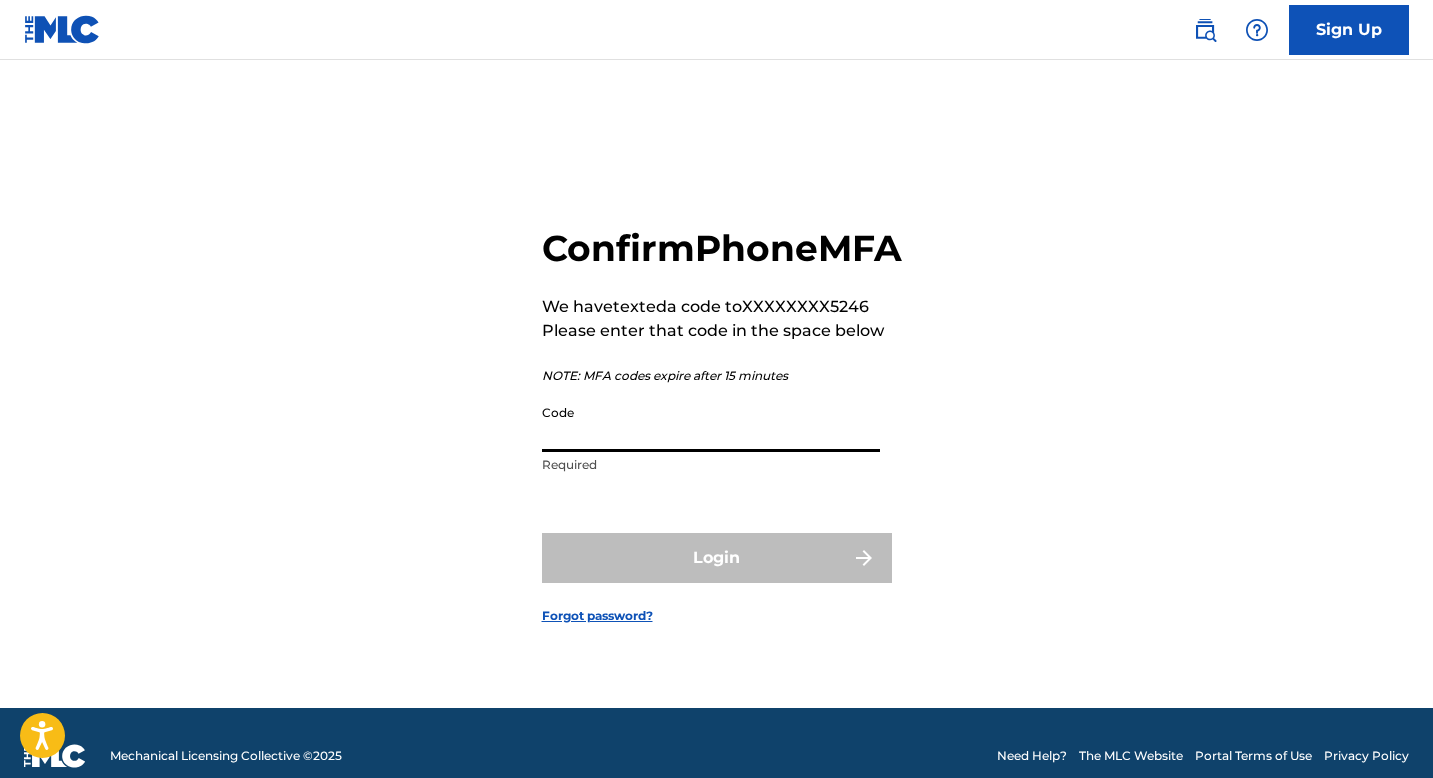 click on "Code" at bounding box center [711, 423] 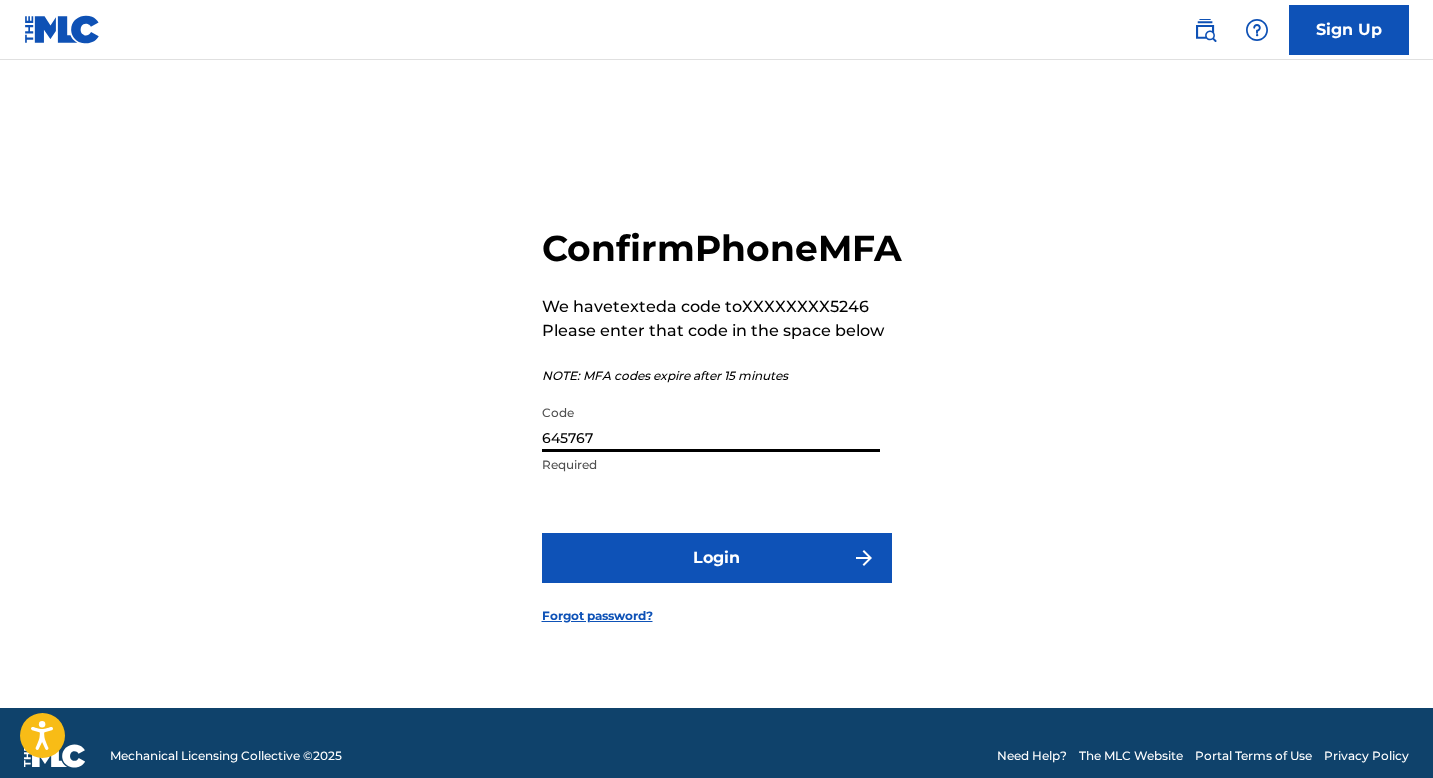 type on "645767" 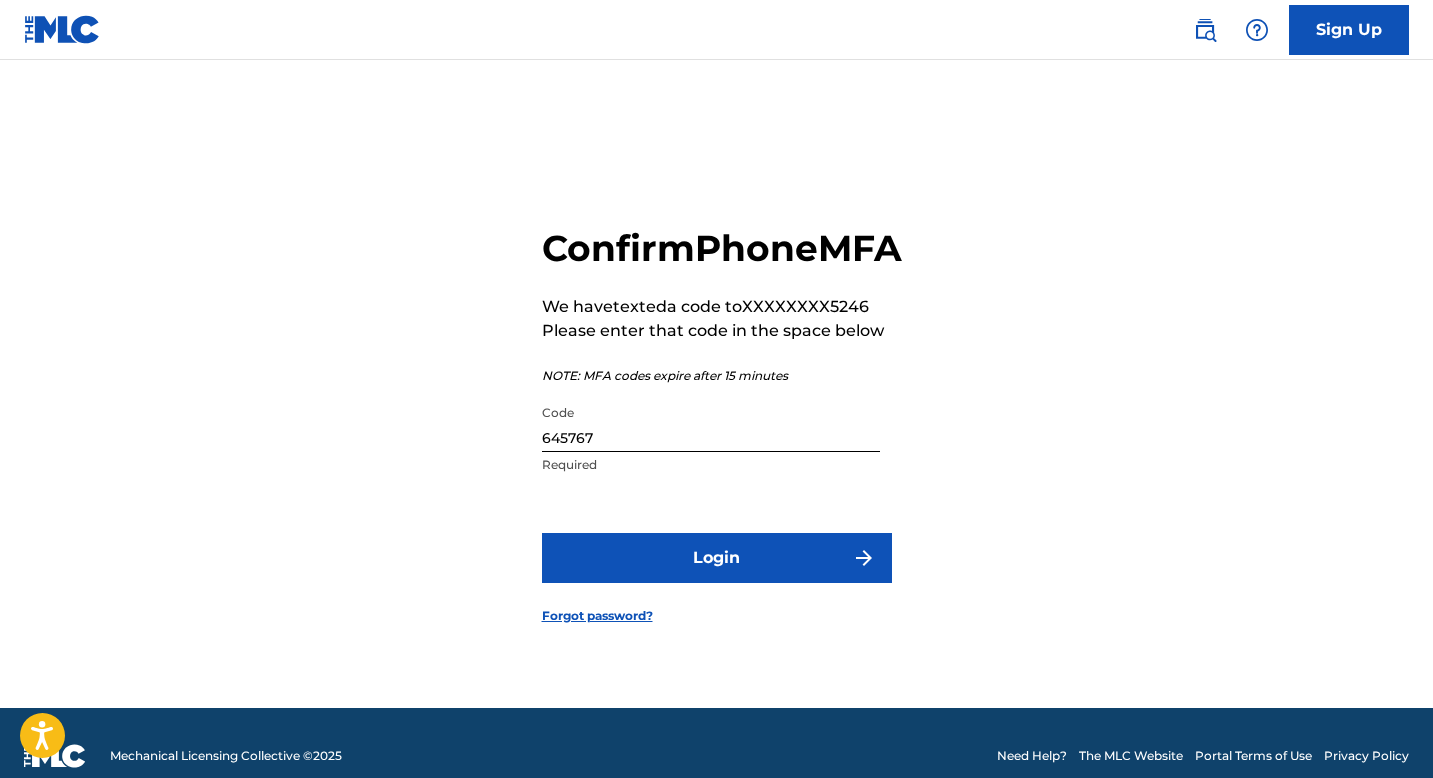 click on "Login" at bounding box center (717, 558) 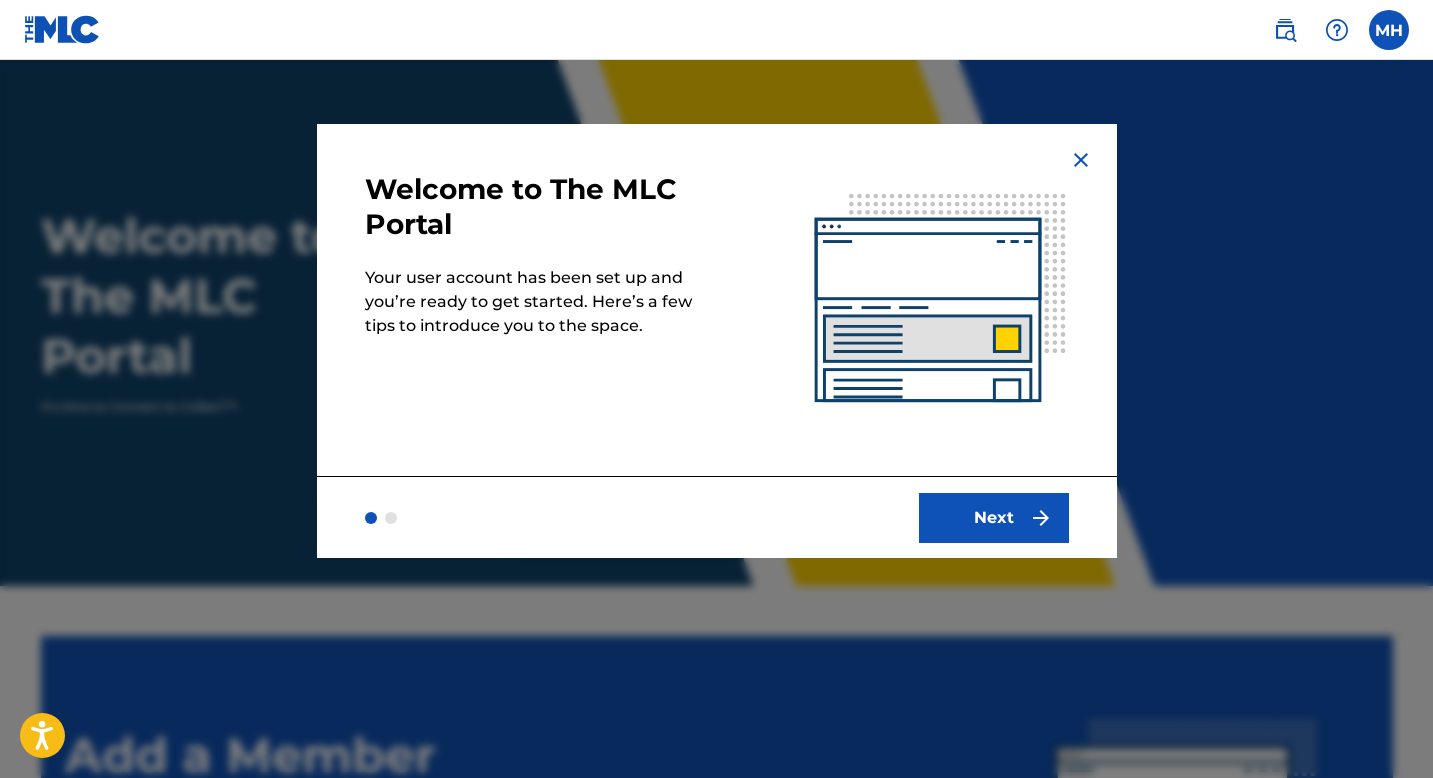 scroll, scrollTop: 0, scrollLeft: 0, axis: both 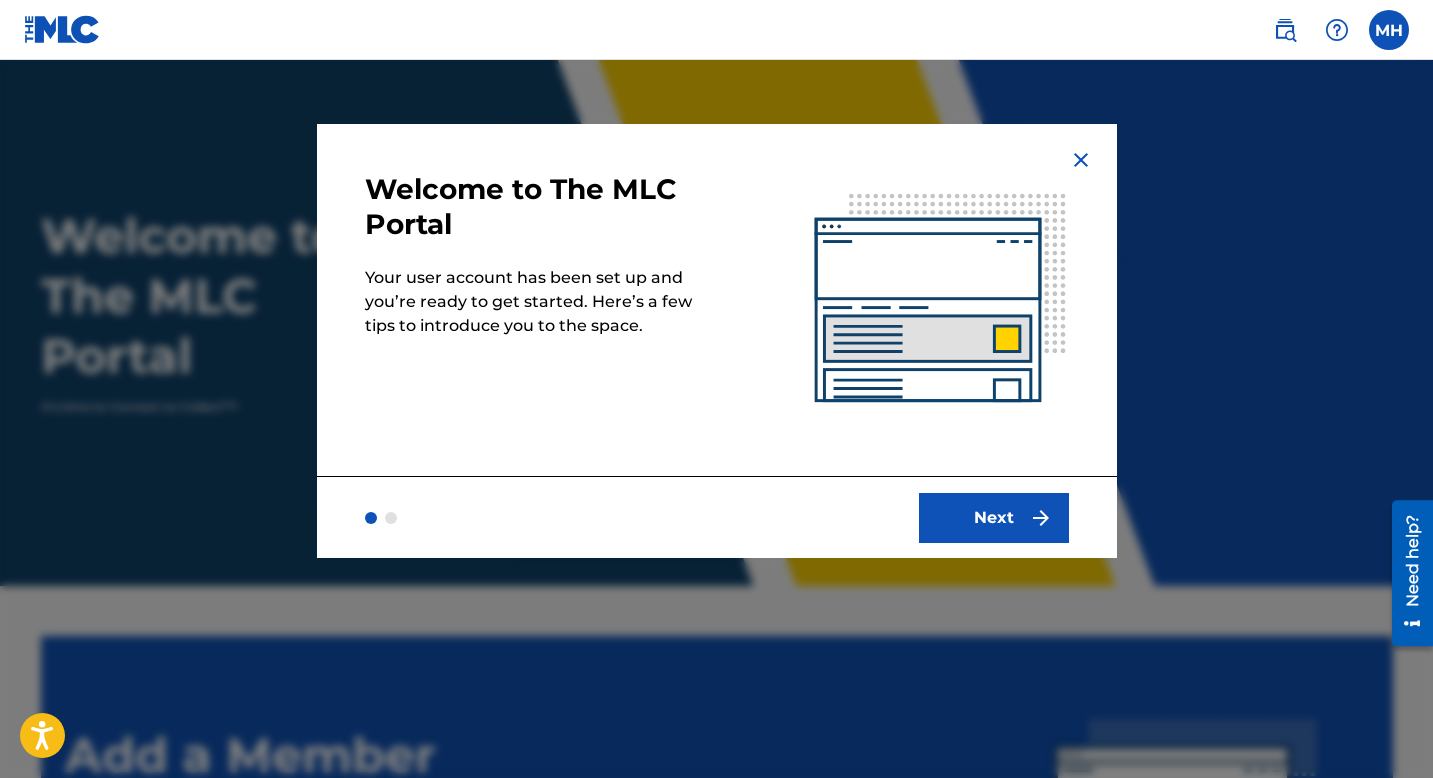 click on "Next" at bounding box center [994, 518] 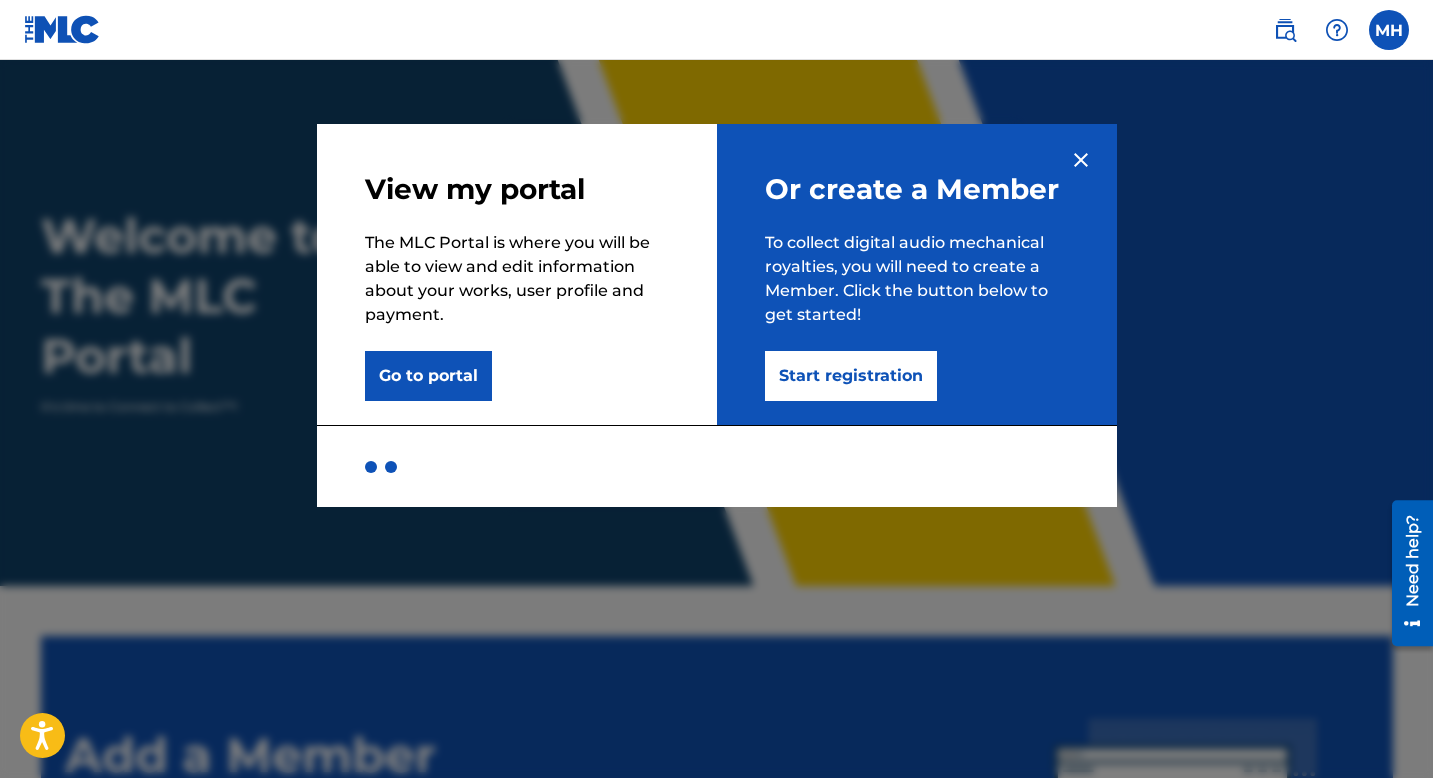 click on "Go to portal" at bounding box center [428, 376] 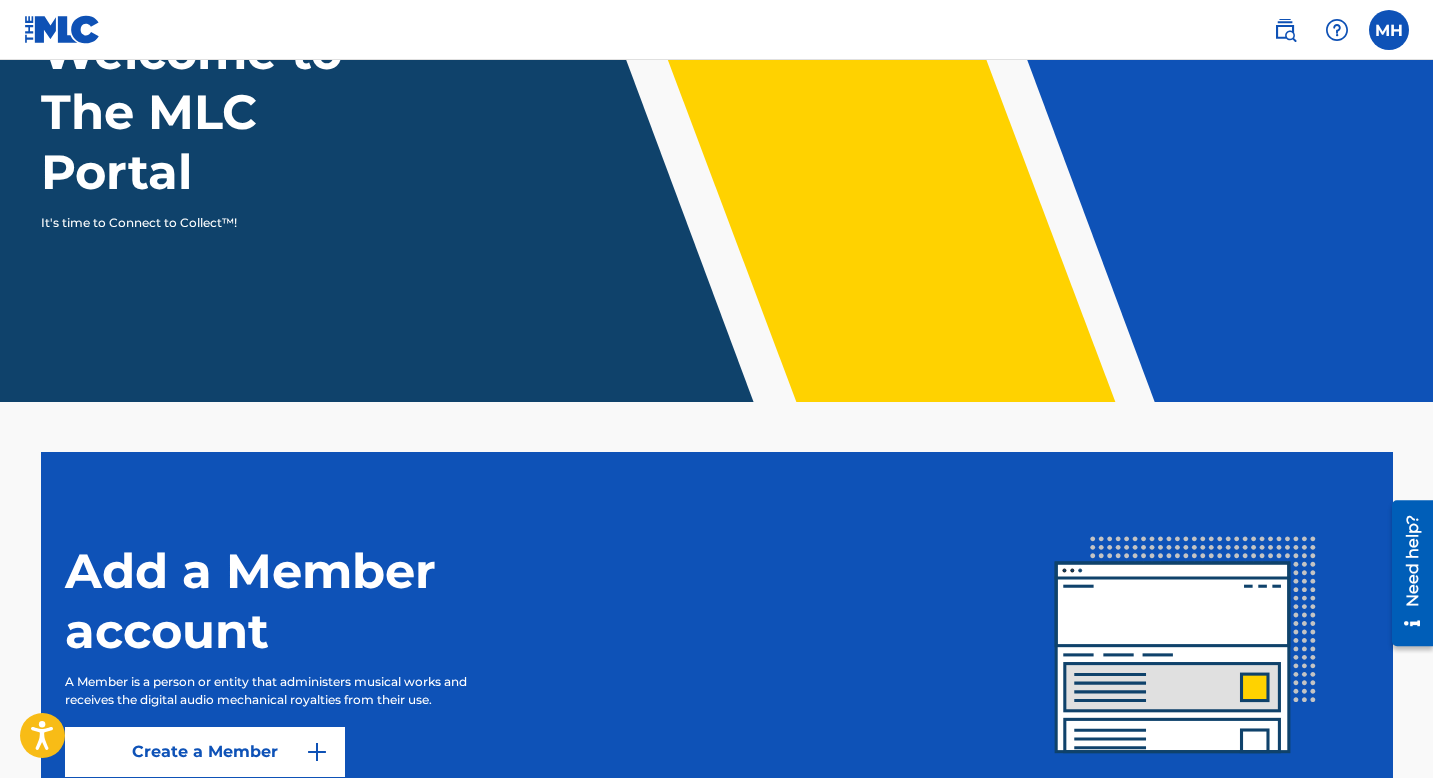 scroll, scrollTop: 368, scrollLeft: 0, axis: vertical 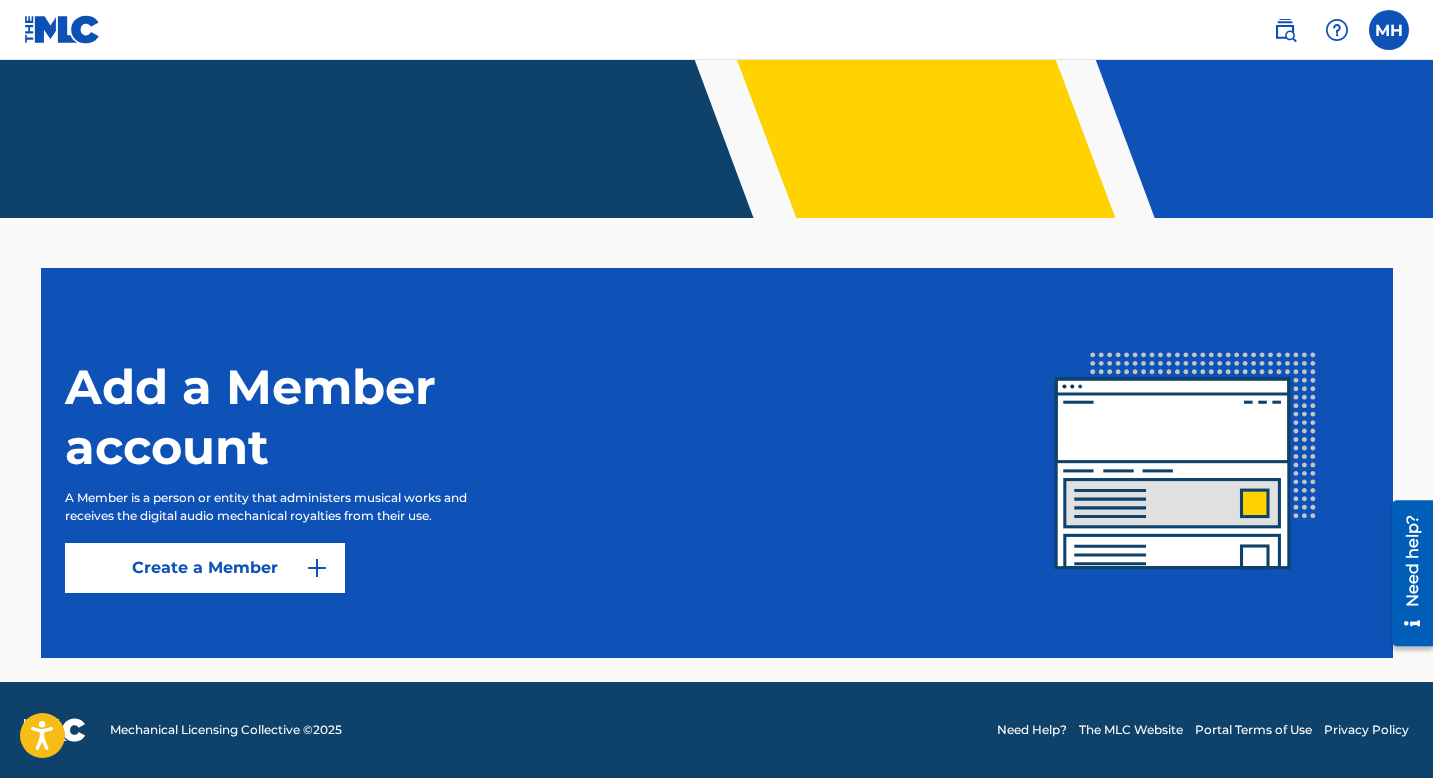 click on "Create a Member" at bounding box center [205, 568] 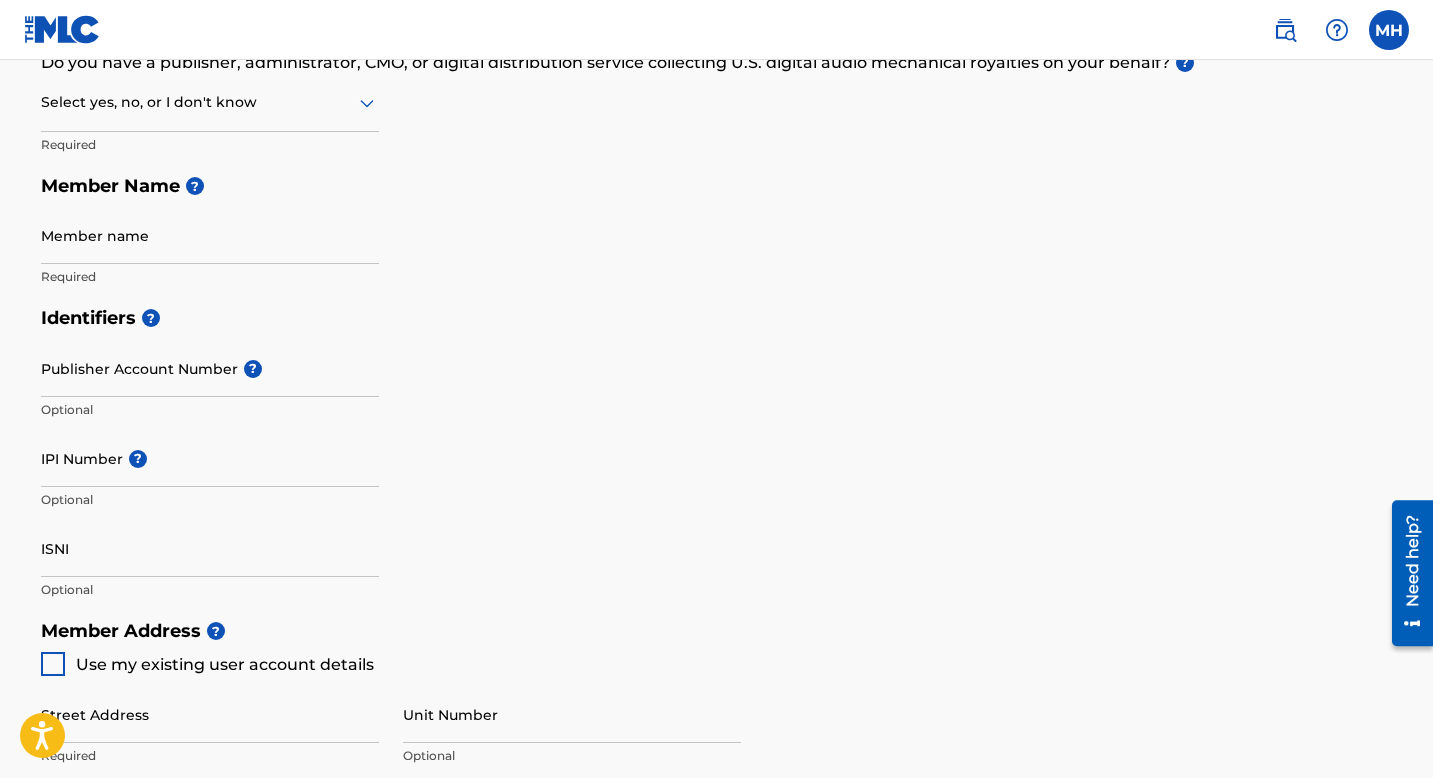 scroll, scrollTop: 0, scrollLeft: 0, axis: both 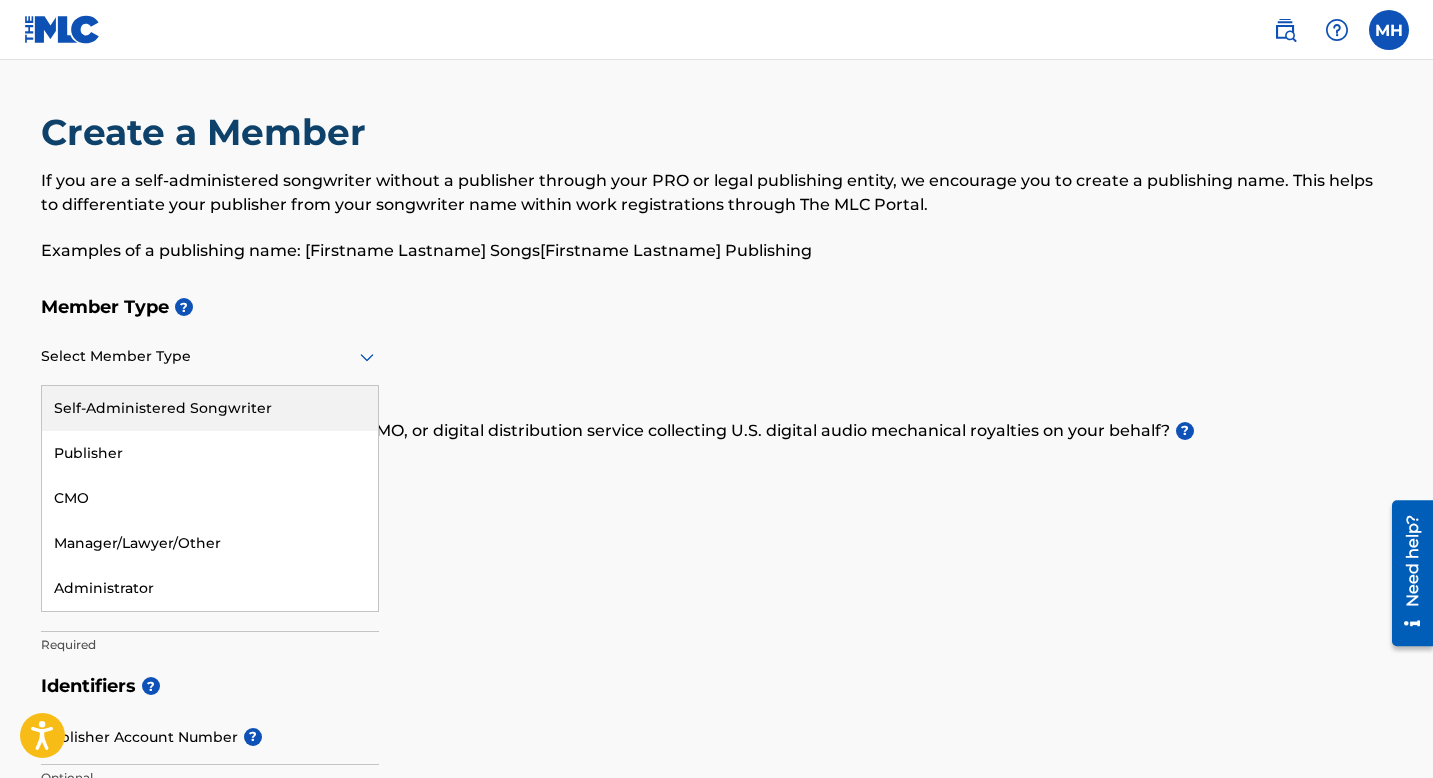 click at bounding box center [210, 356] 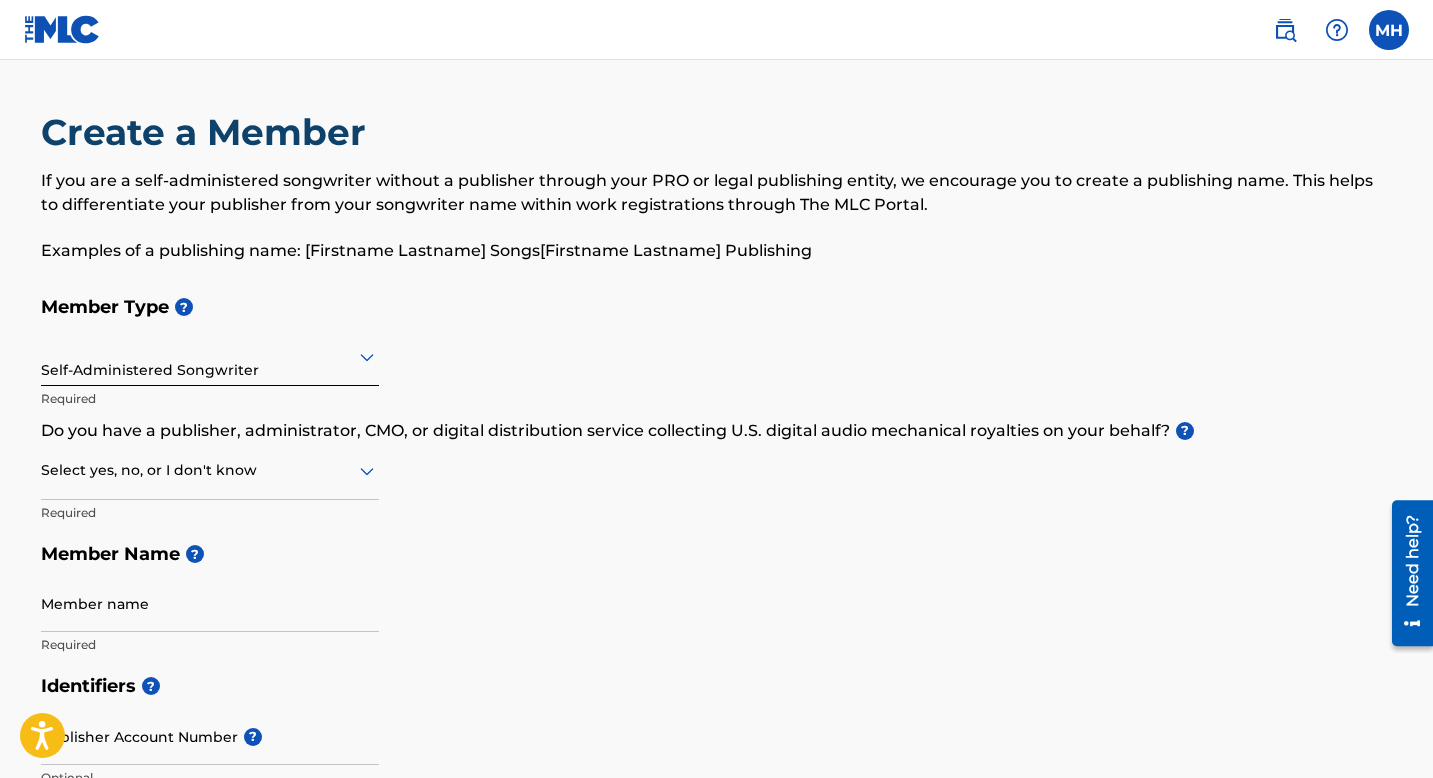 click on "Select yes, no, or I don't know" at bounding box center (210, 471) 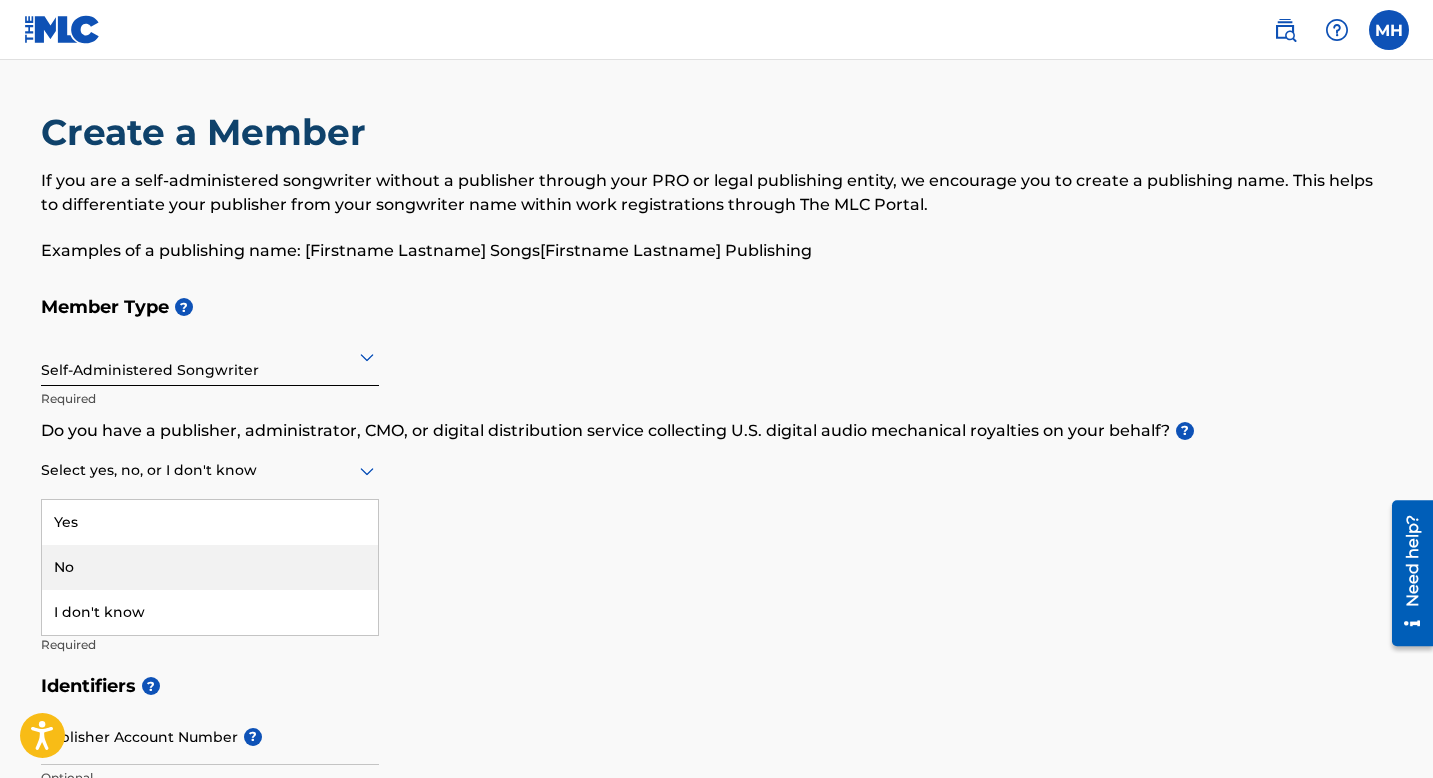 click on "No" at bounding box center (210, 567) 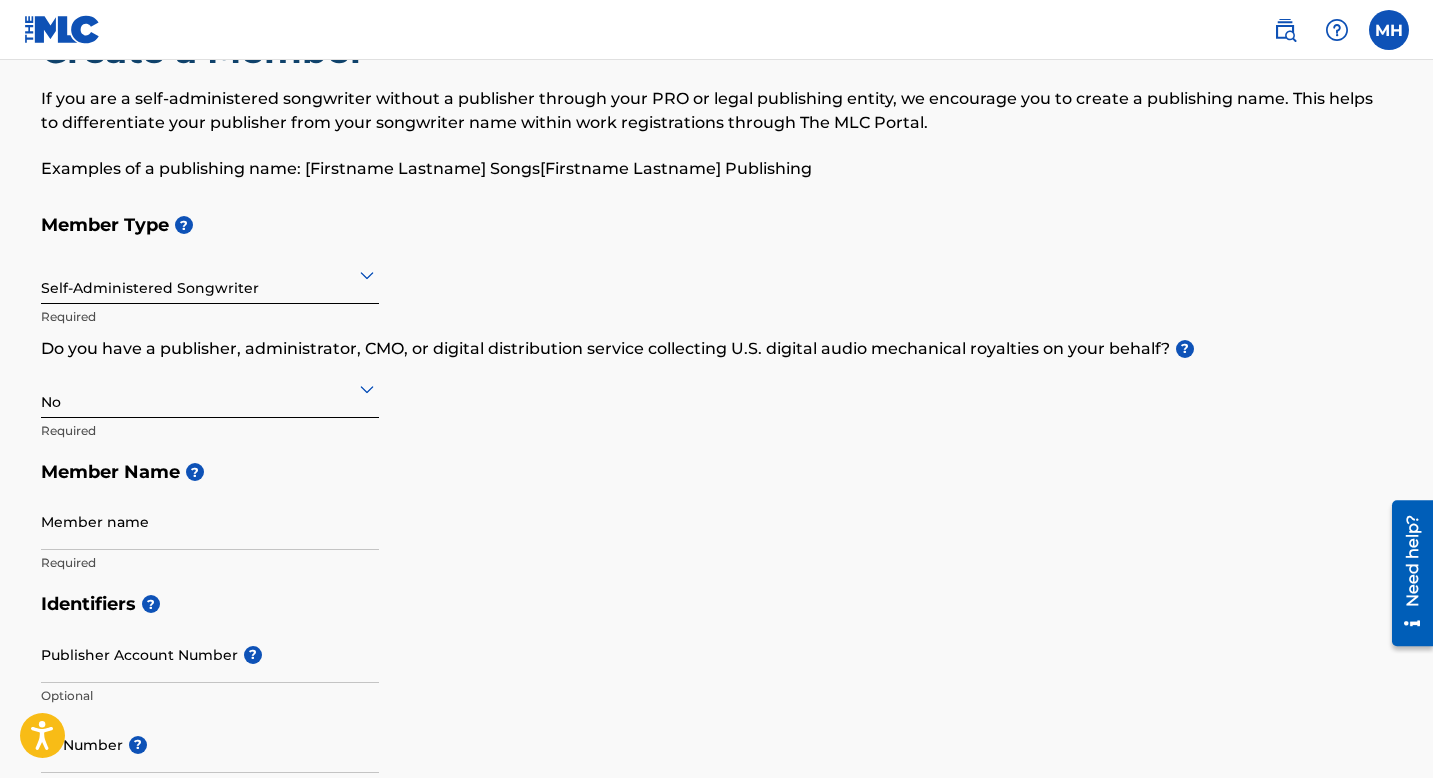 scroll, scrollTop: 195, scrollLeft: 0, axis: vertical 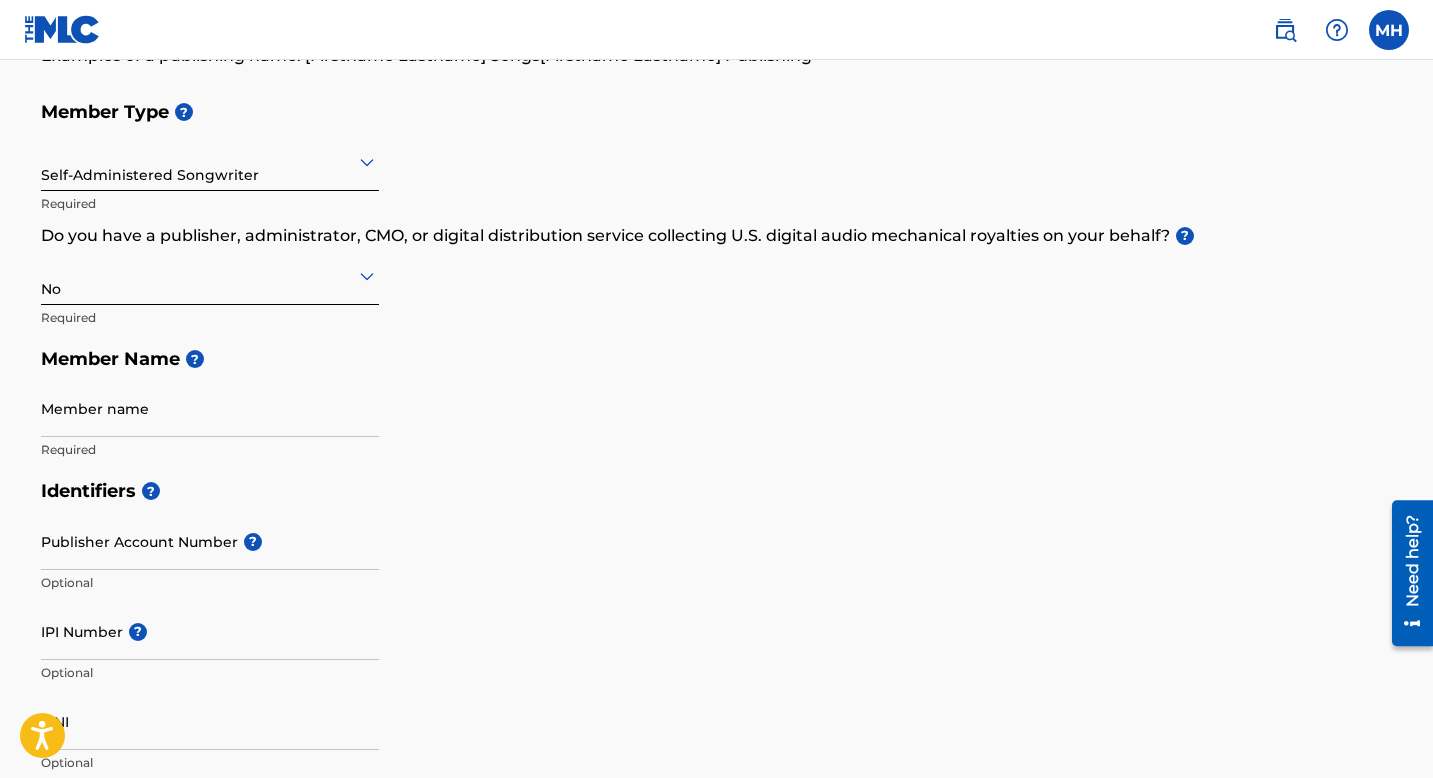 click on "Member name" at bounding box center [210, 408] 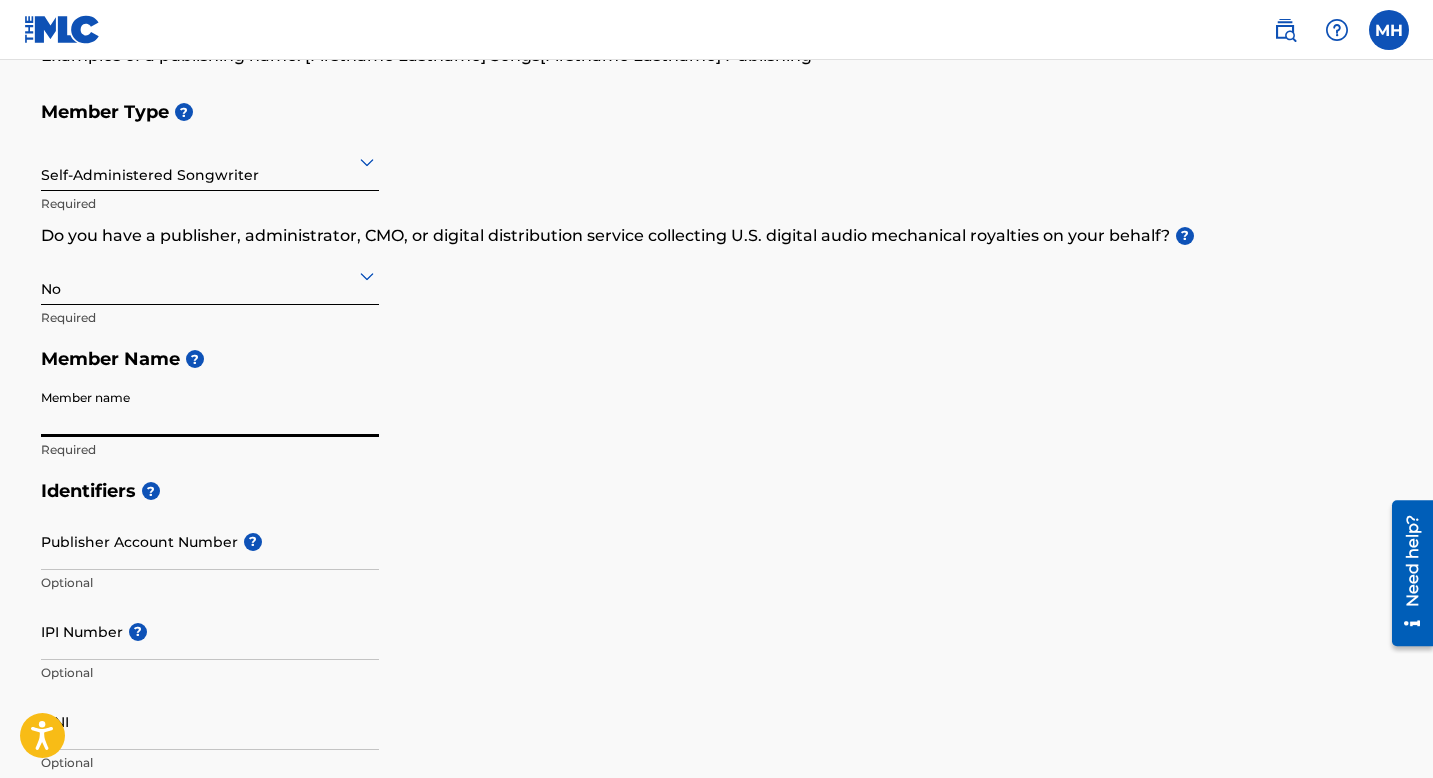 type on "[PERSON_NAME]" 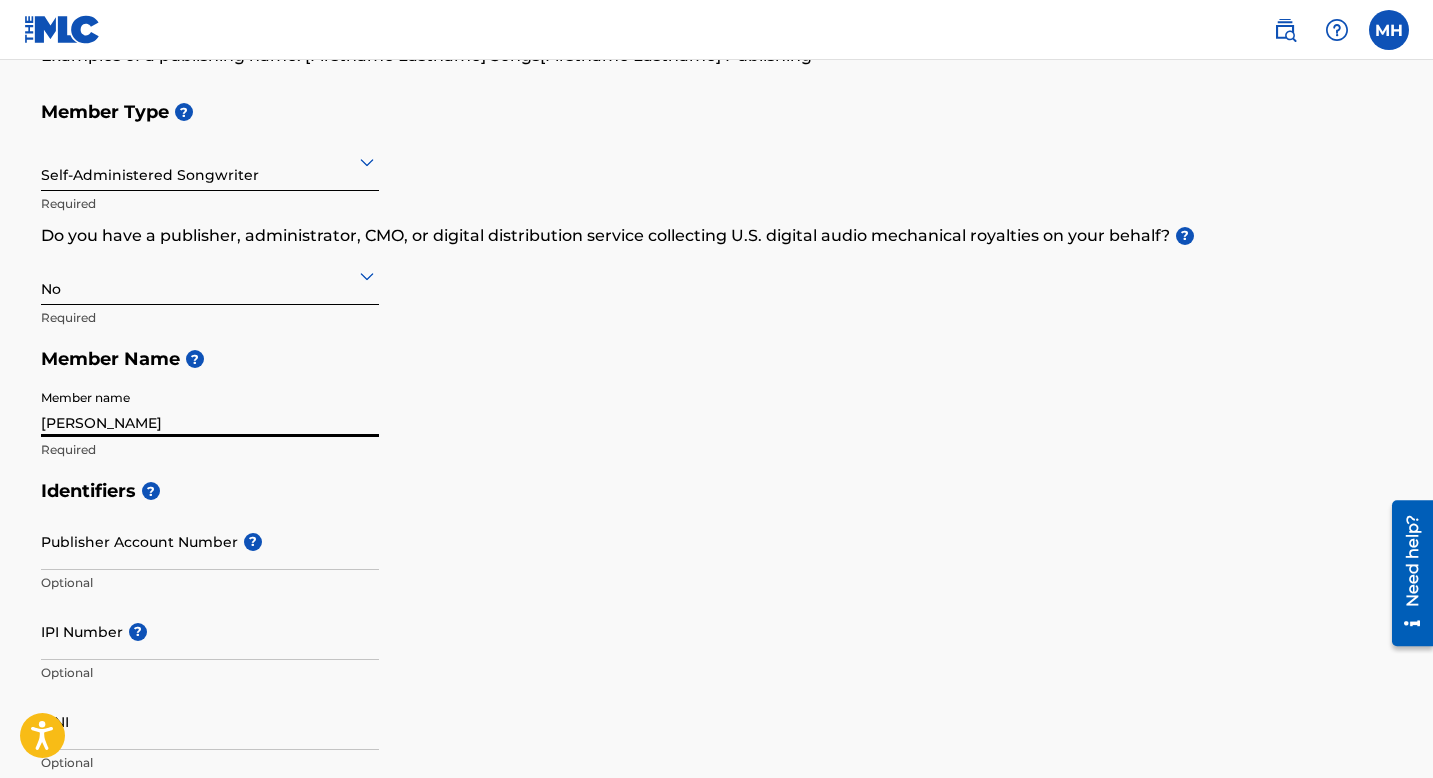 type on "[STREET_ADDRESS][PERSON_NAME]" 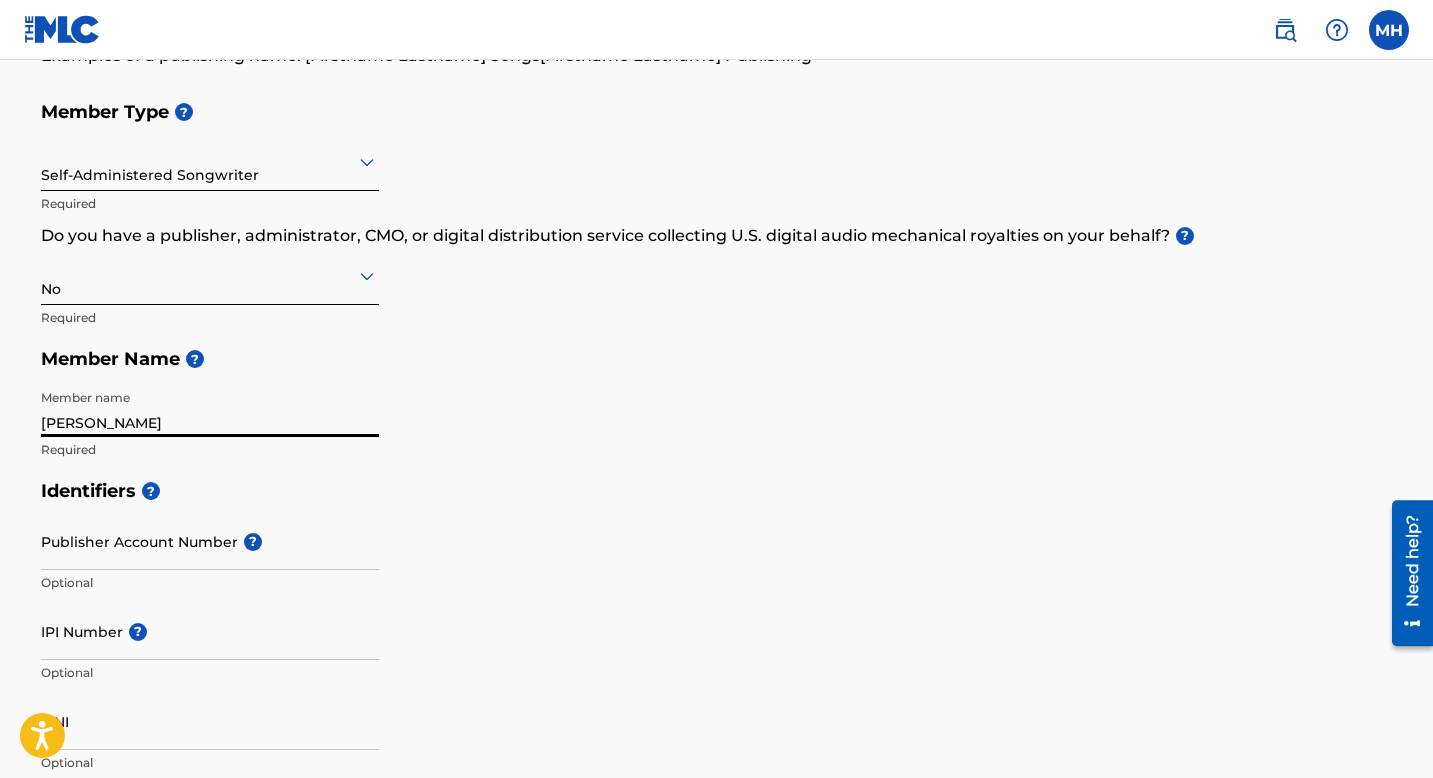 scroll, scrollTop: 1059, scrollLeft: 0, axis: vertical 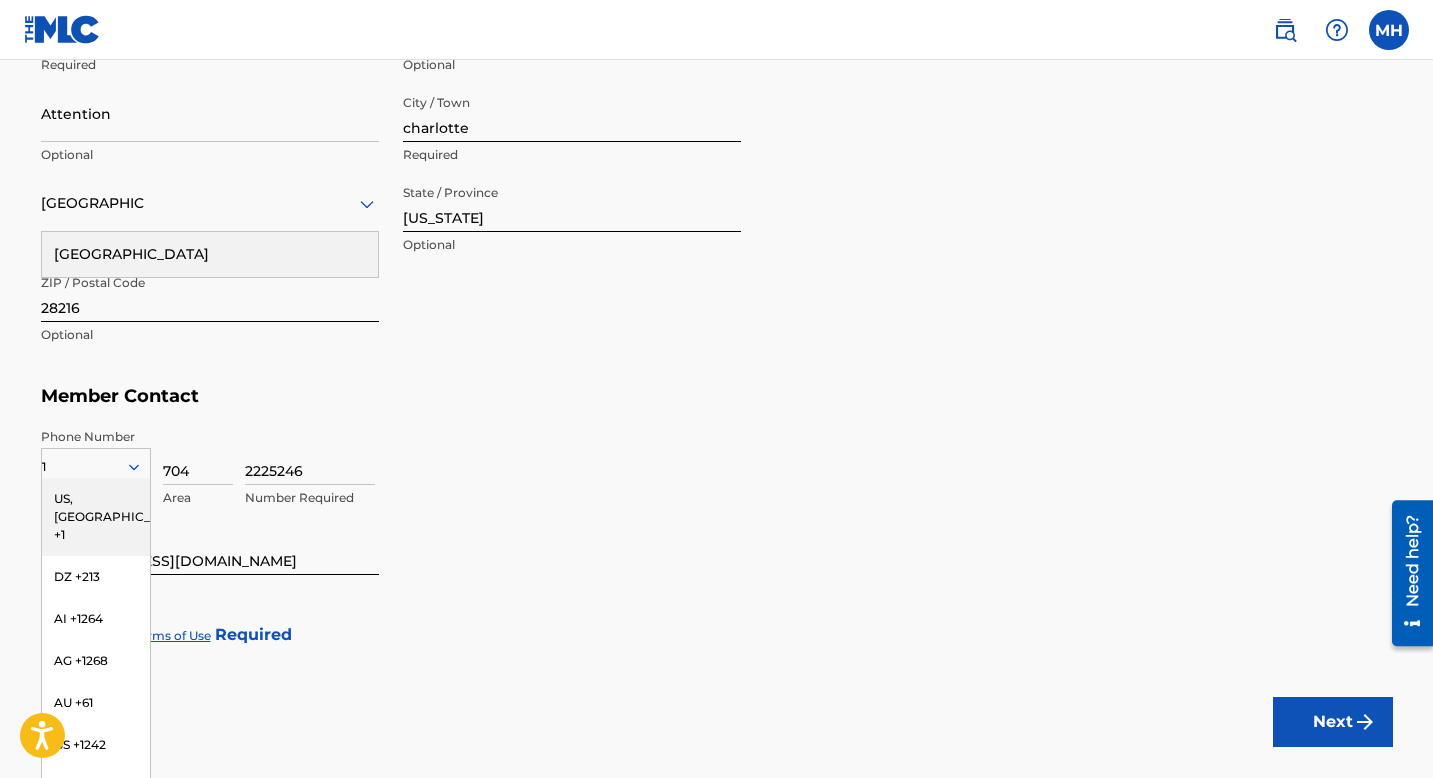 click on "Member Contact" at bounding box center (717, 396) 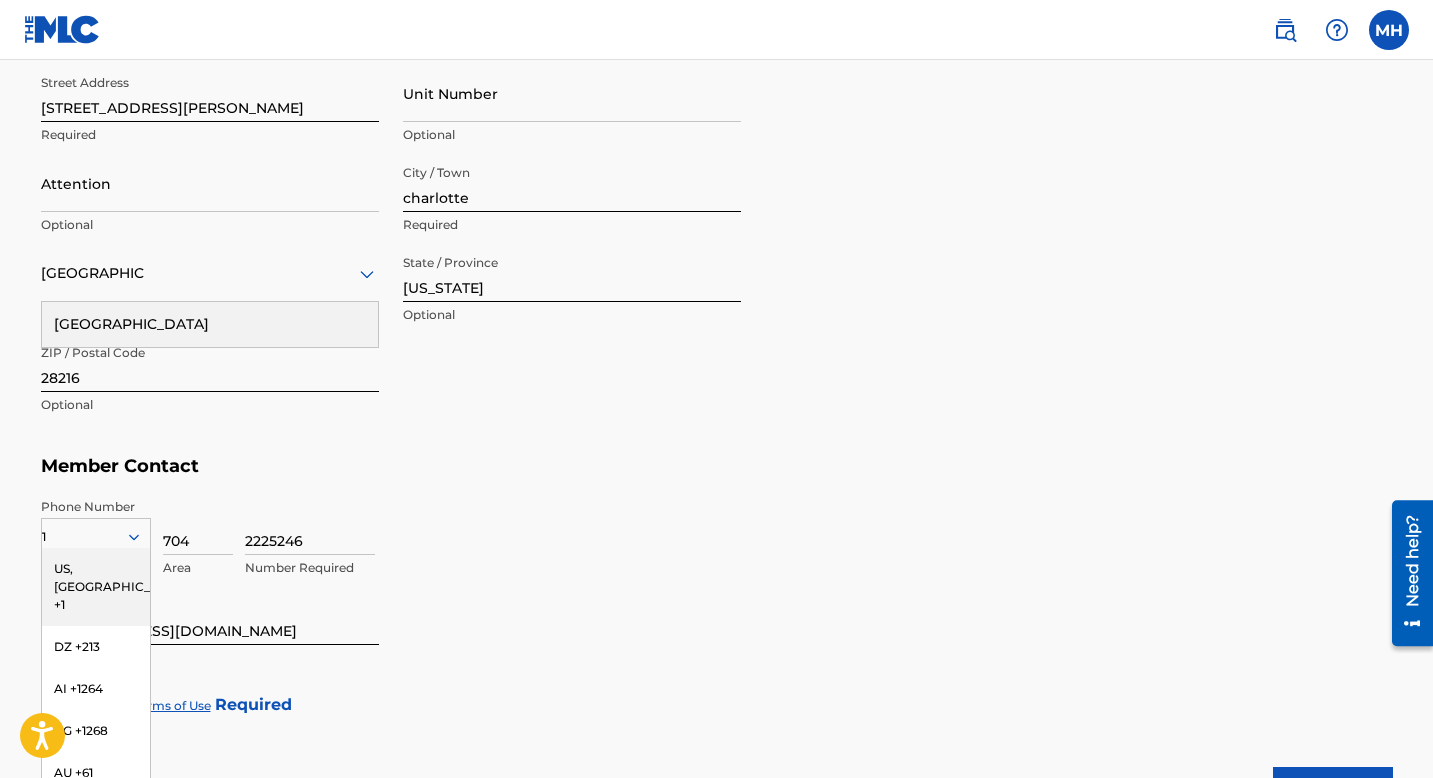 scroll, scrollTop: 987, scrollLeft: 0, axis: vertical 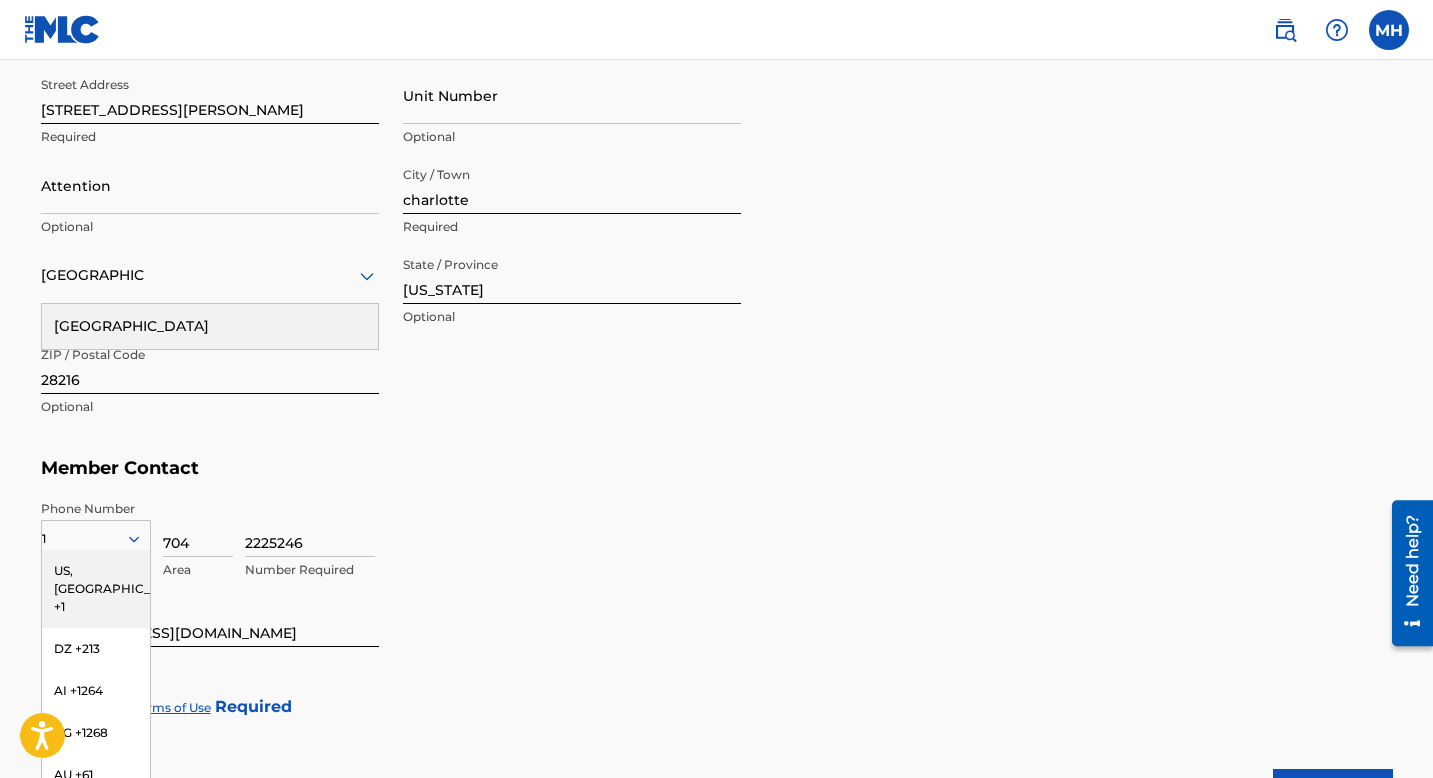 click on "US, [GEOGRAPHIC_DATA] +1" at bounding box center (96, 589) 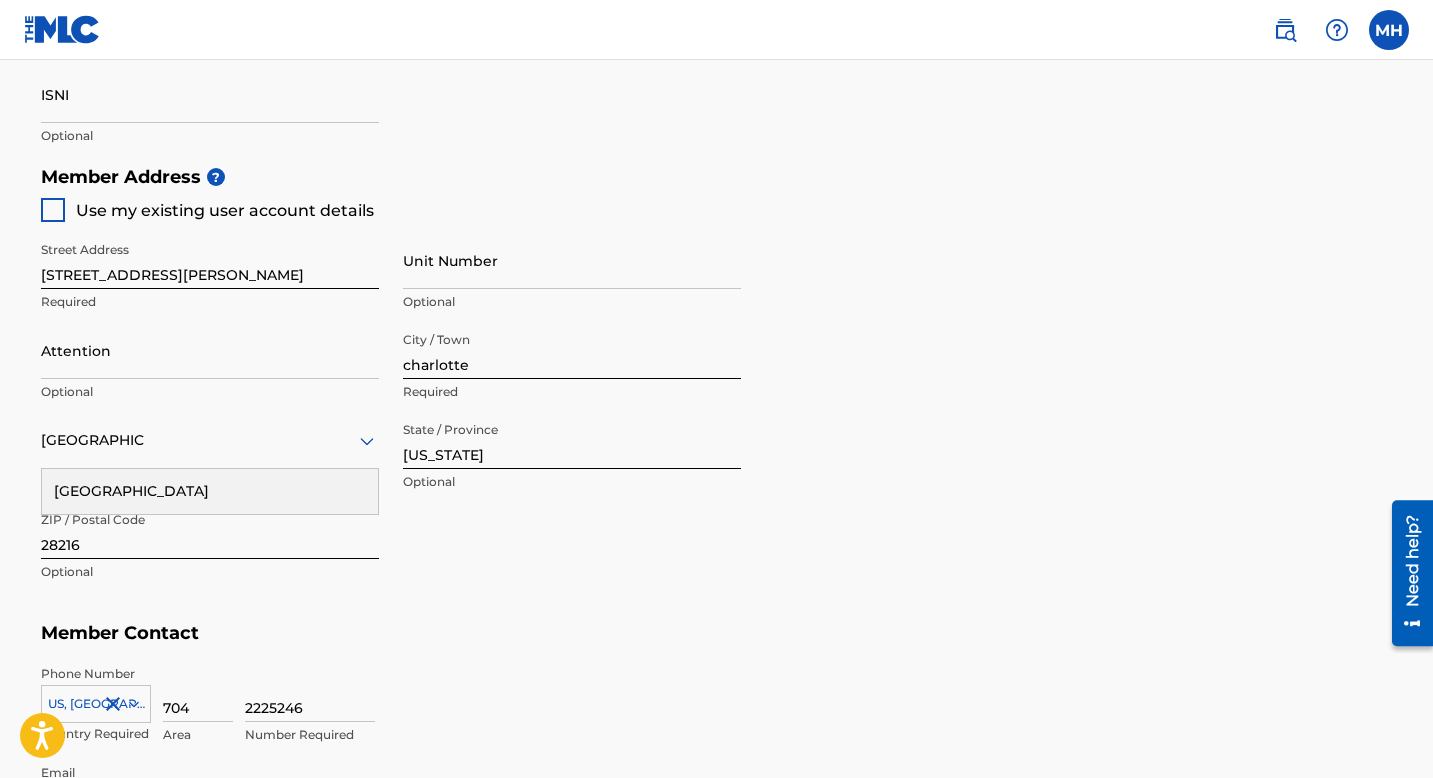 scroll, scrollTop: 797, scrollLeft: 0, axis: vertical 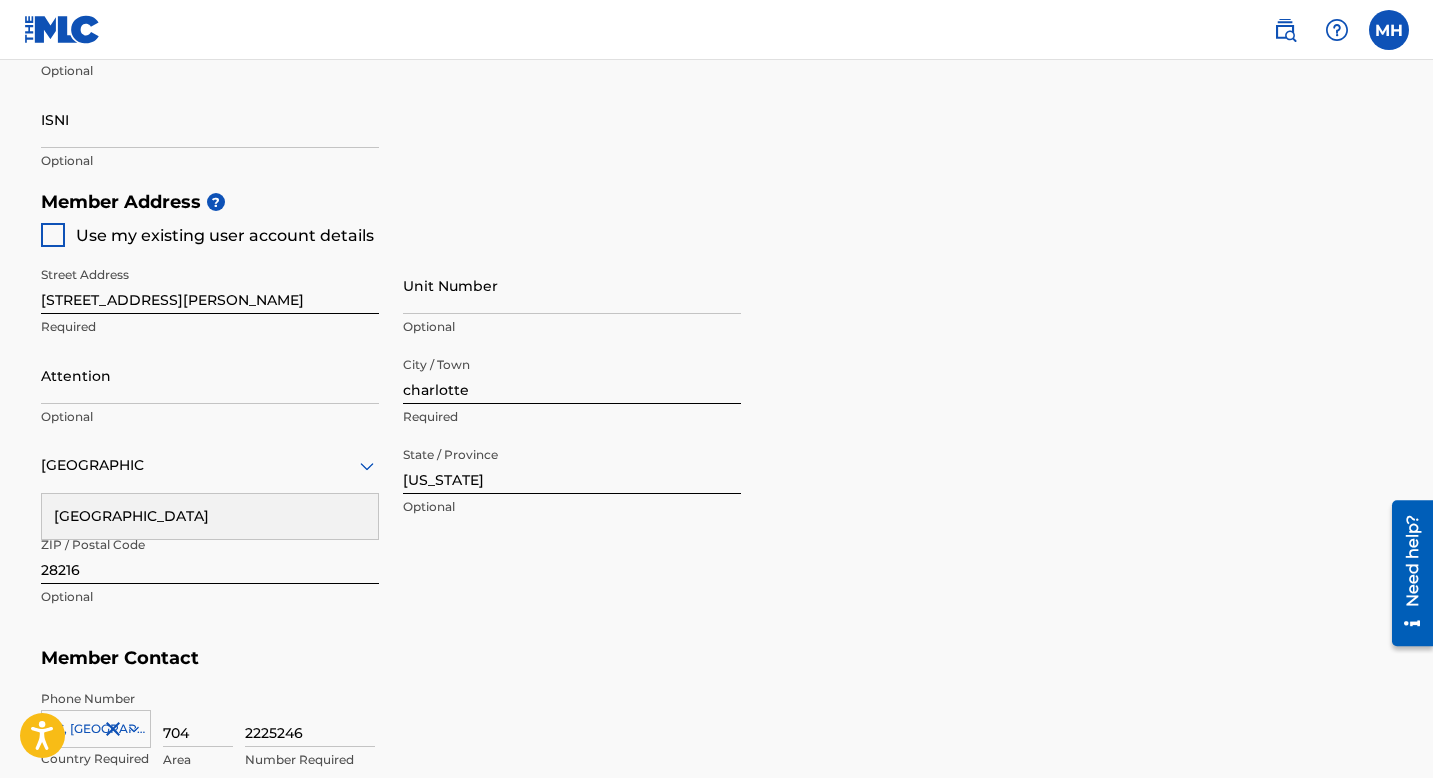 click on "[GEOGRAPHIC_DATA]" at bounding box center (210, 516) 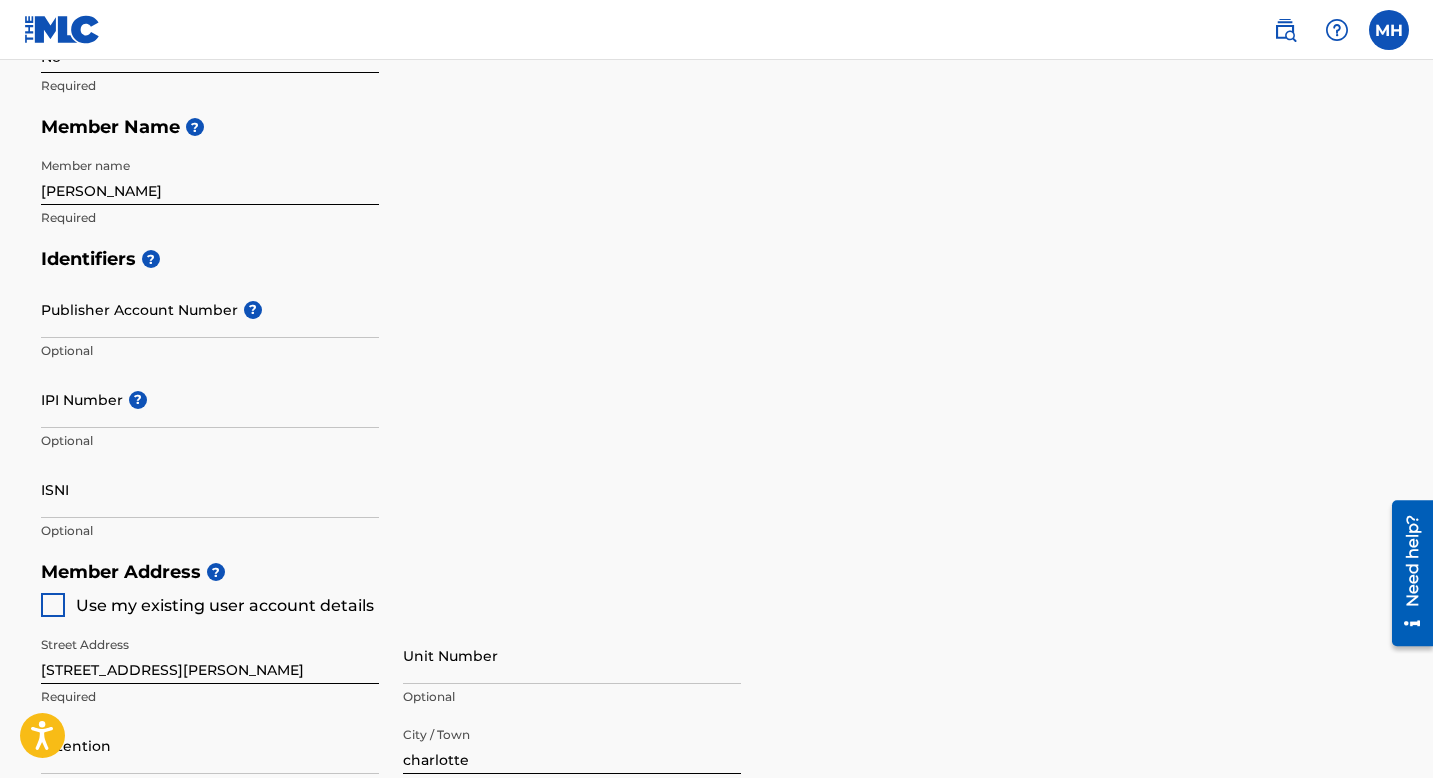 scroll, scrollTop: 416, scrollLeft: 0, axis: vertical 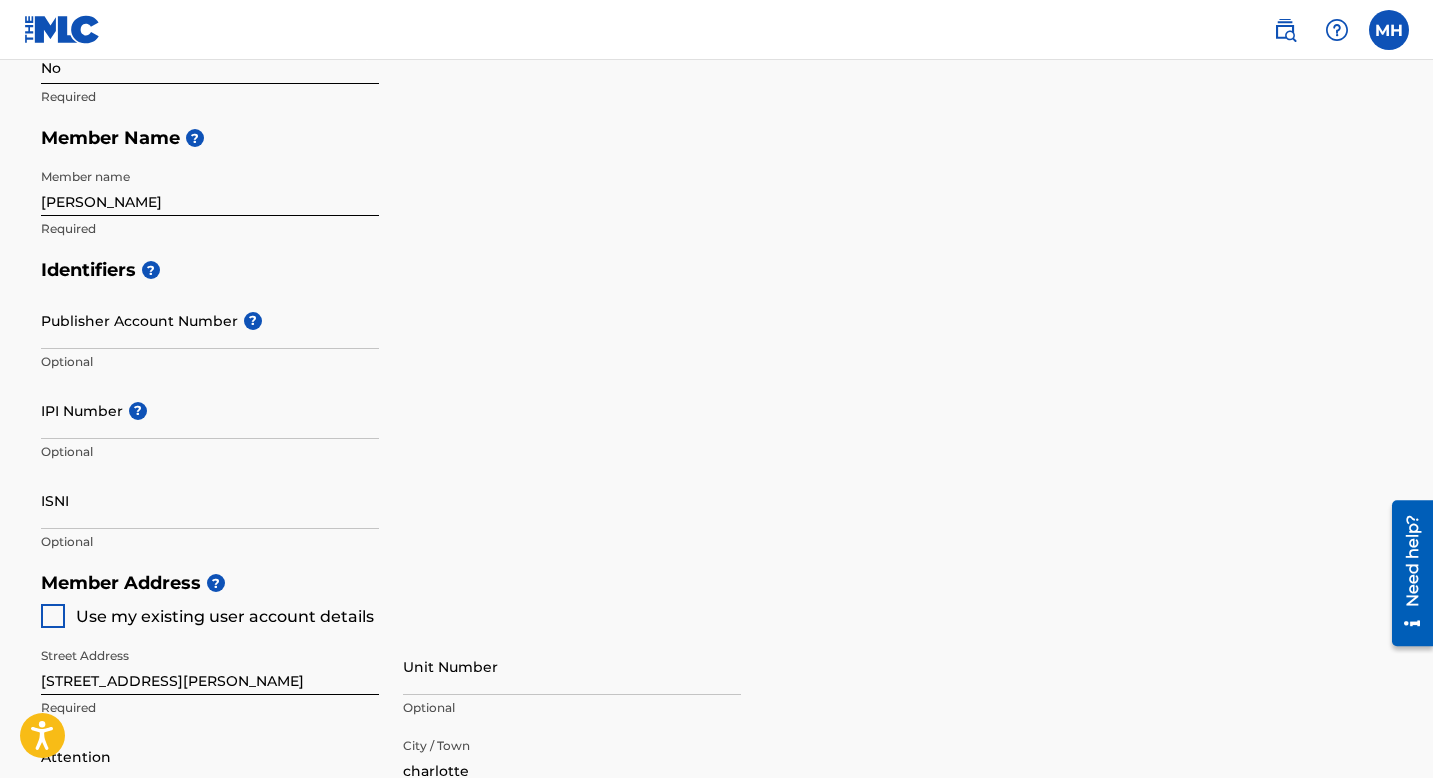 click on "IPI Number ?" at bounding box center [210, 410] 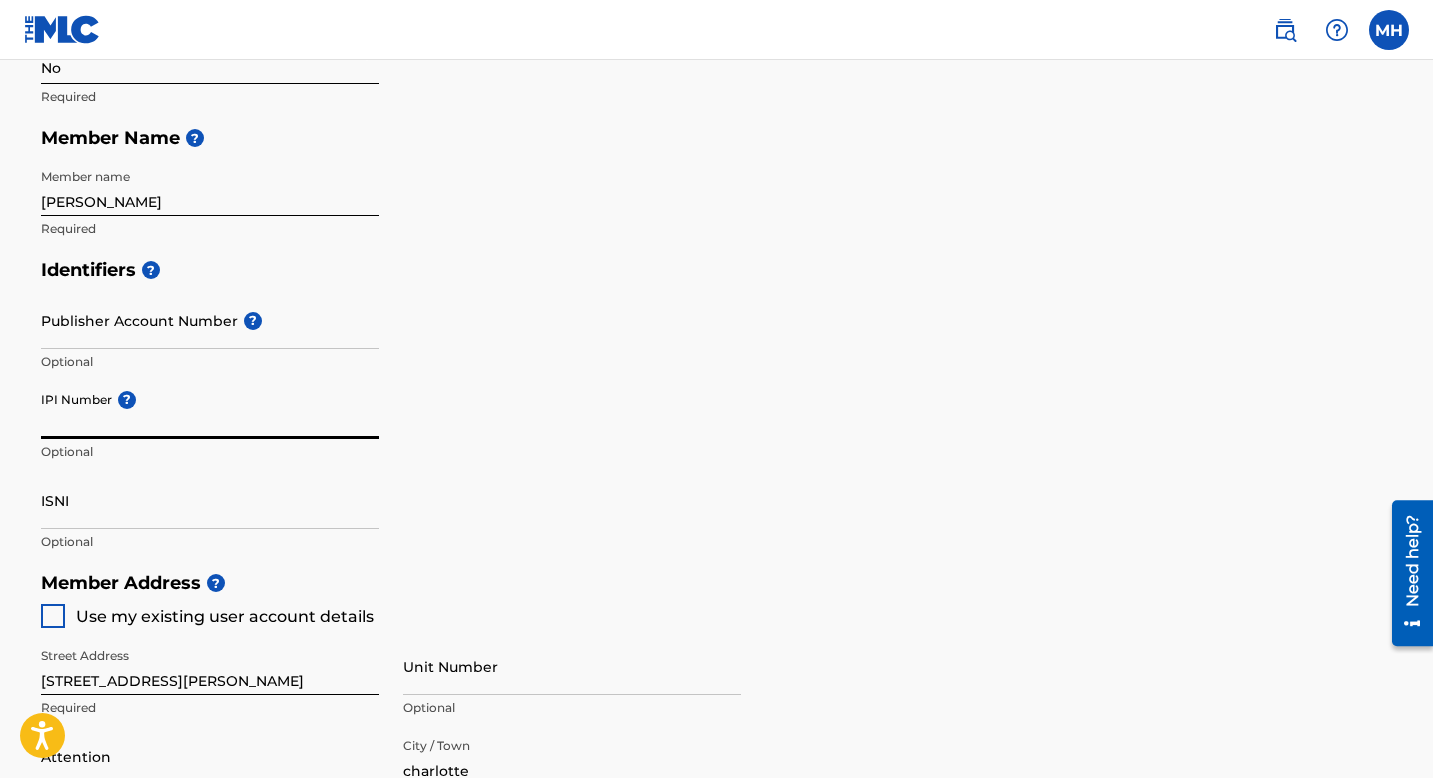 click on "ISNI" at bounding box center (210, 500) 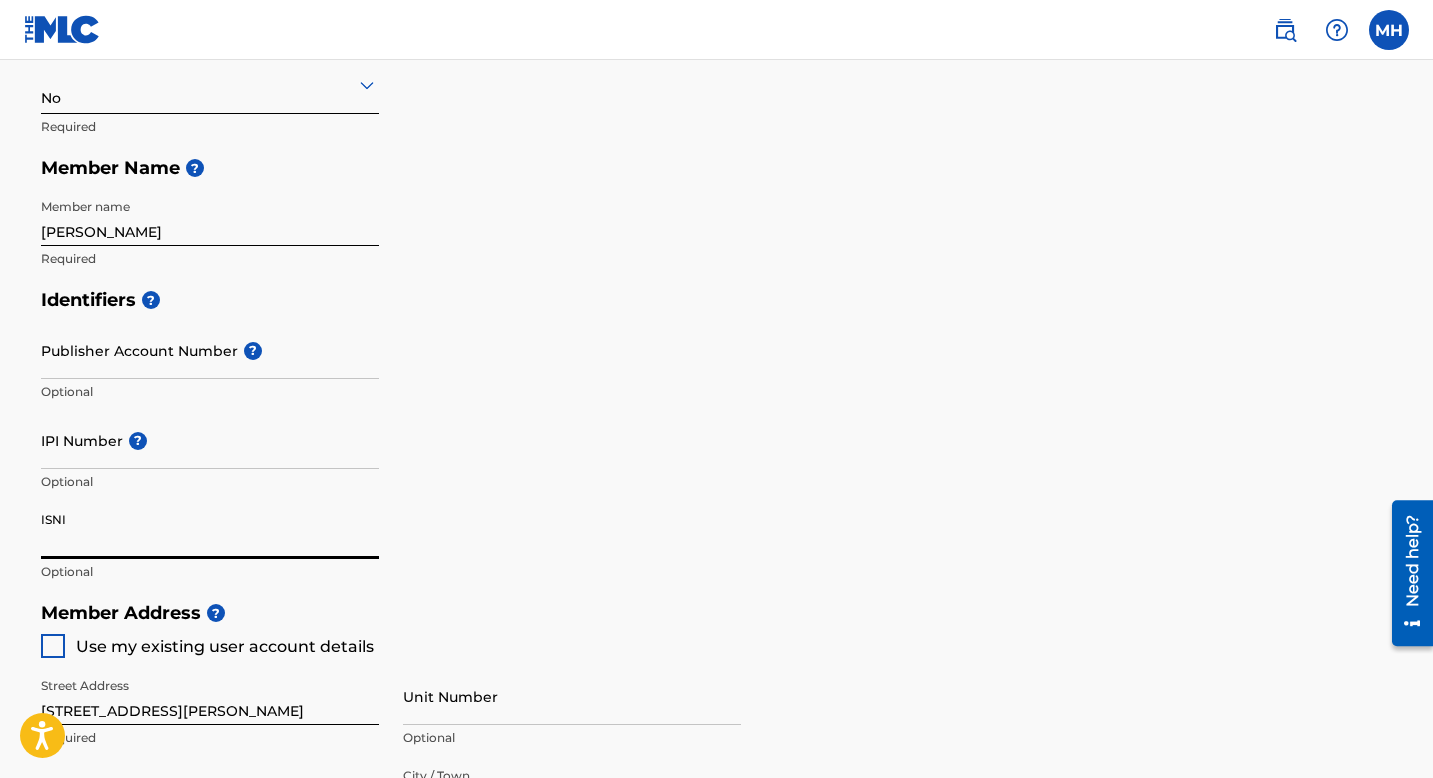 scroll, scrollTop: 373, scrollLeft: 0, axis: vertical 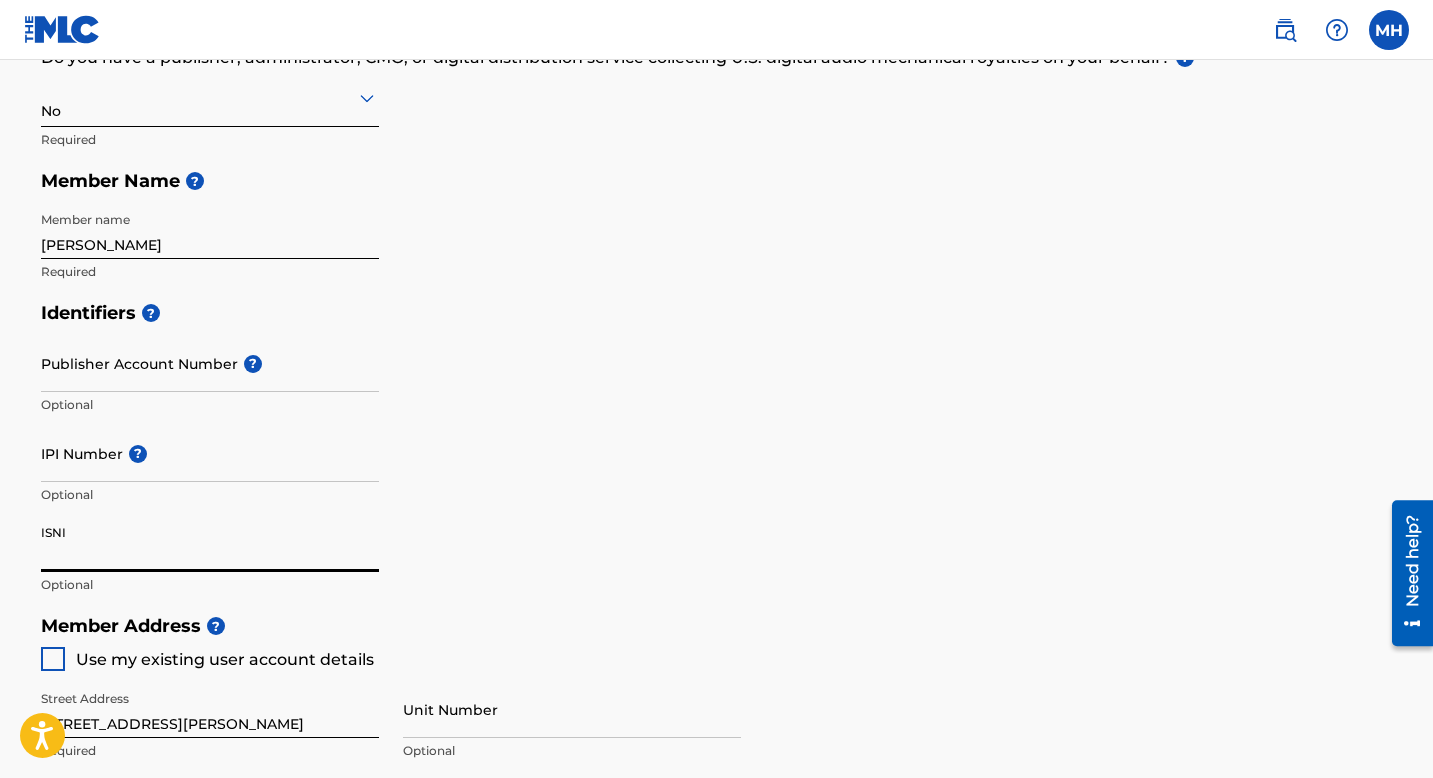 click on "Publisher Account Number ?" at bounding box center [210, 363] 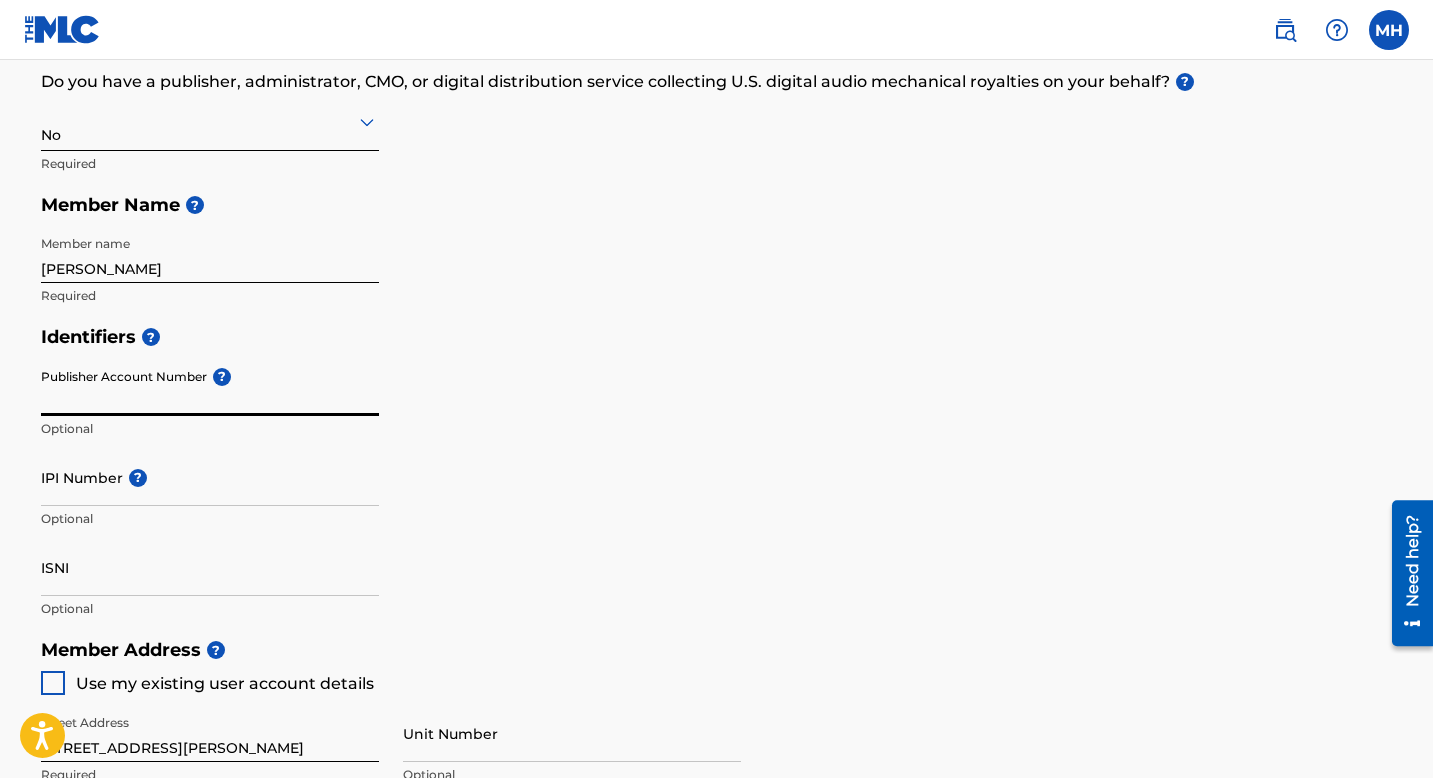 scroll, scrollTop: 356, scrollLeft: 0, axis: vertical 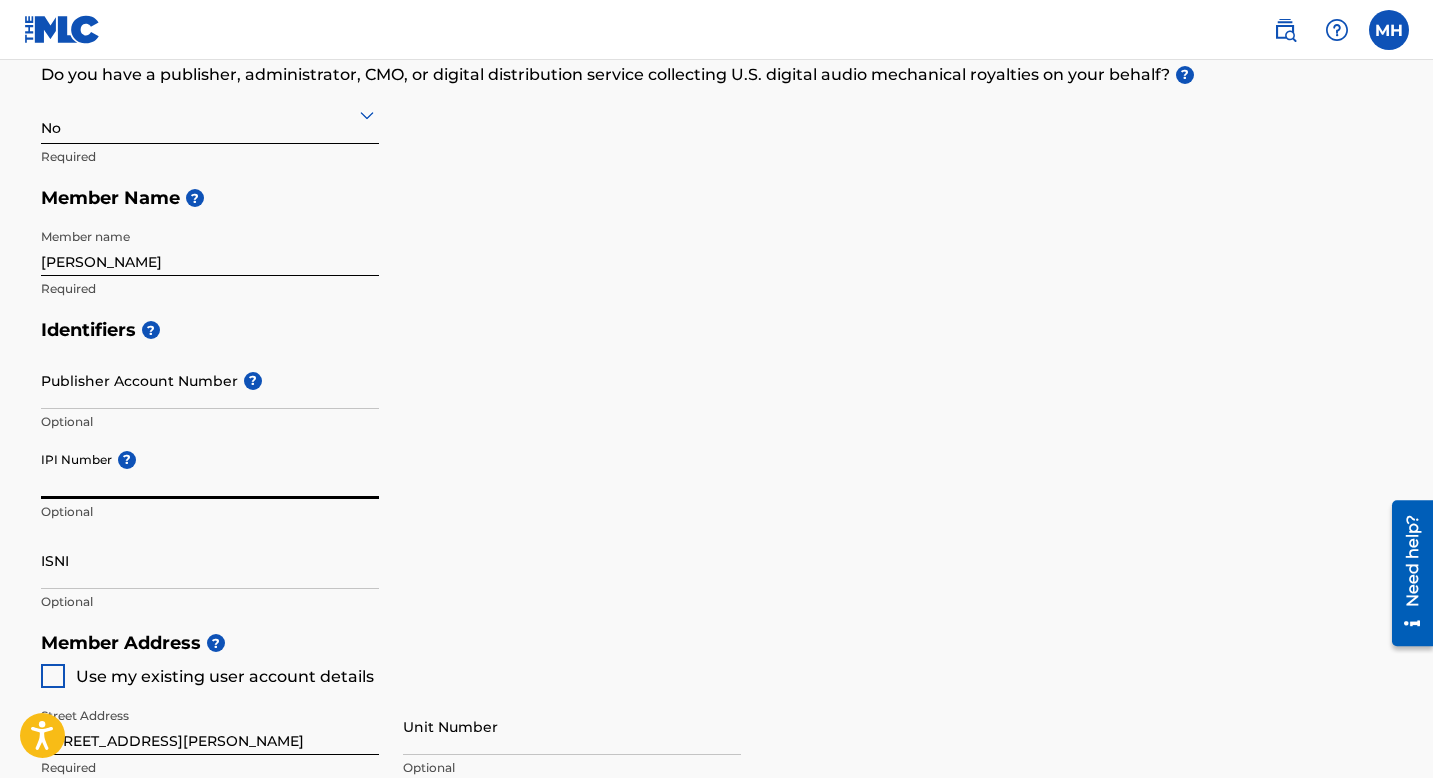 click on "IPI Number ?" at bounding box center (210, 470) 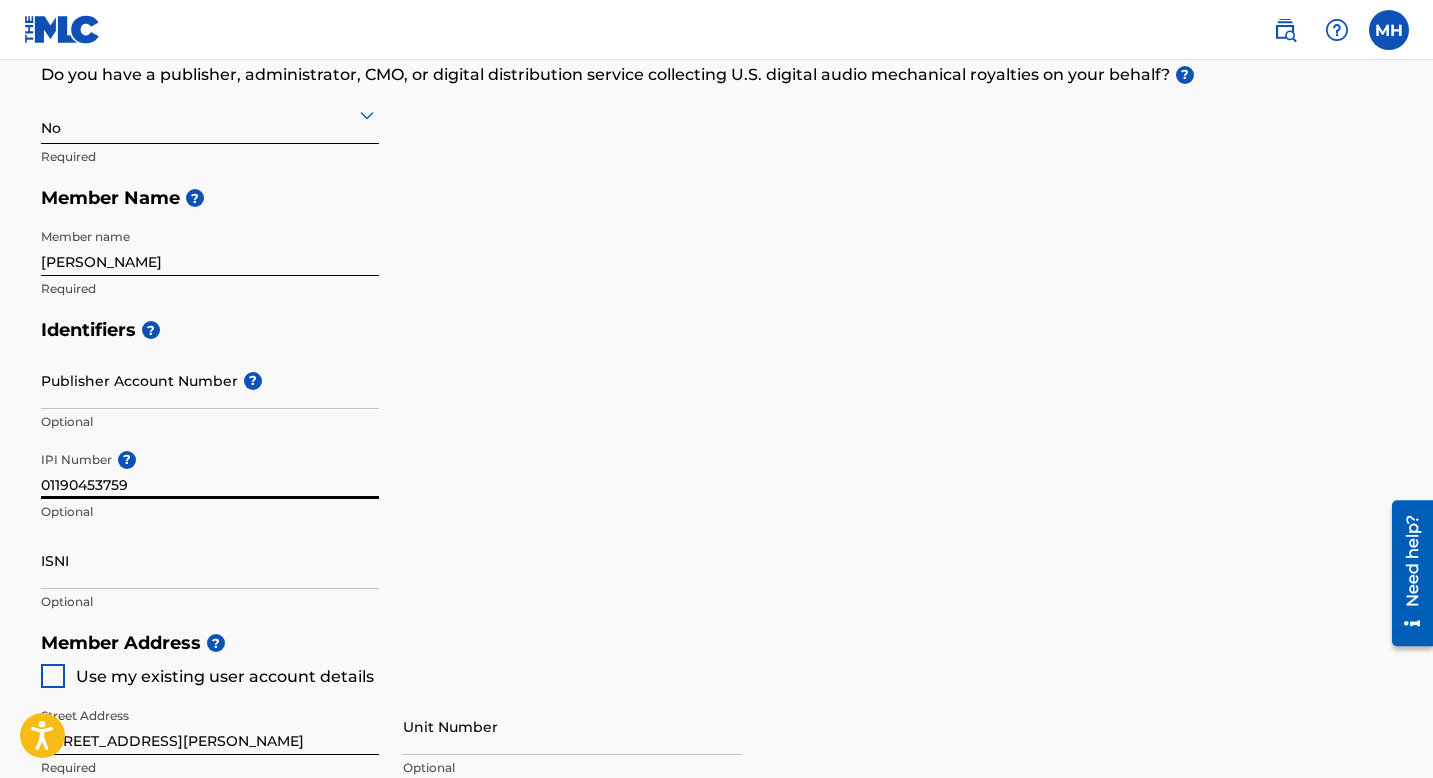 type on "01190453759" 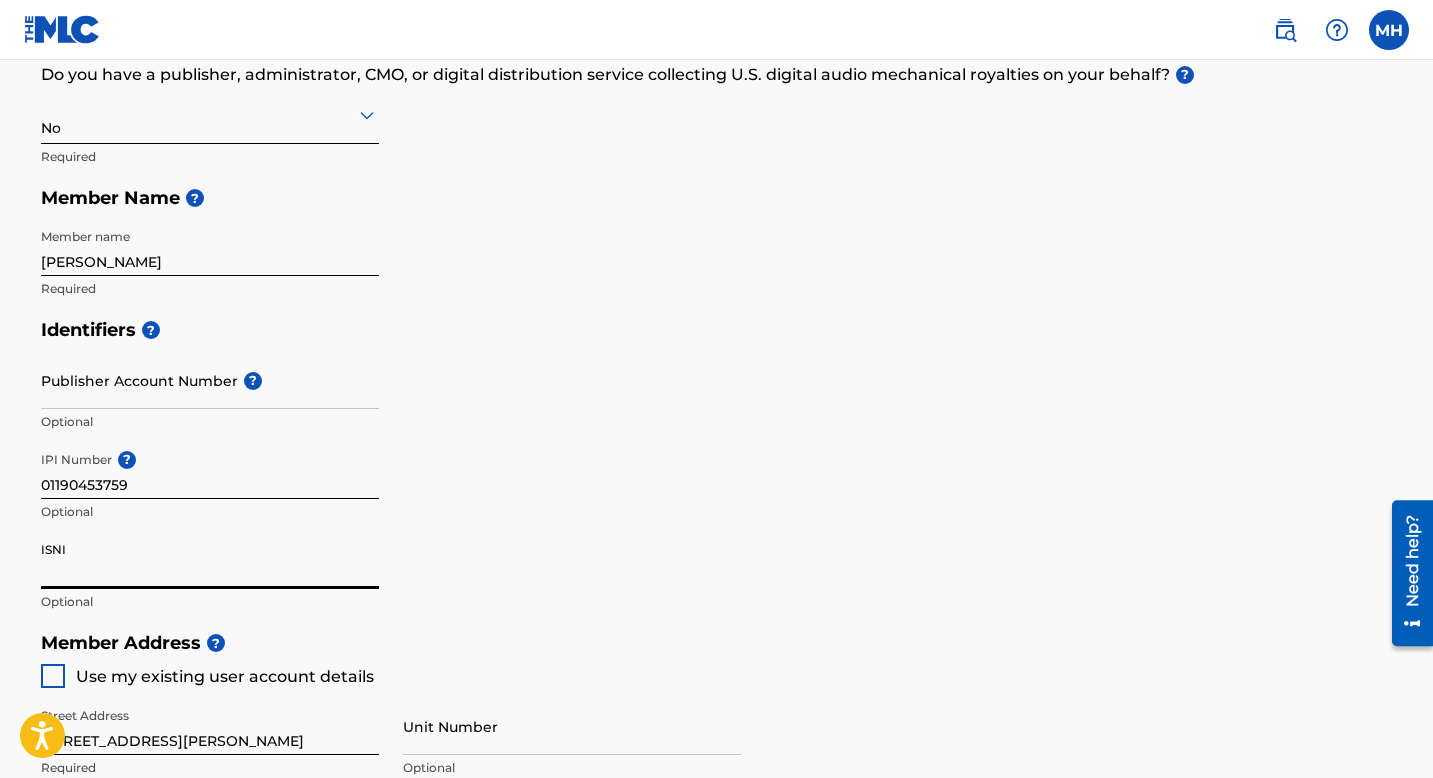 click on "01190453759" at bounding box center [210, 470] 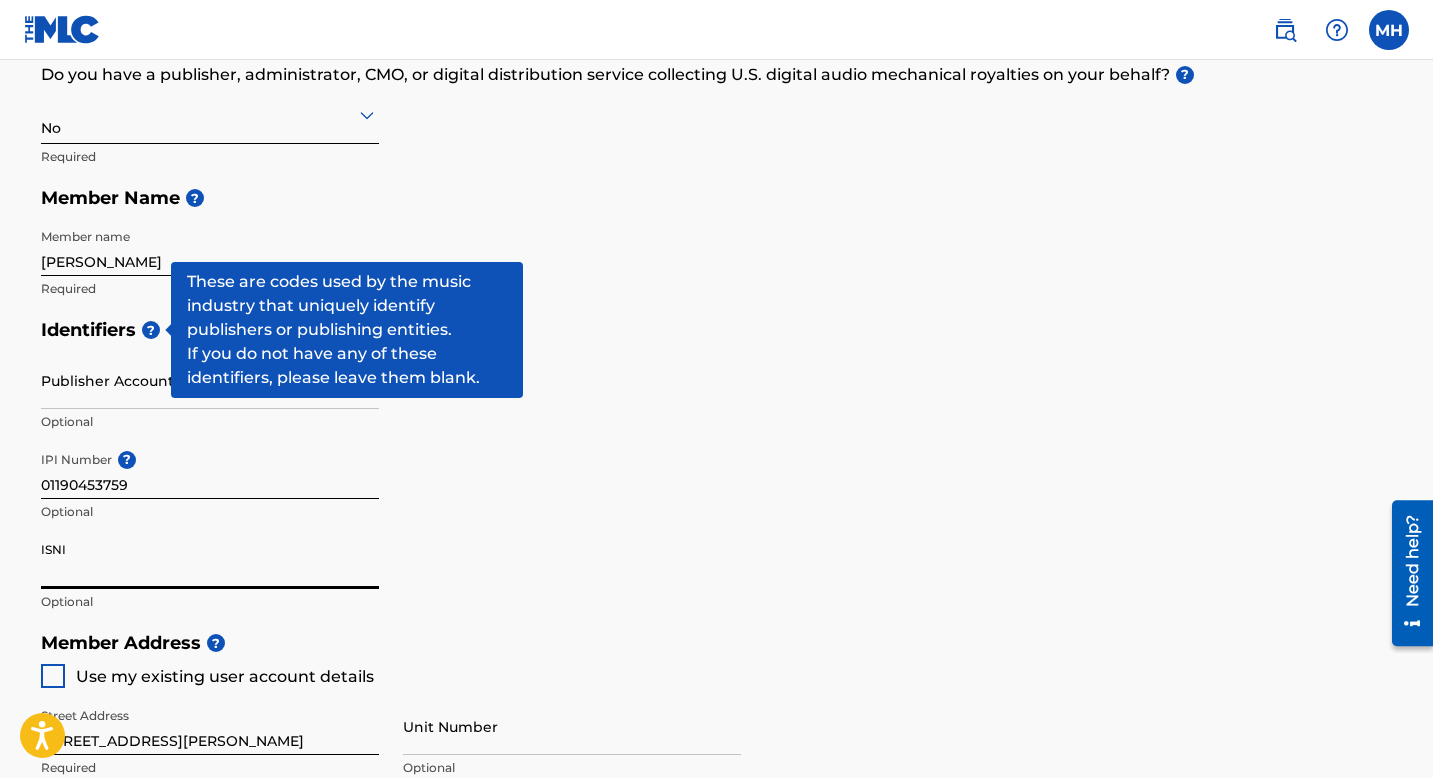 click on "?" at bounding box center [151, 330] 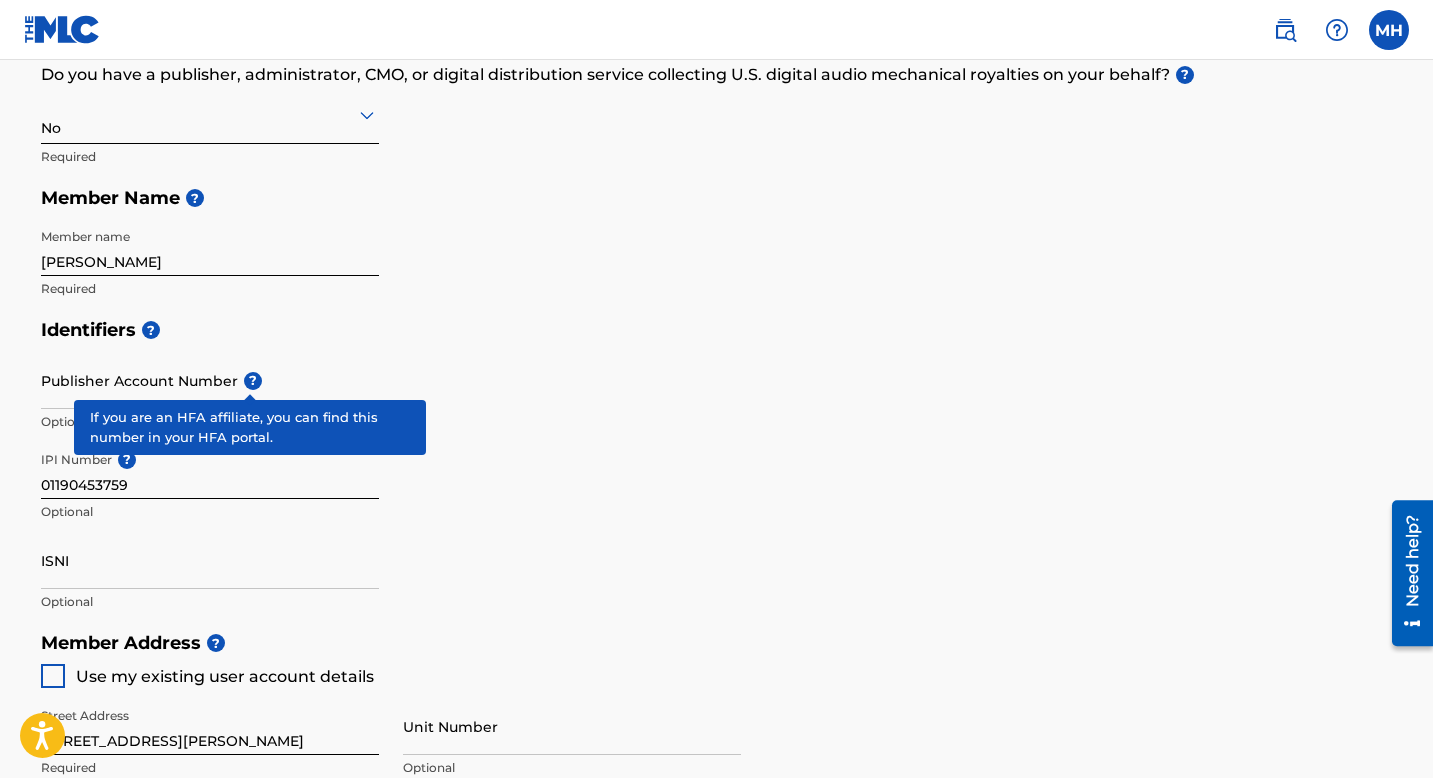 click on "?" at bounding box center [253, 381] 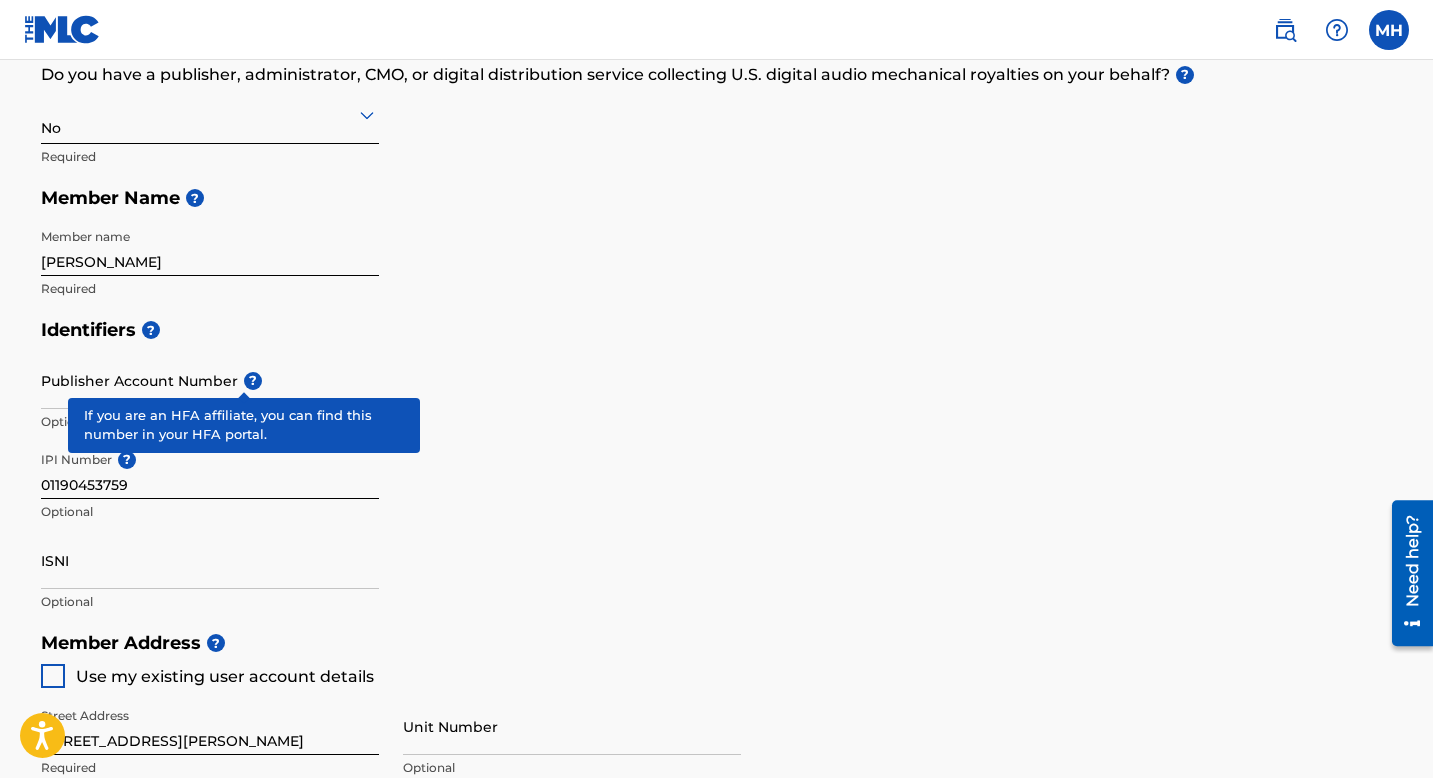 click on "Publisher Account Number ? Optional" at bounding box center [210, 397] 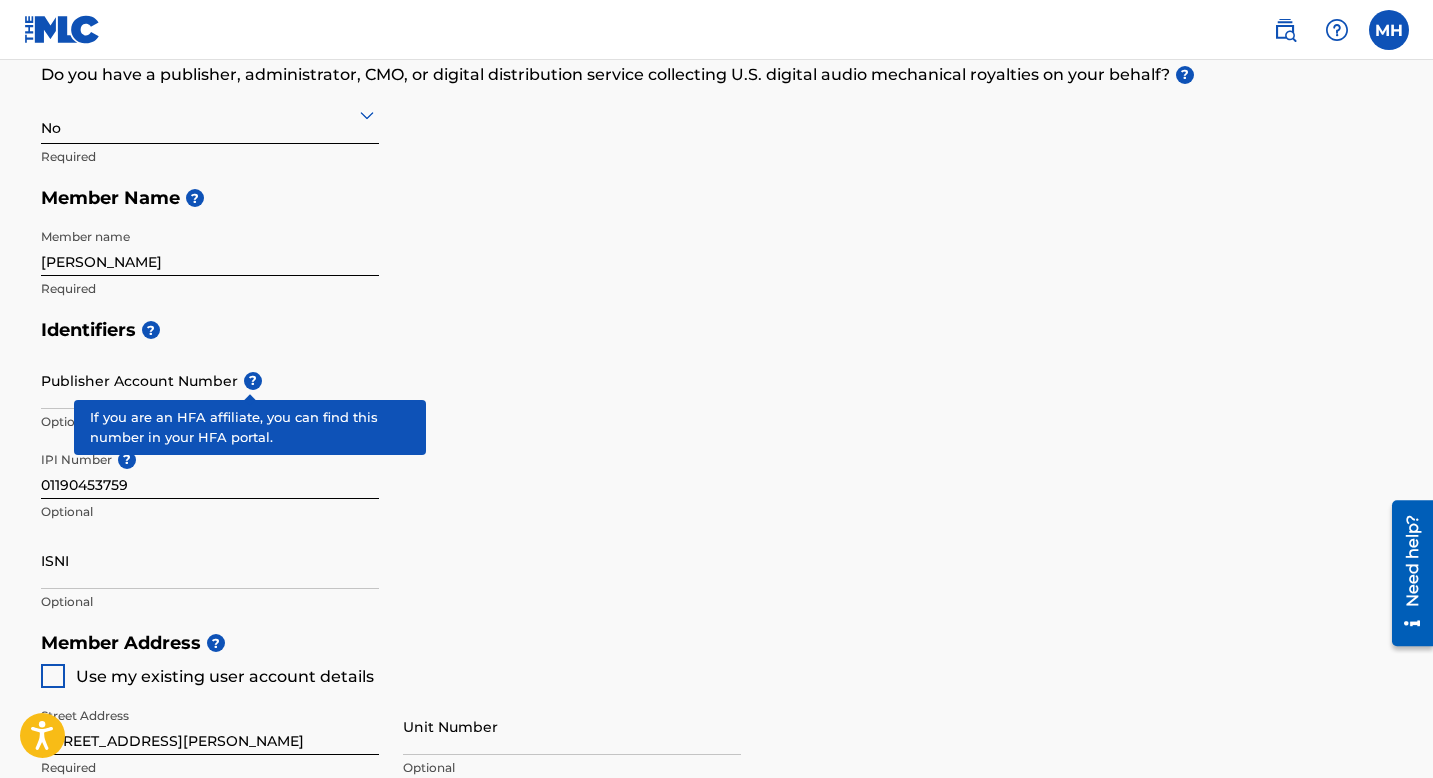 click on "?" at bounding box center [253, 381] 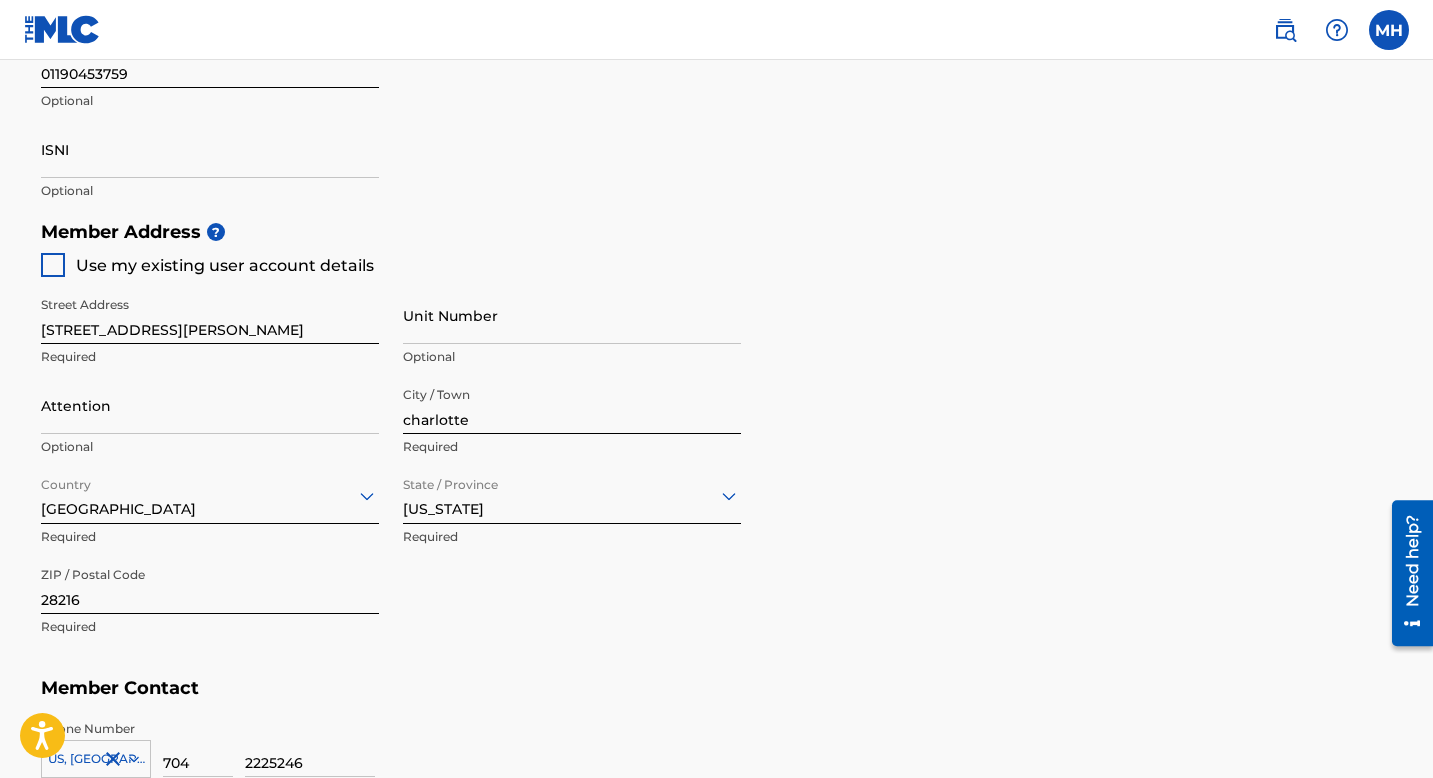 scroll, scrollTop: 793, scrollLeft: 0, axis: vertical 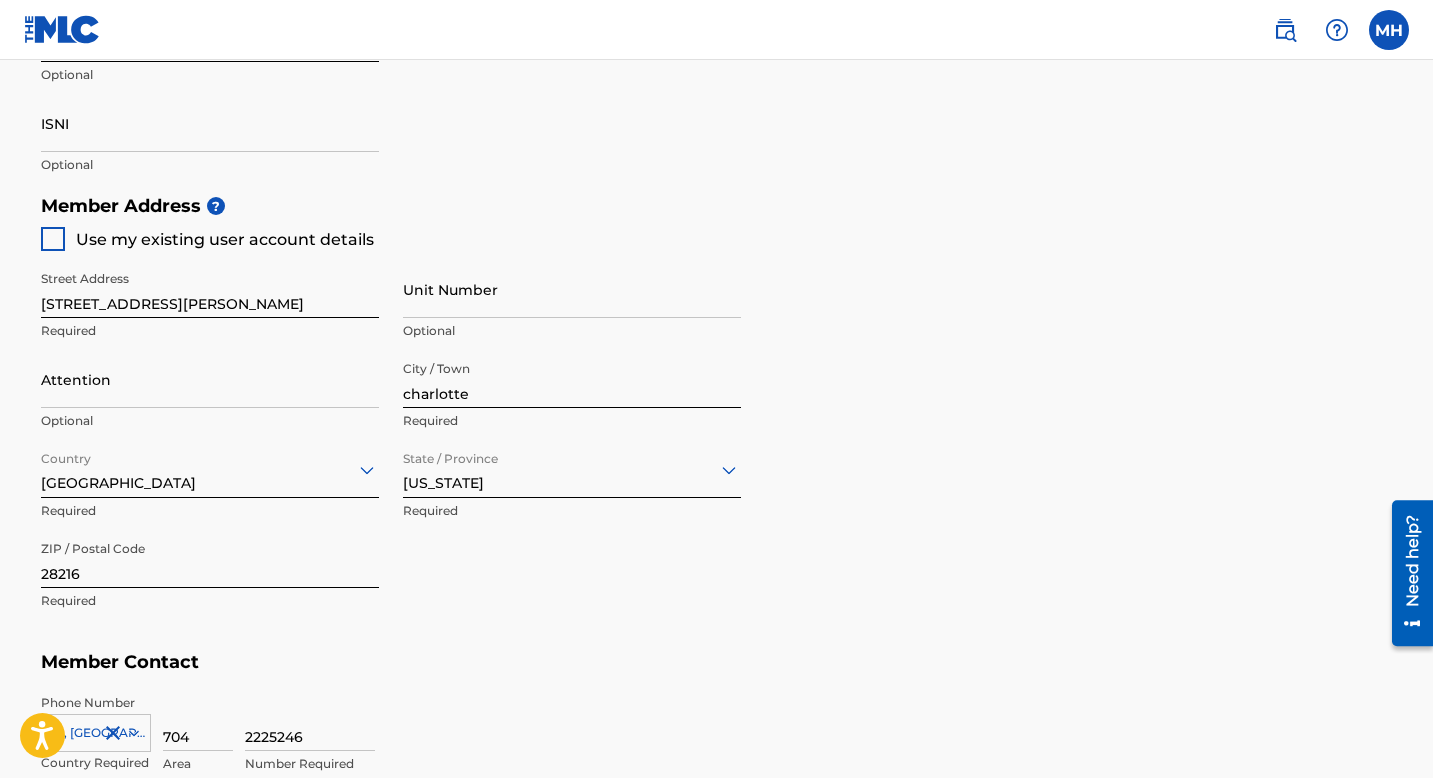 click at bounding box center [53, 239] 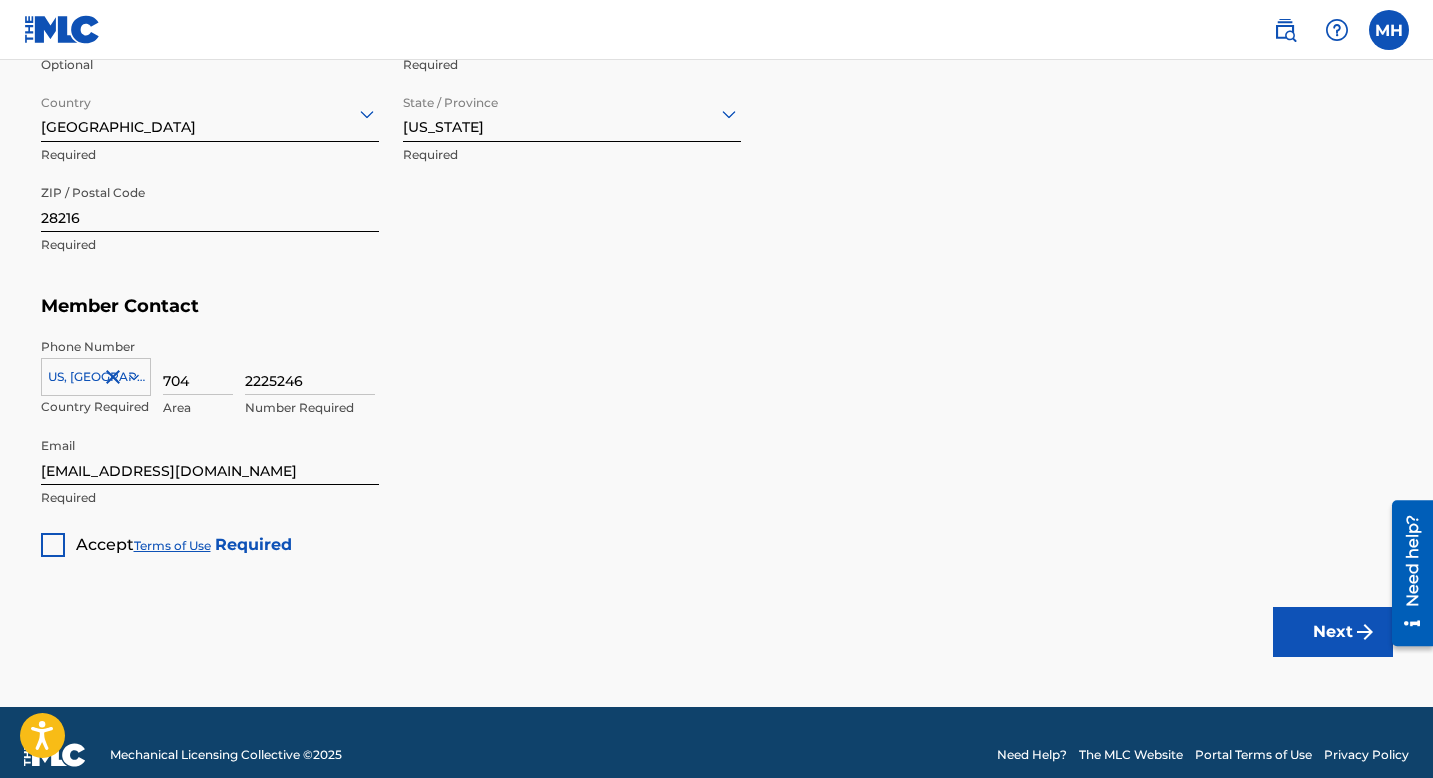 scroll, scrollTop: 1171, scrollLeft: 0, axis: vertical 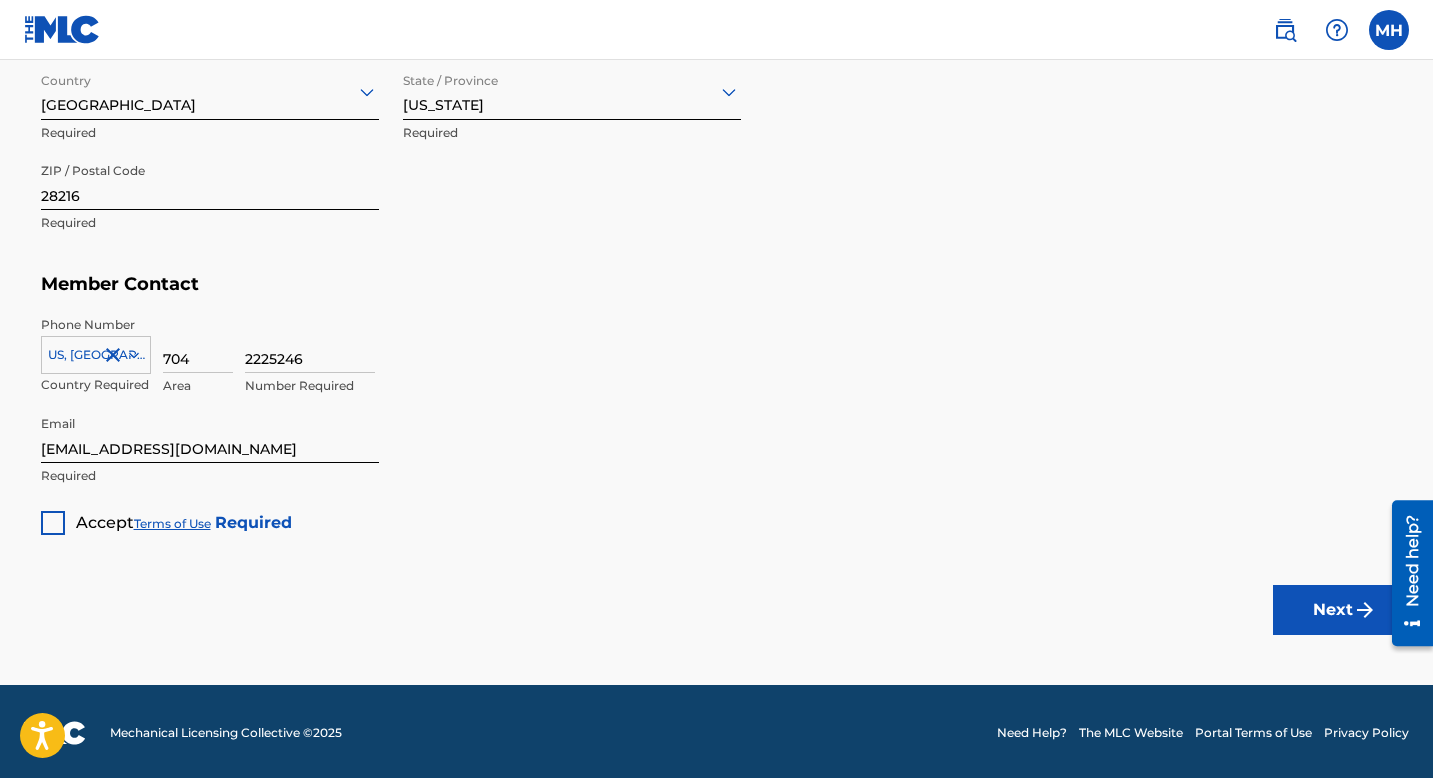 click at bounding box center (53, 523) 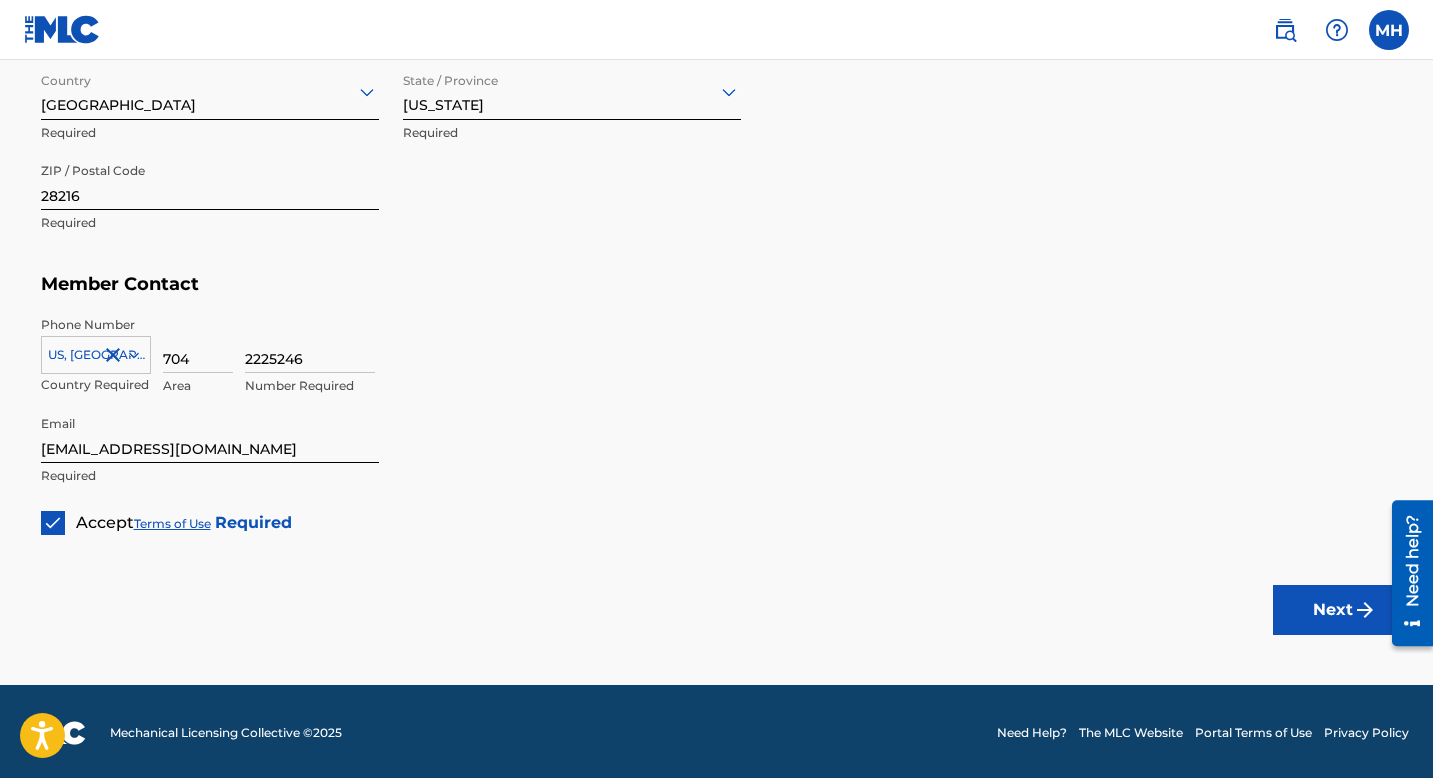 click on "Next" at bounding box center (1333, 610) 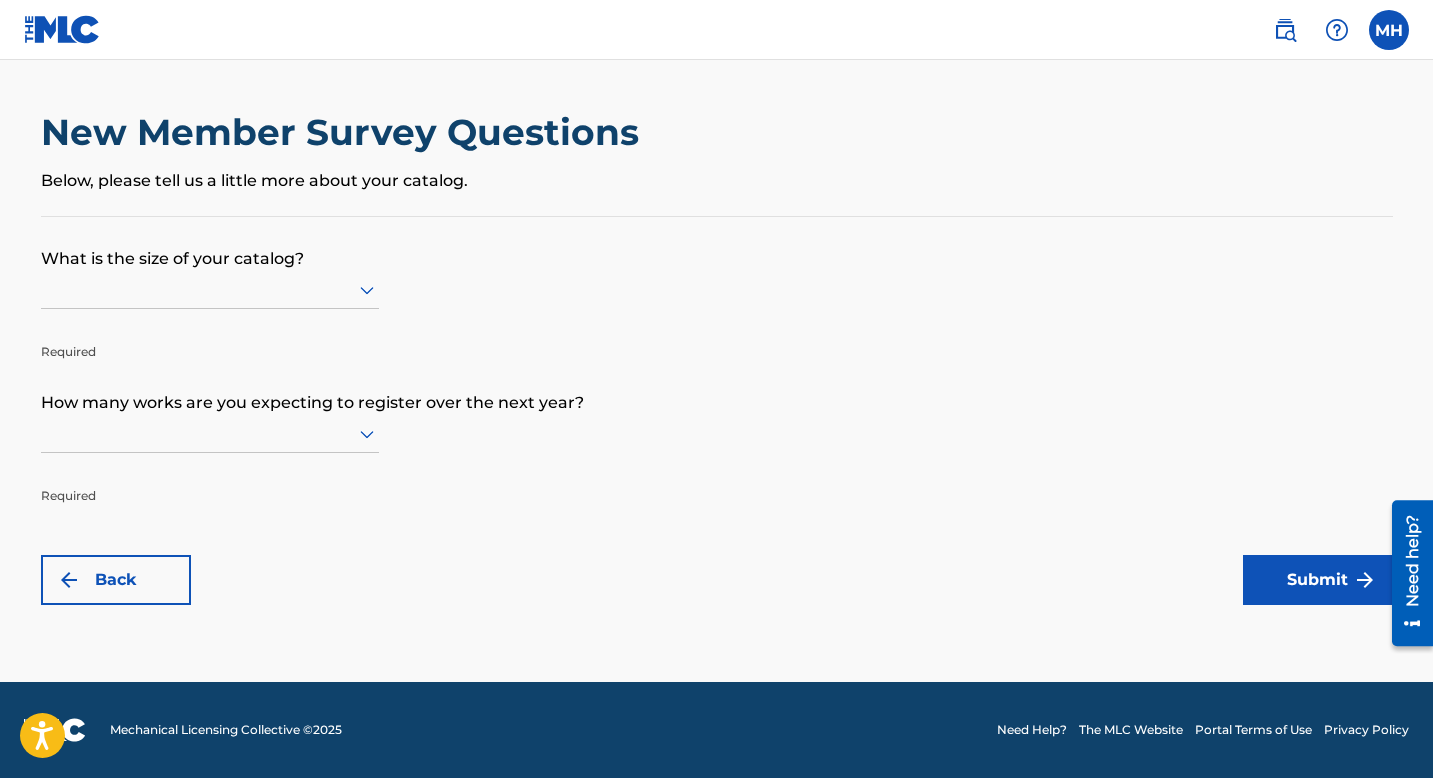 scroll, scrollTop: 0, scrollLeft: 0, axis: both 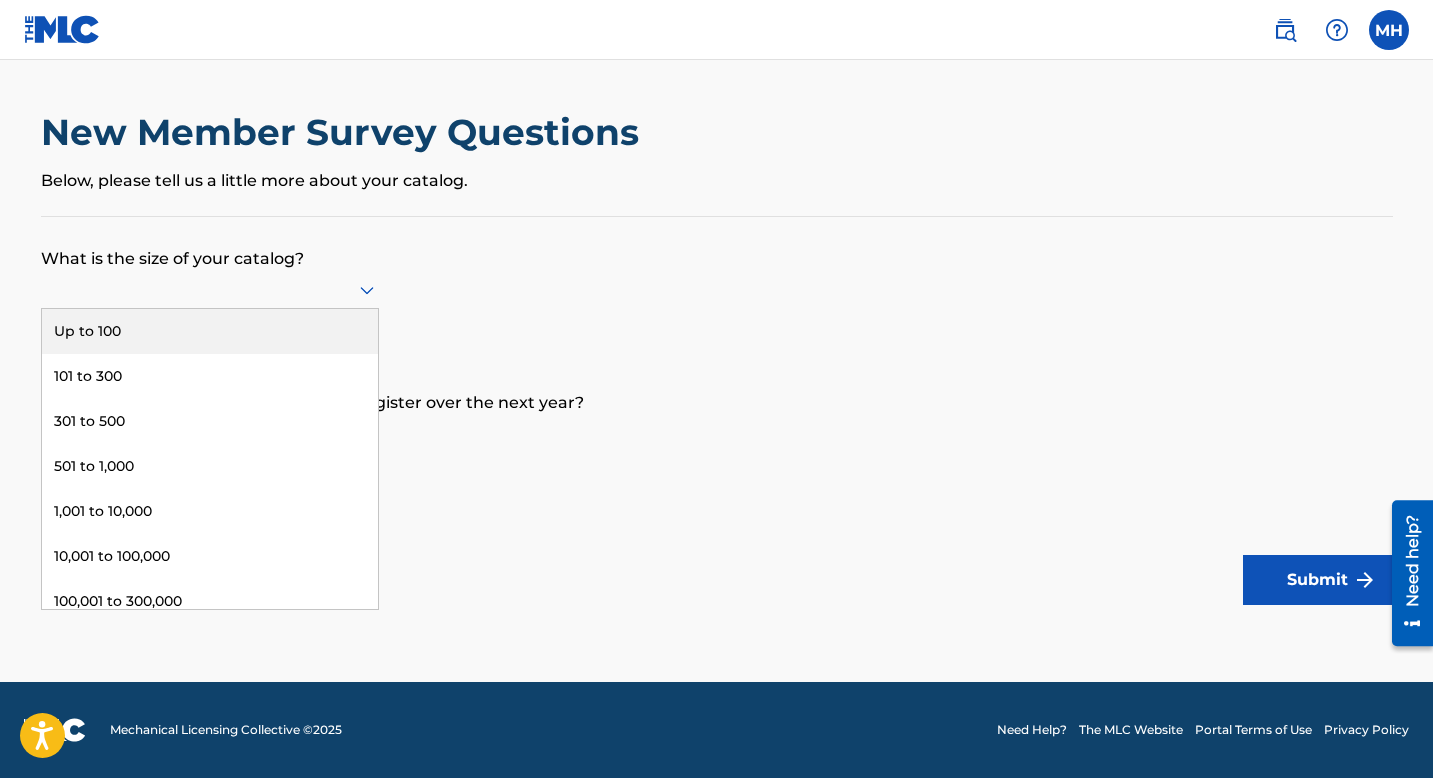 click at bounding box center [210, 289] 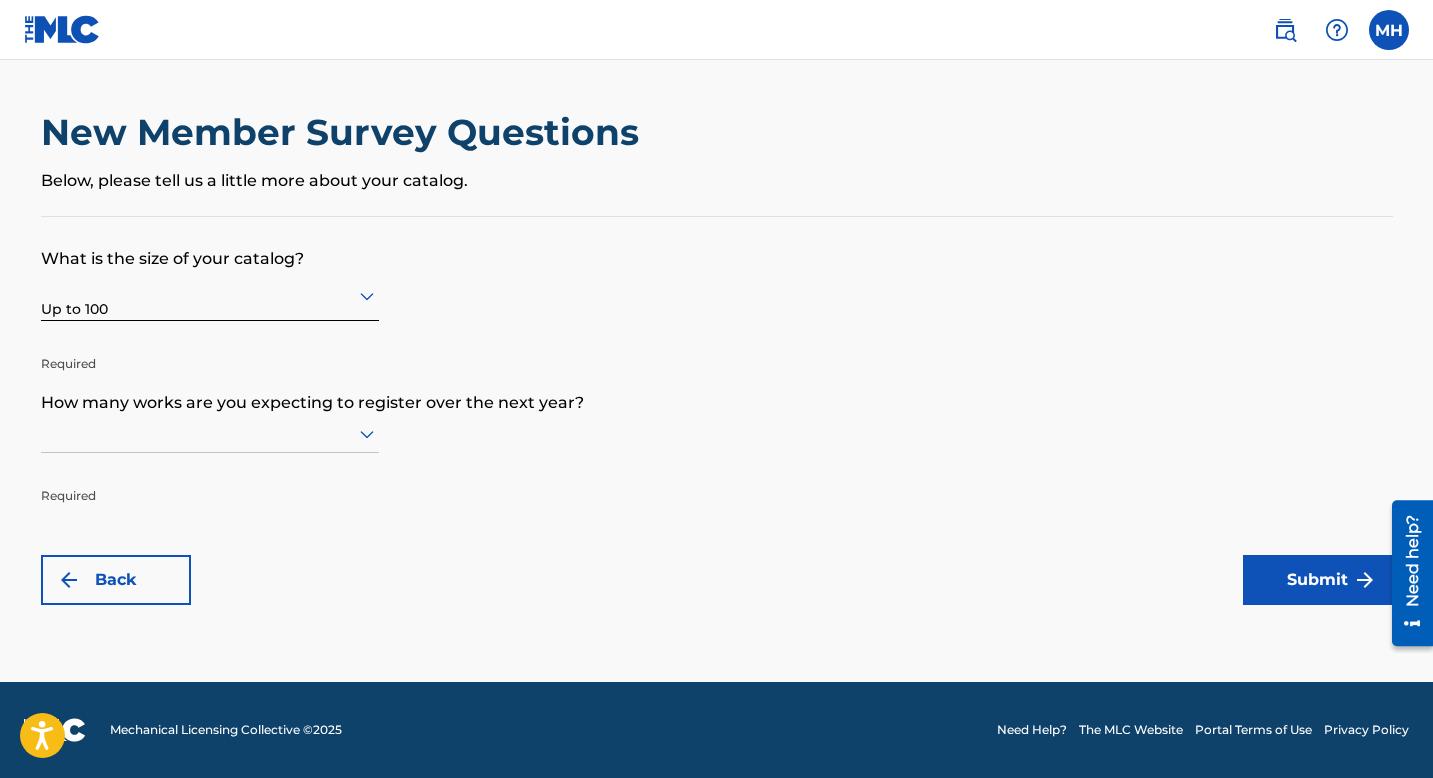 click at bounding box center [210, 433] 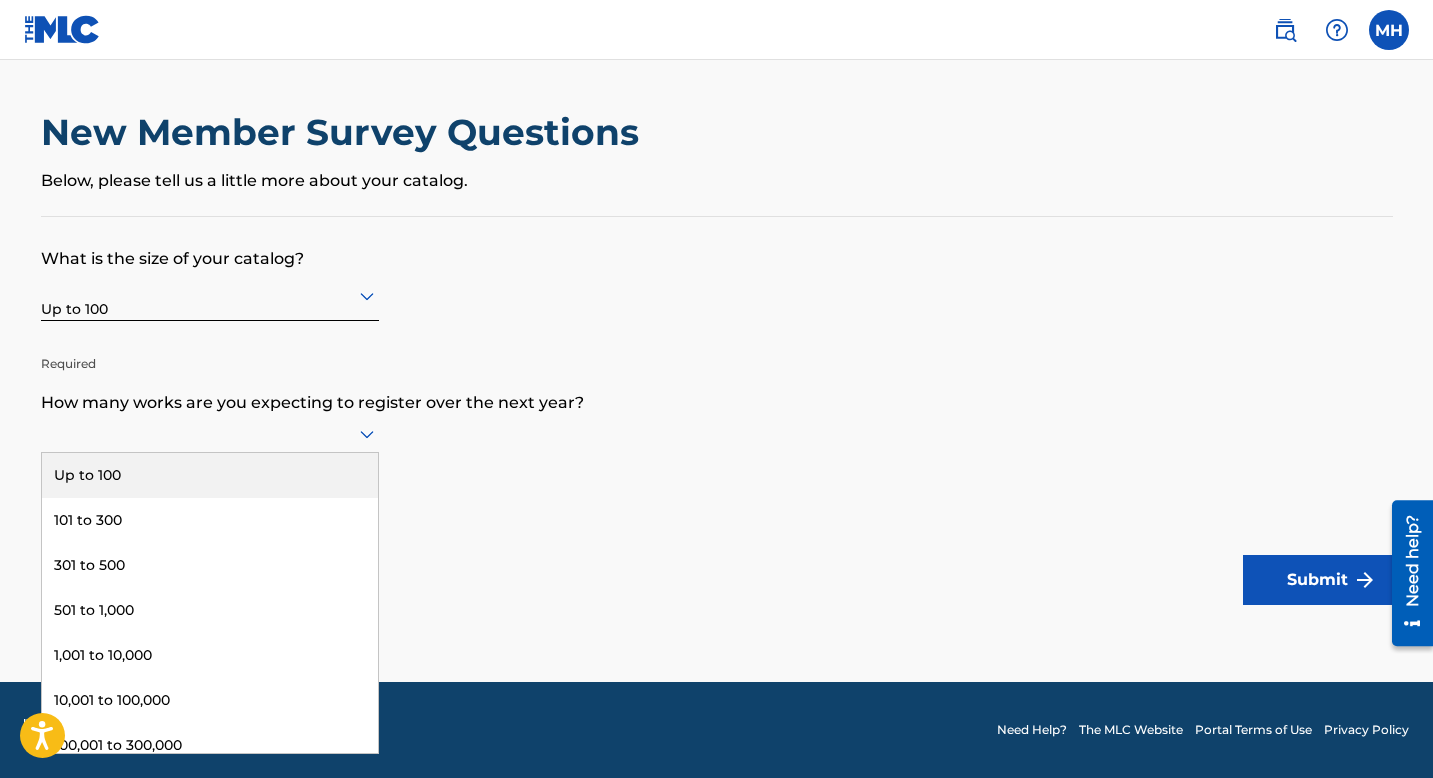 click on "Up to 100" at bounding box center (210, 475) 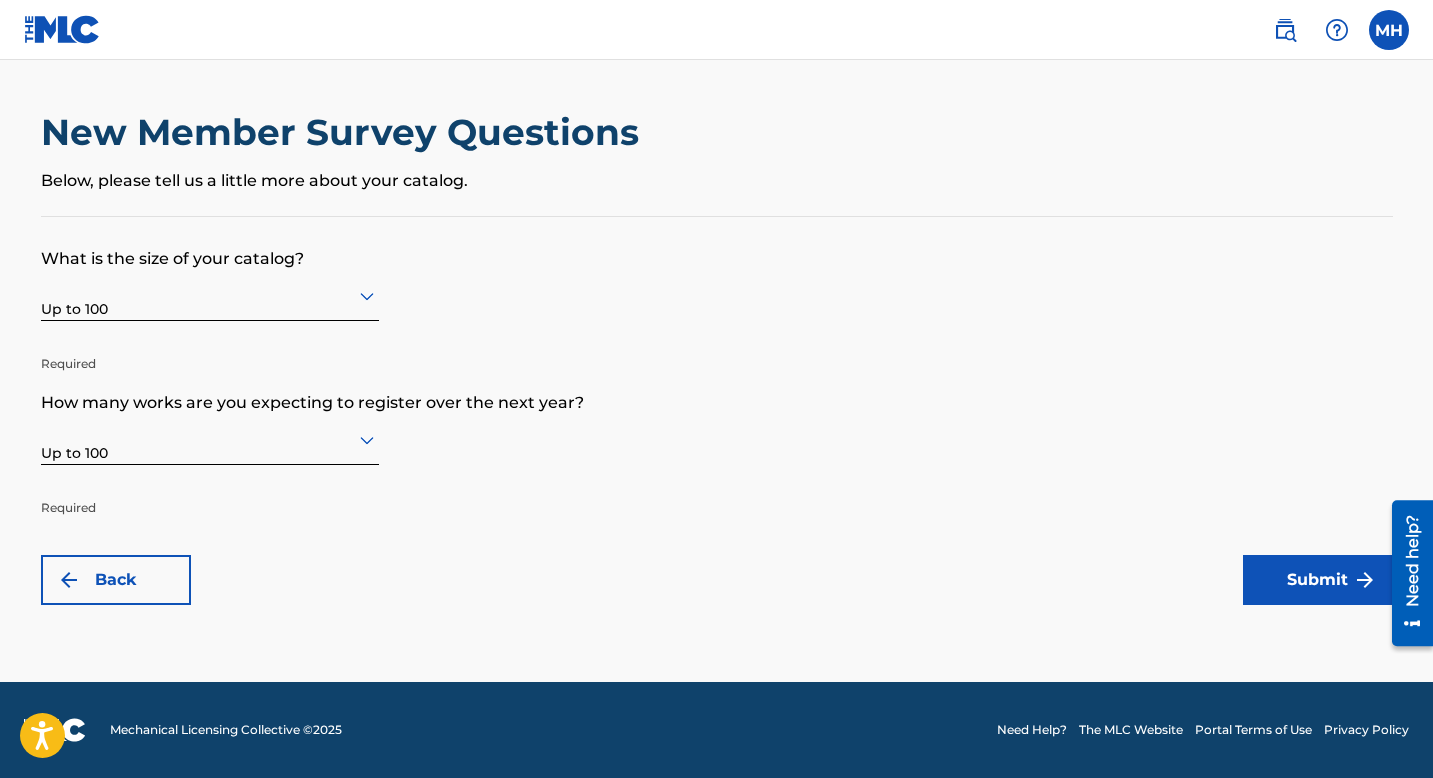 click on "Submit" at bounding box center (1318, 580) 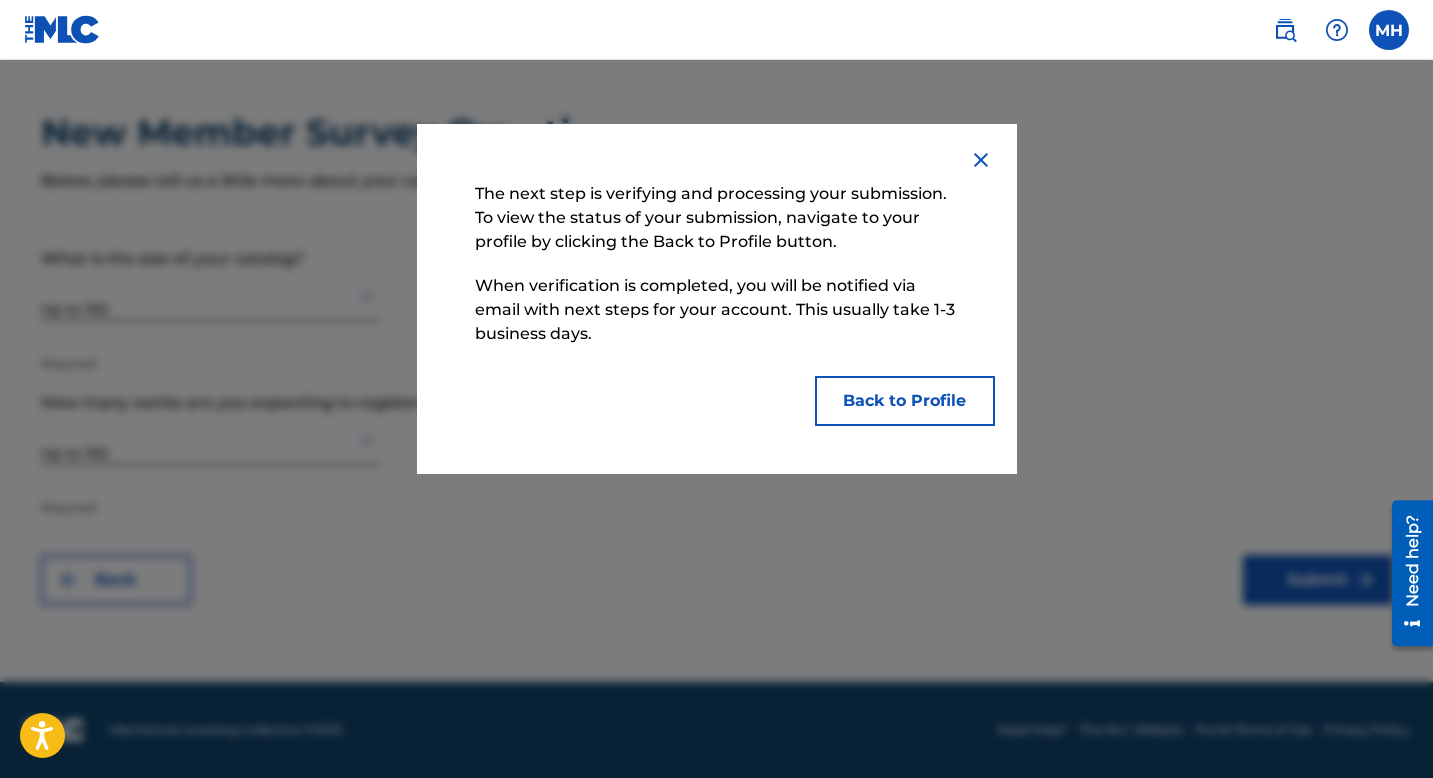 click on "Back to Profile" at bounding box center [905, 401] 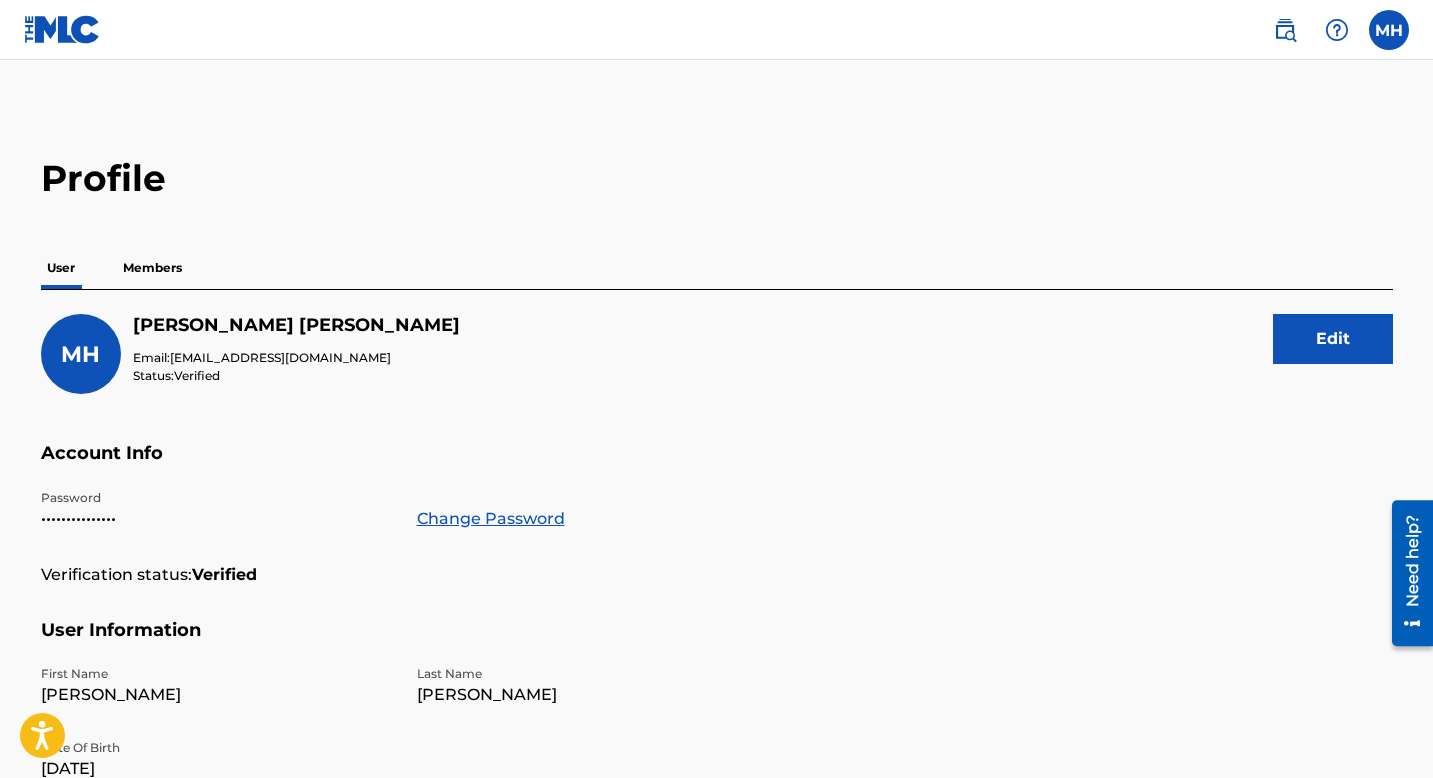 click on "Members" at bounding box center [152, 268] 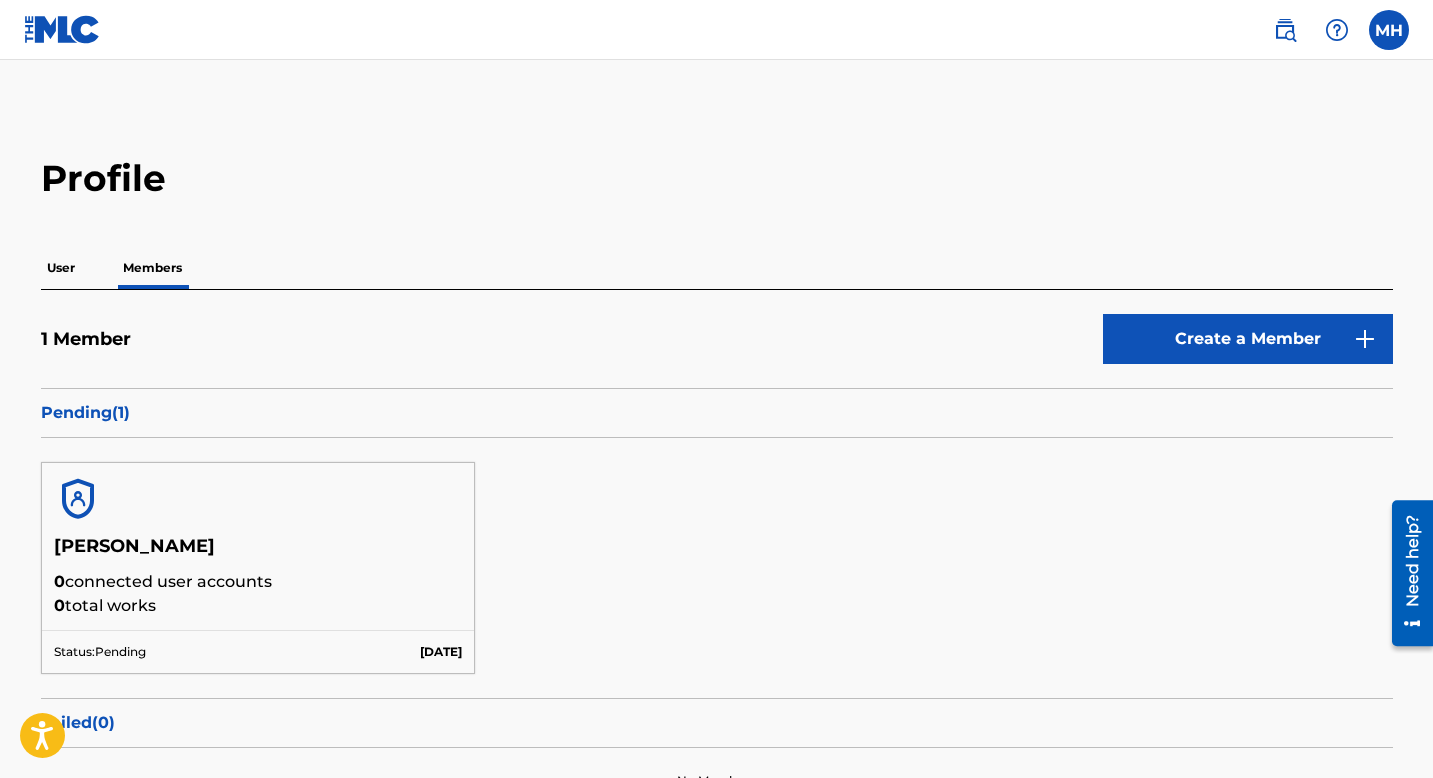 scroll, scrollTop: 0, scrollLeft: 0, axis: both 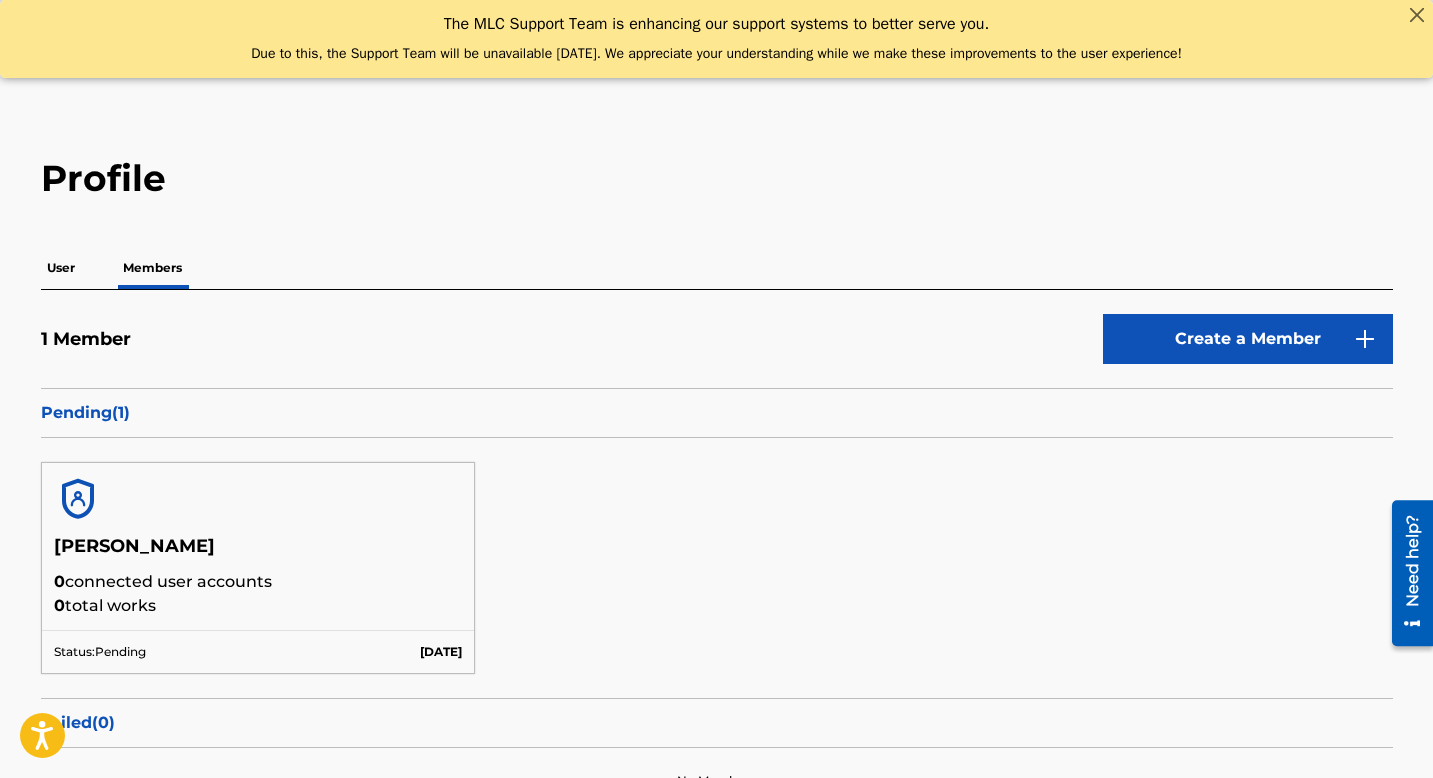 click on "User" at bounding box center (61, 268) 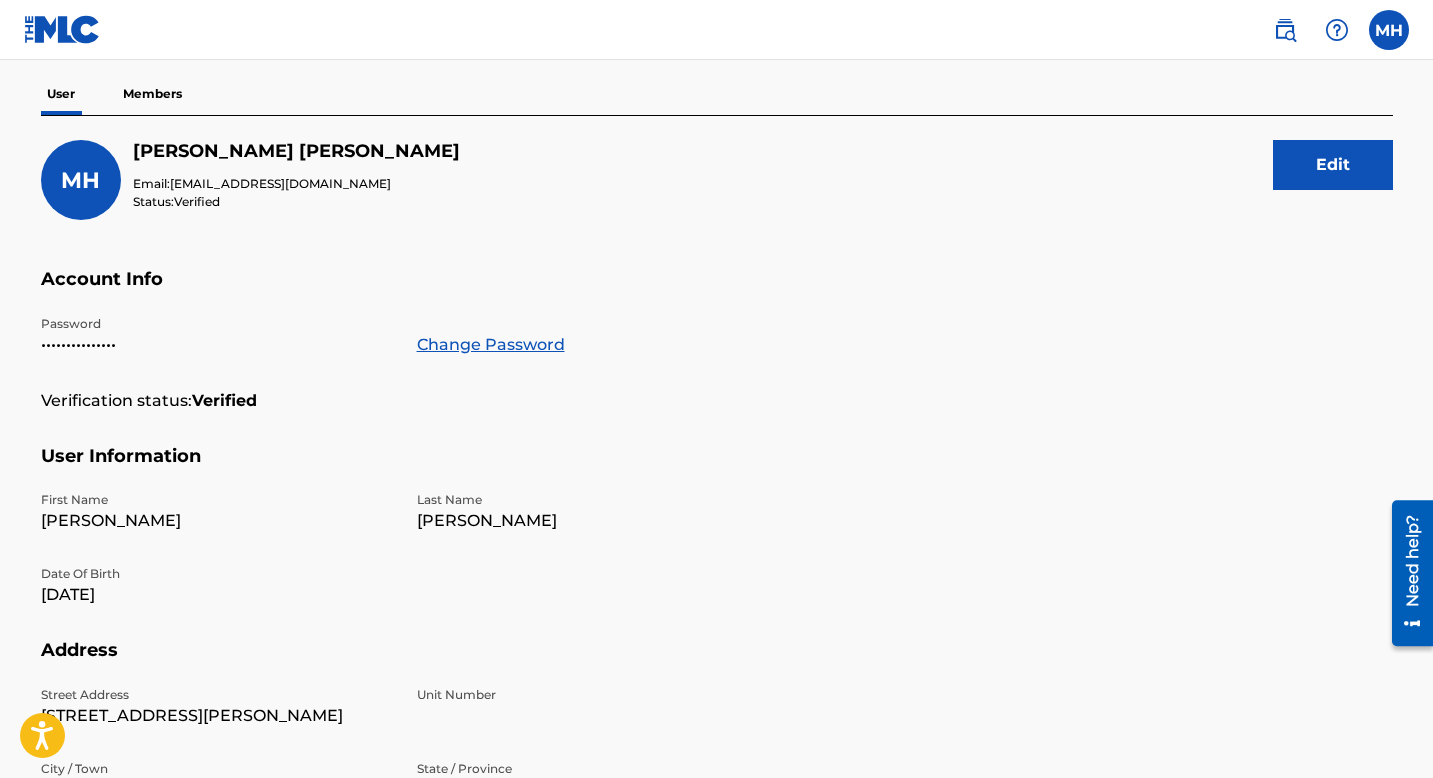 scroll, scrollTop: 0, scrollLeft: 0, axis: both 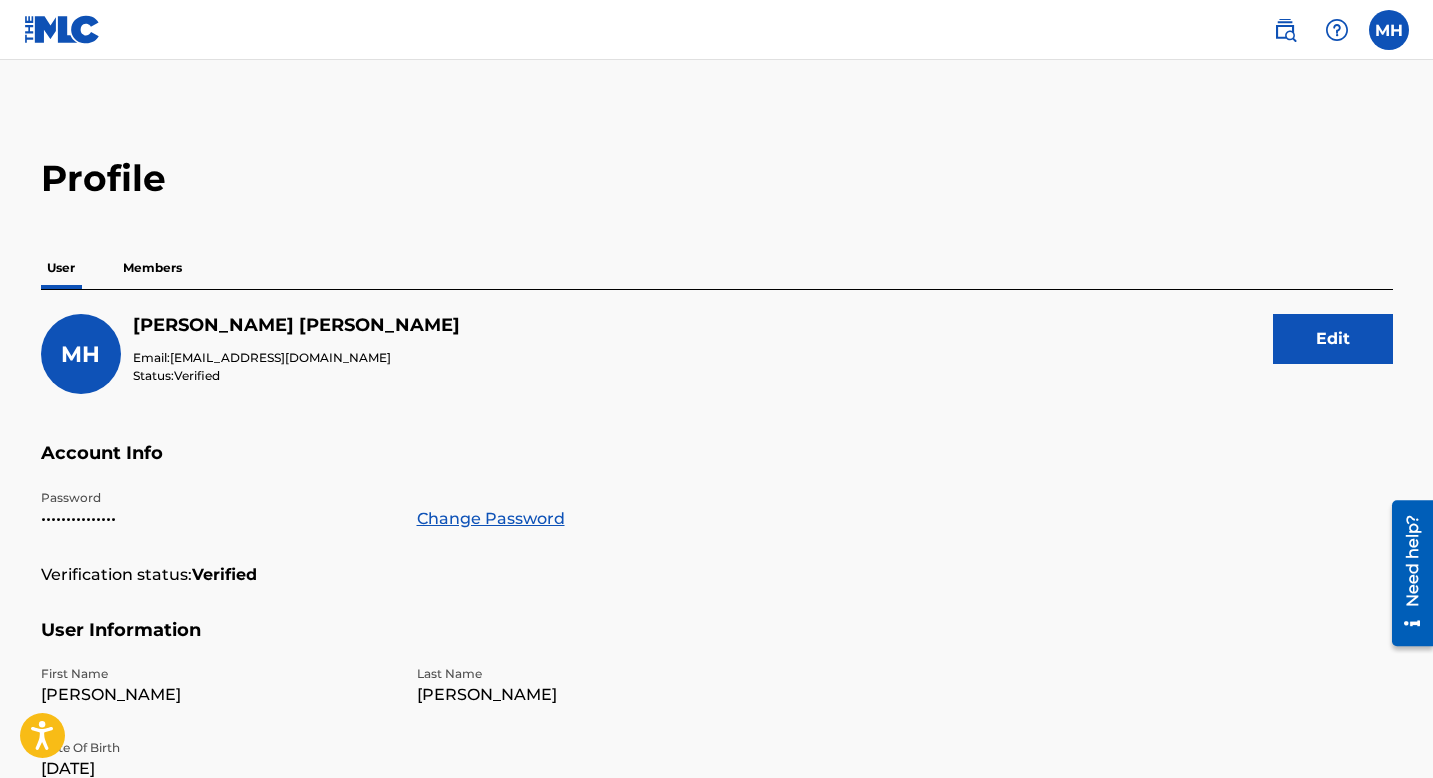 click at bounding box center [1285, 30] 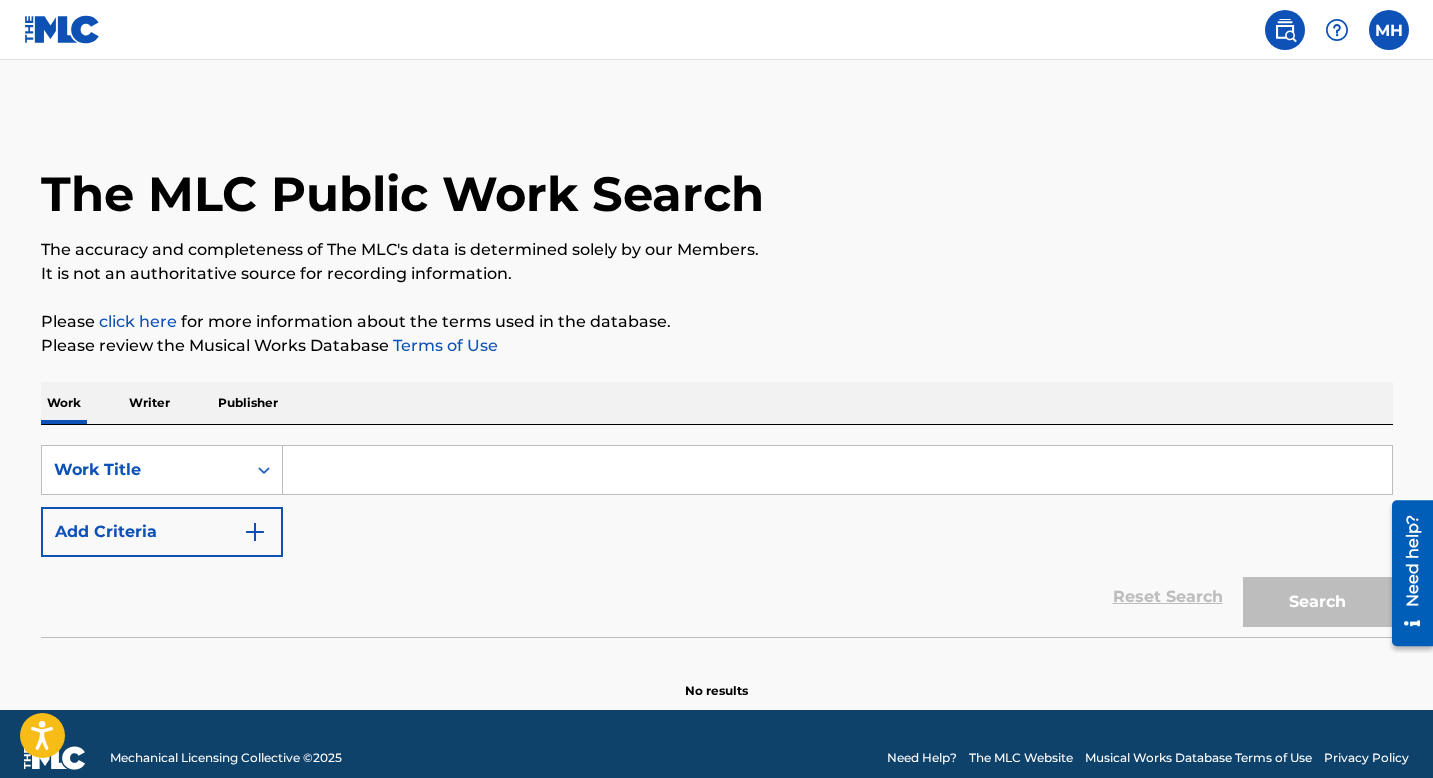click on "Publisher" at bounding box center [248, 403] 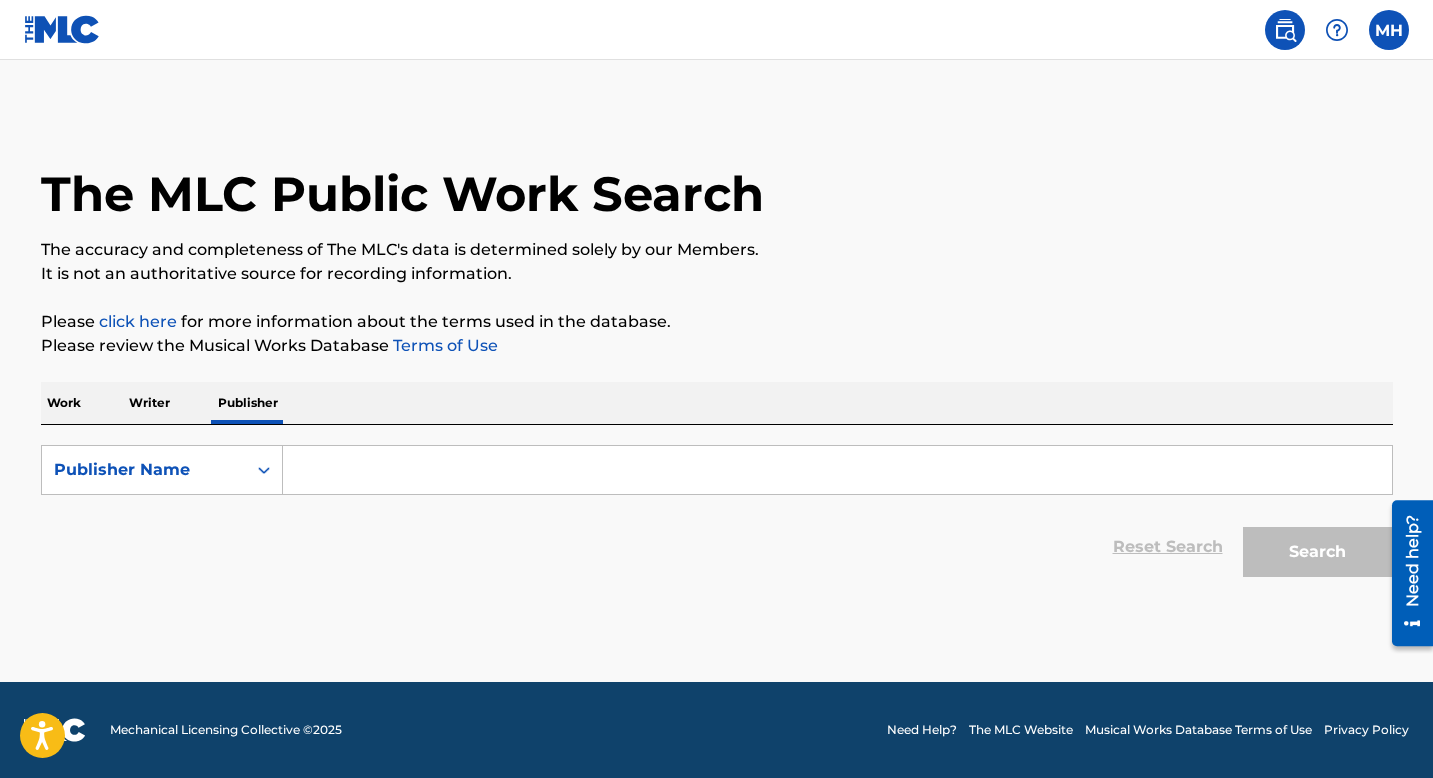 click on "Writer" at bounding box center [149, 403] 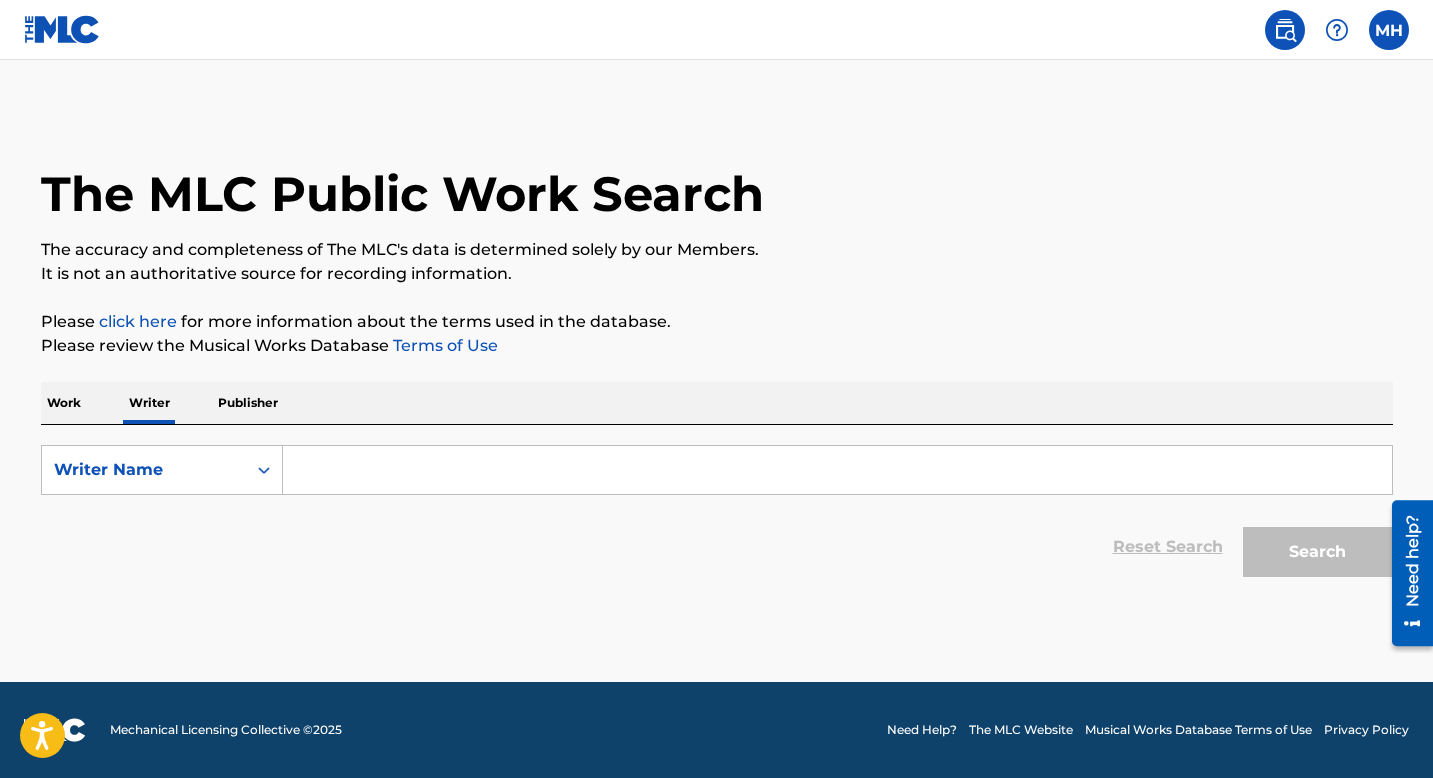 click on "Work" at bounding box center [64, 403] 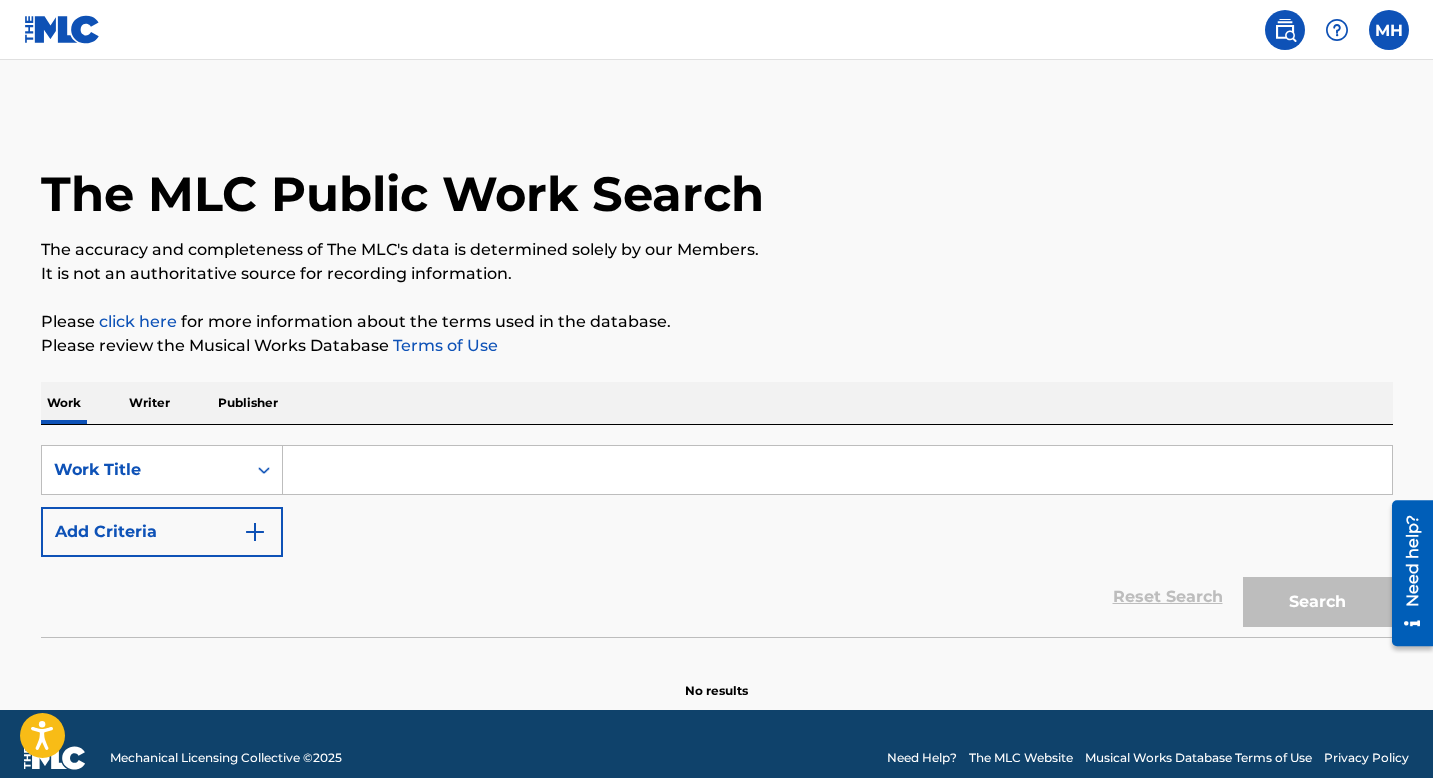 click at bounding box center (837, 470) 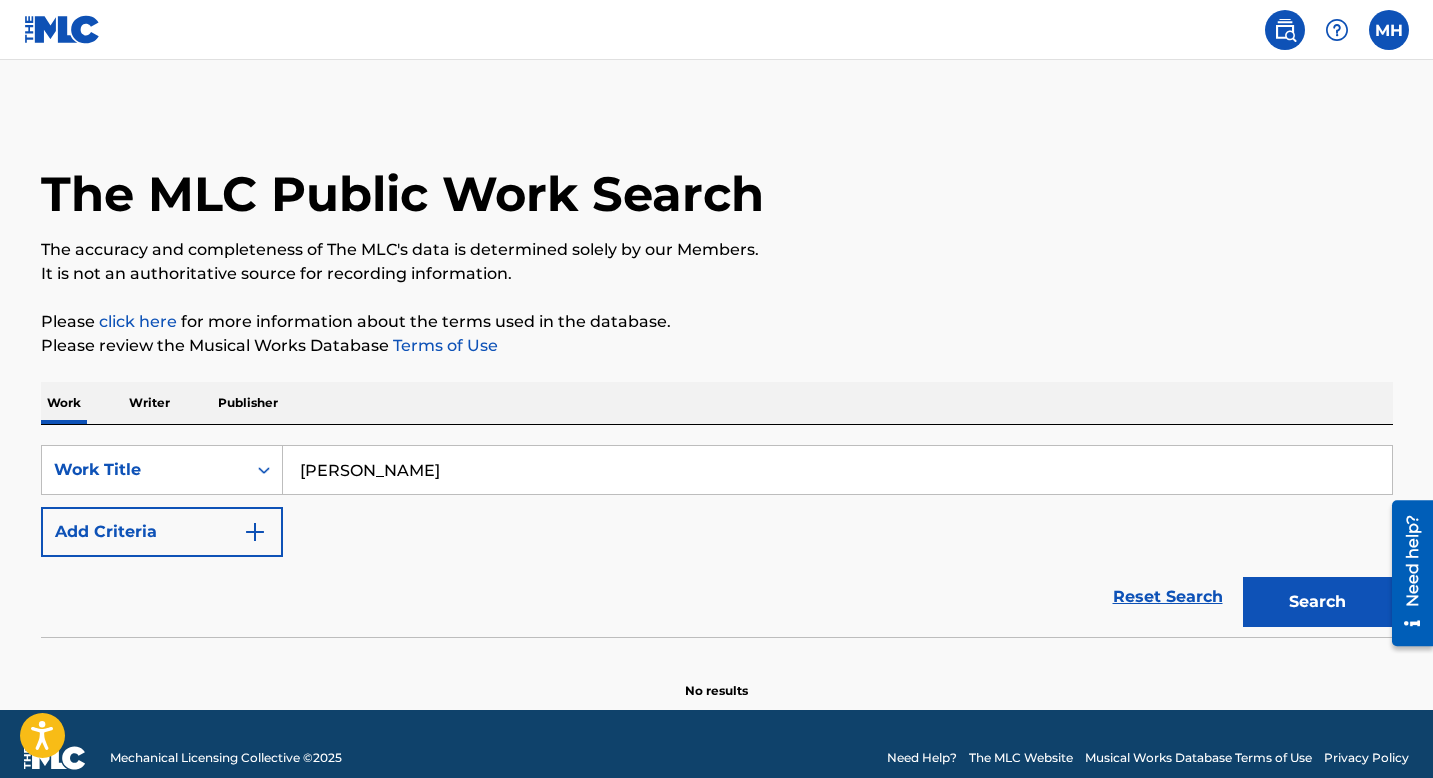 type on "[PERSON_NAME]" 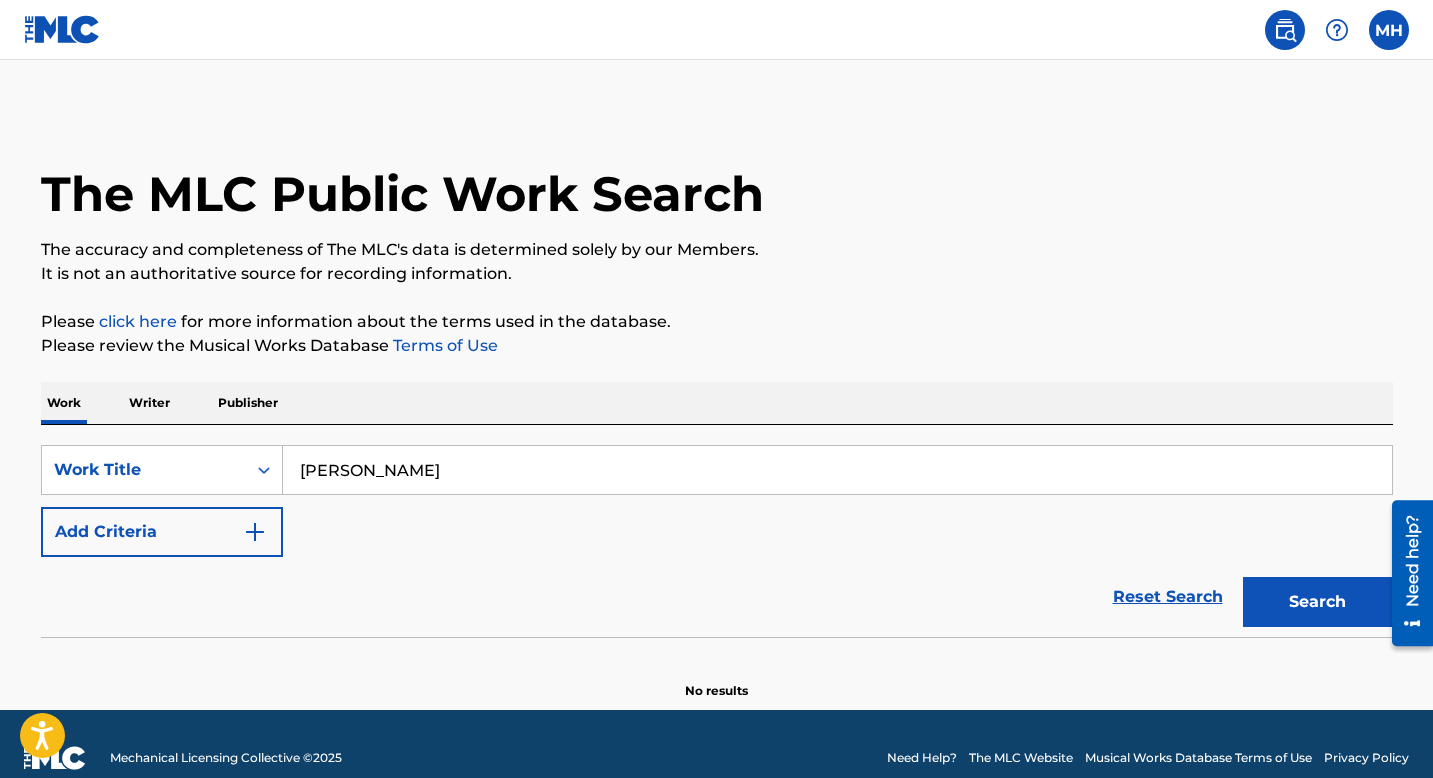 click on "Add Criteria" at bounding box center [162, 532] 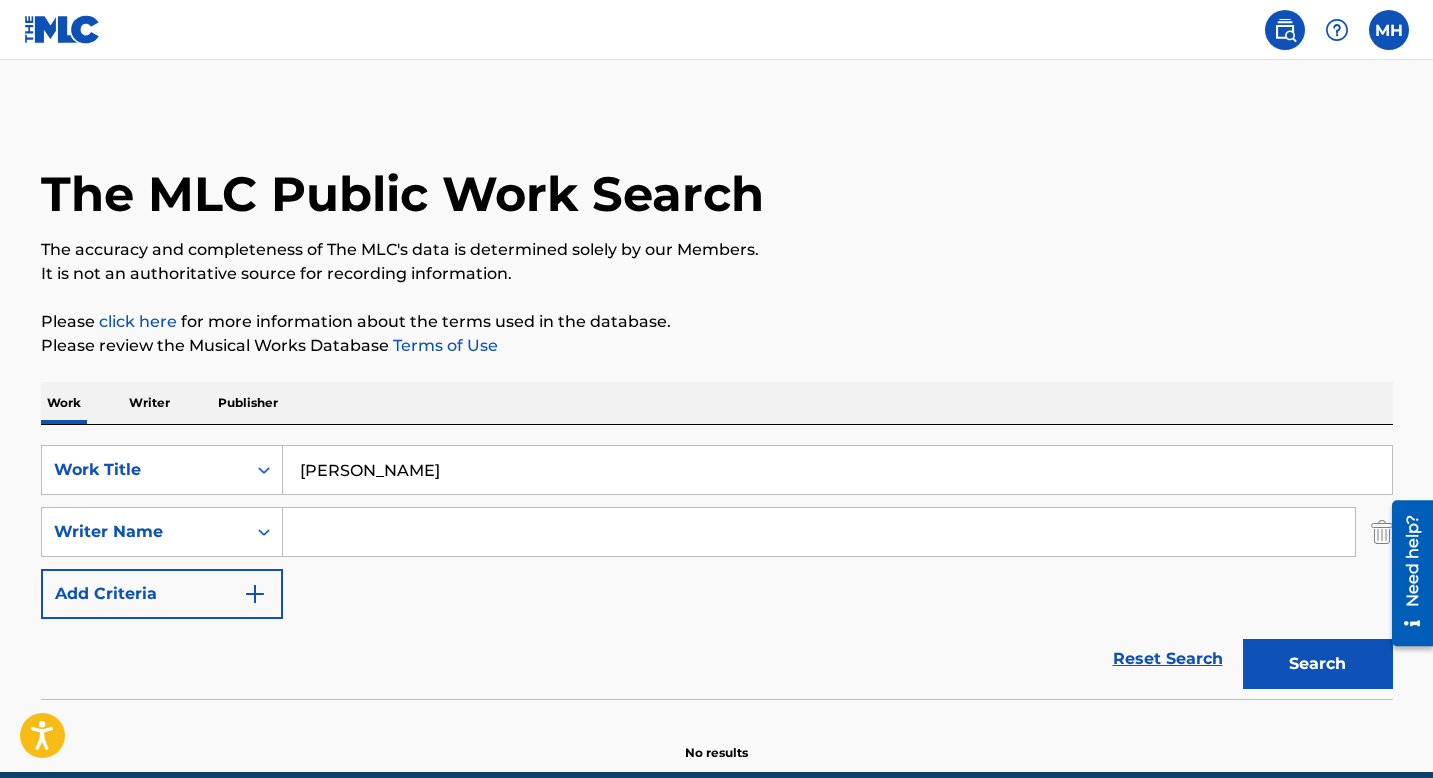 click at bounding box center (1382, 532) 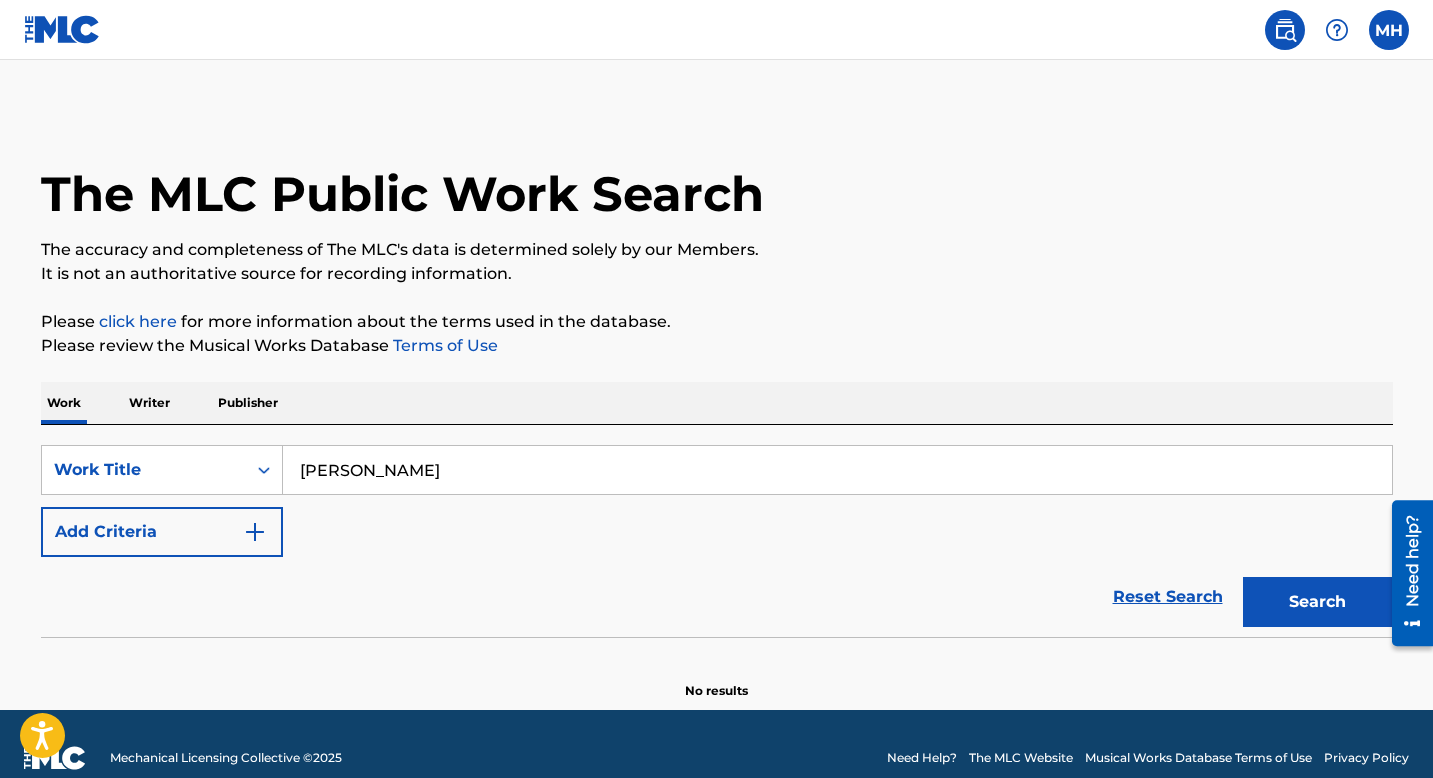 click on "Writer" at bounding box center (149, 403) 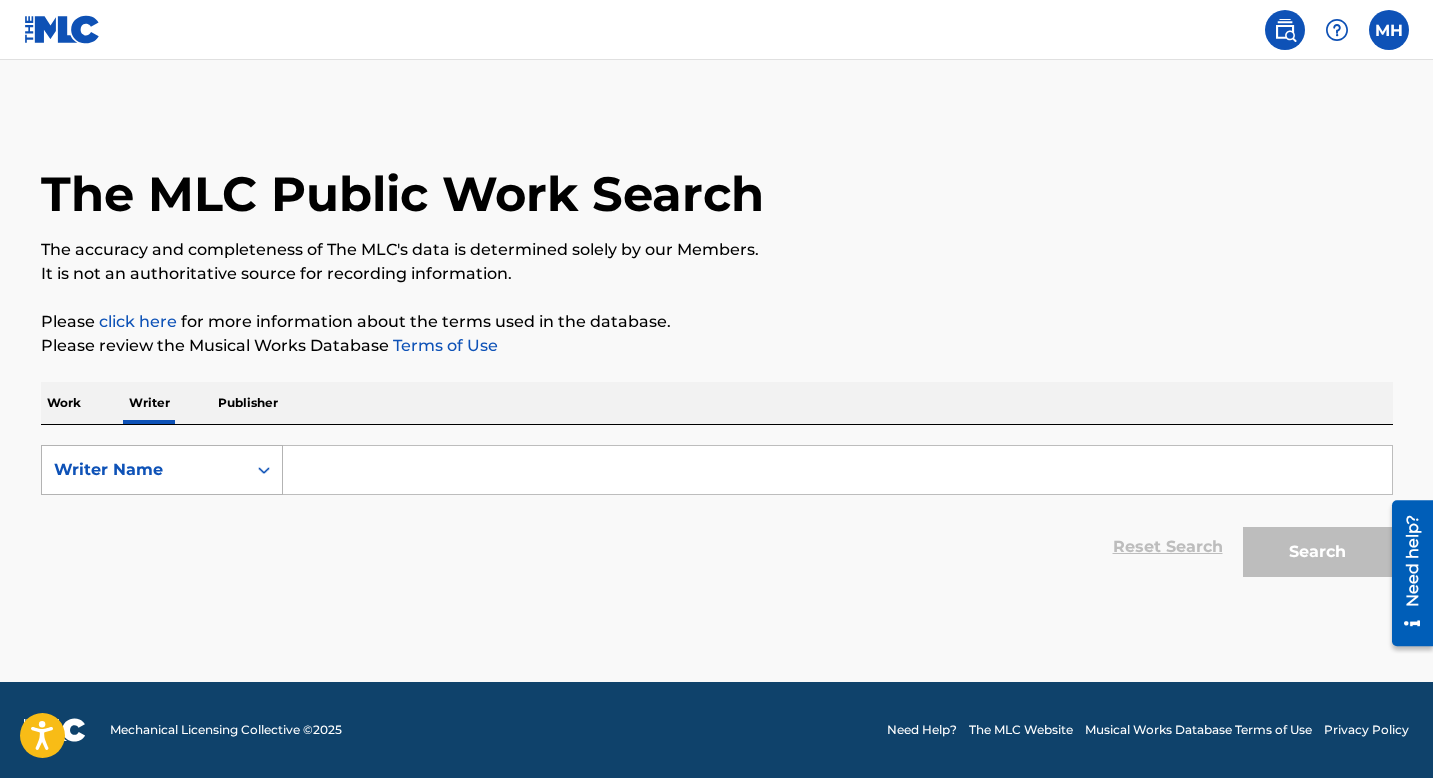 click 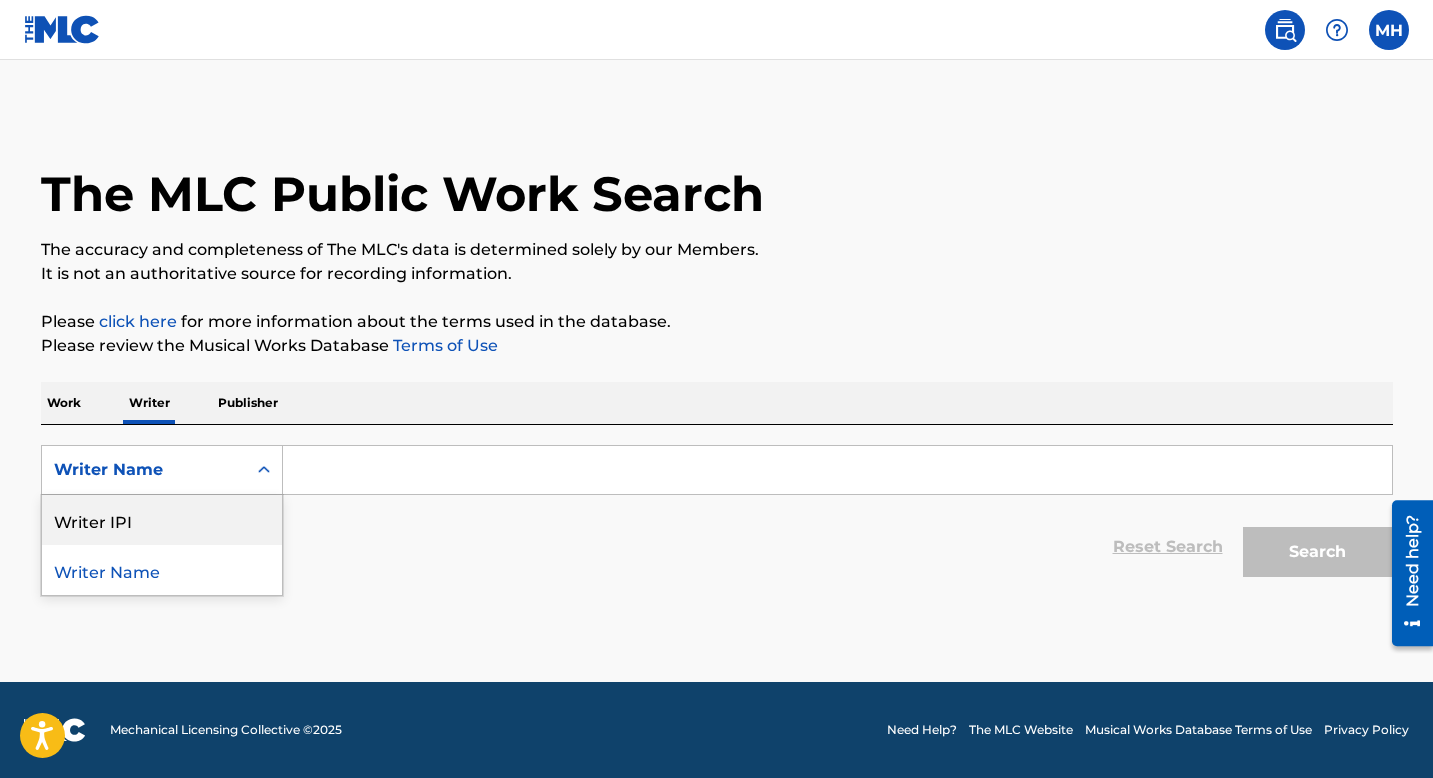 click on "Writer IPI" at bounding box center (162, 520) 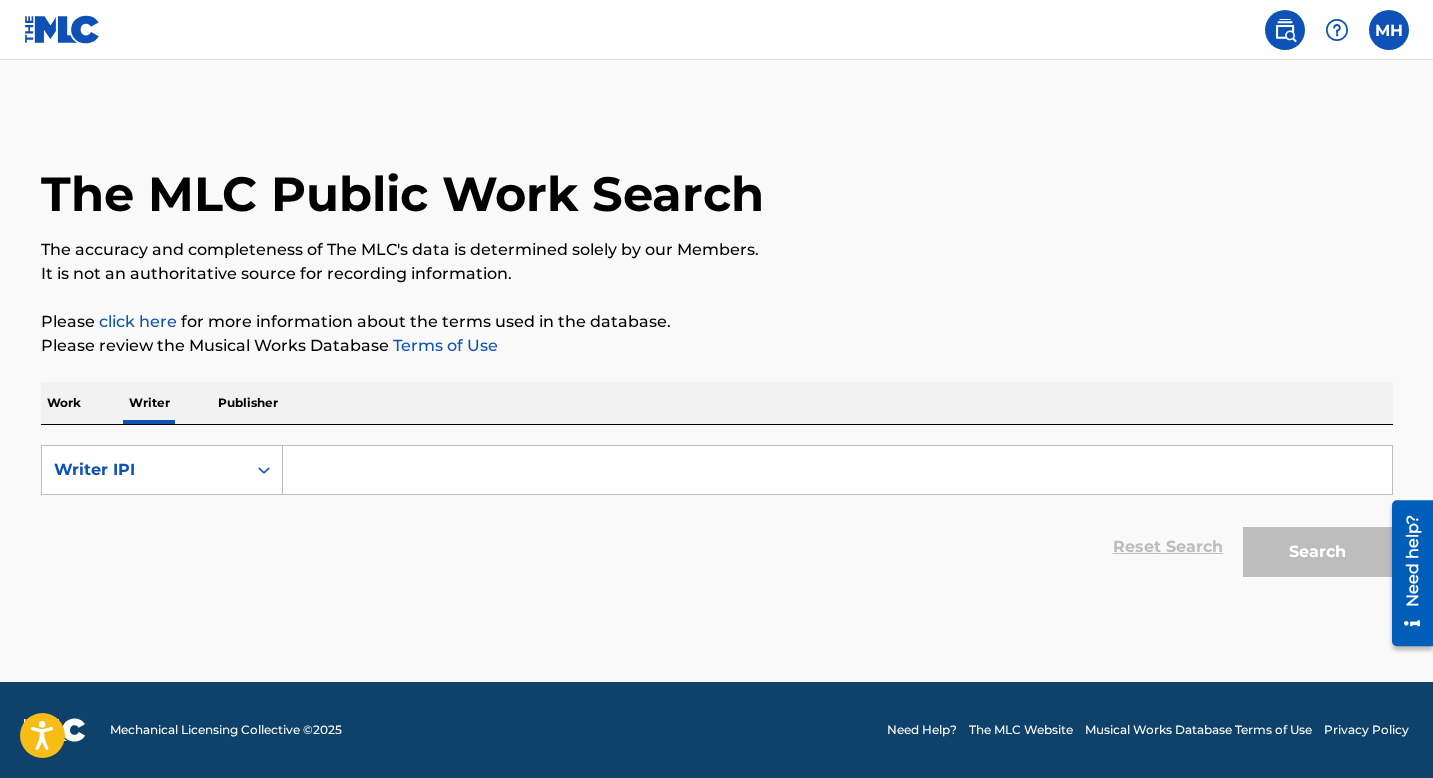 click at bounding box center [837, 470] 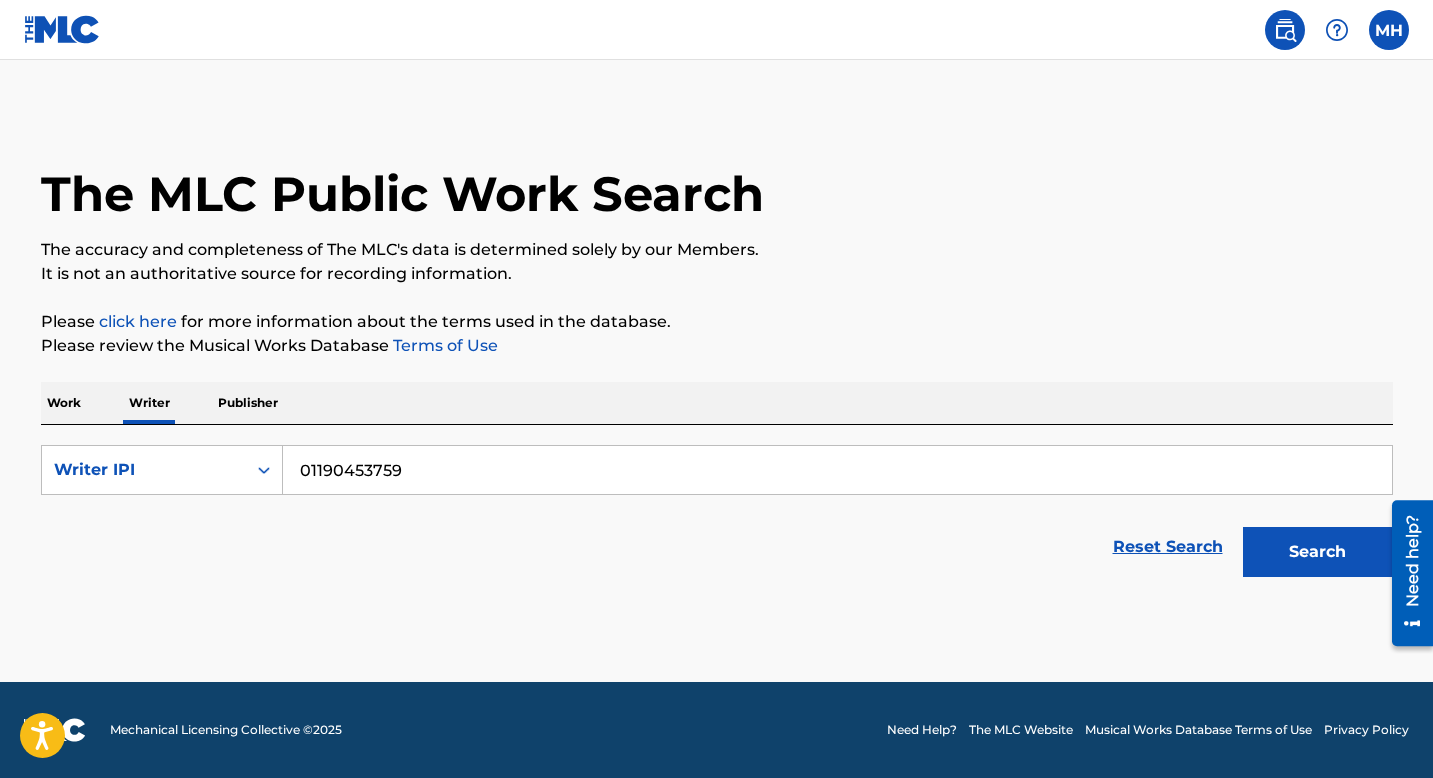 type on "01190453759" 